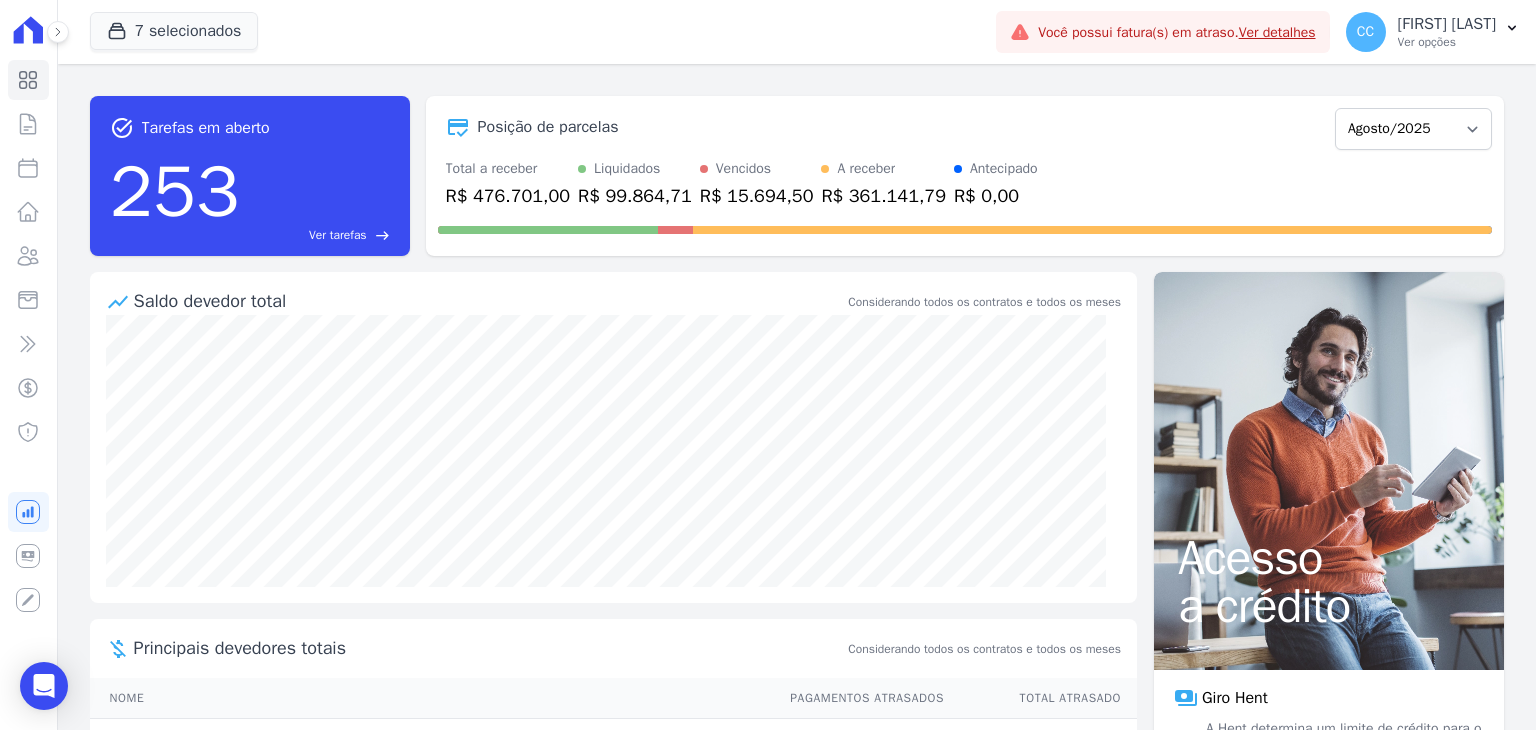 scroll, scrollTop: 0, scrollLeft: 0, axis: both 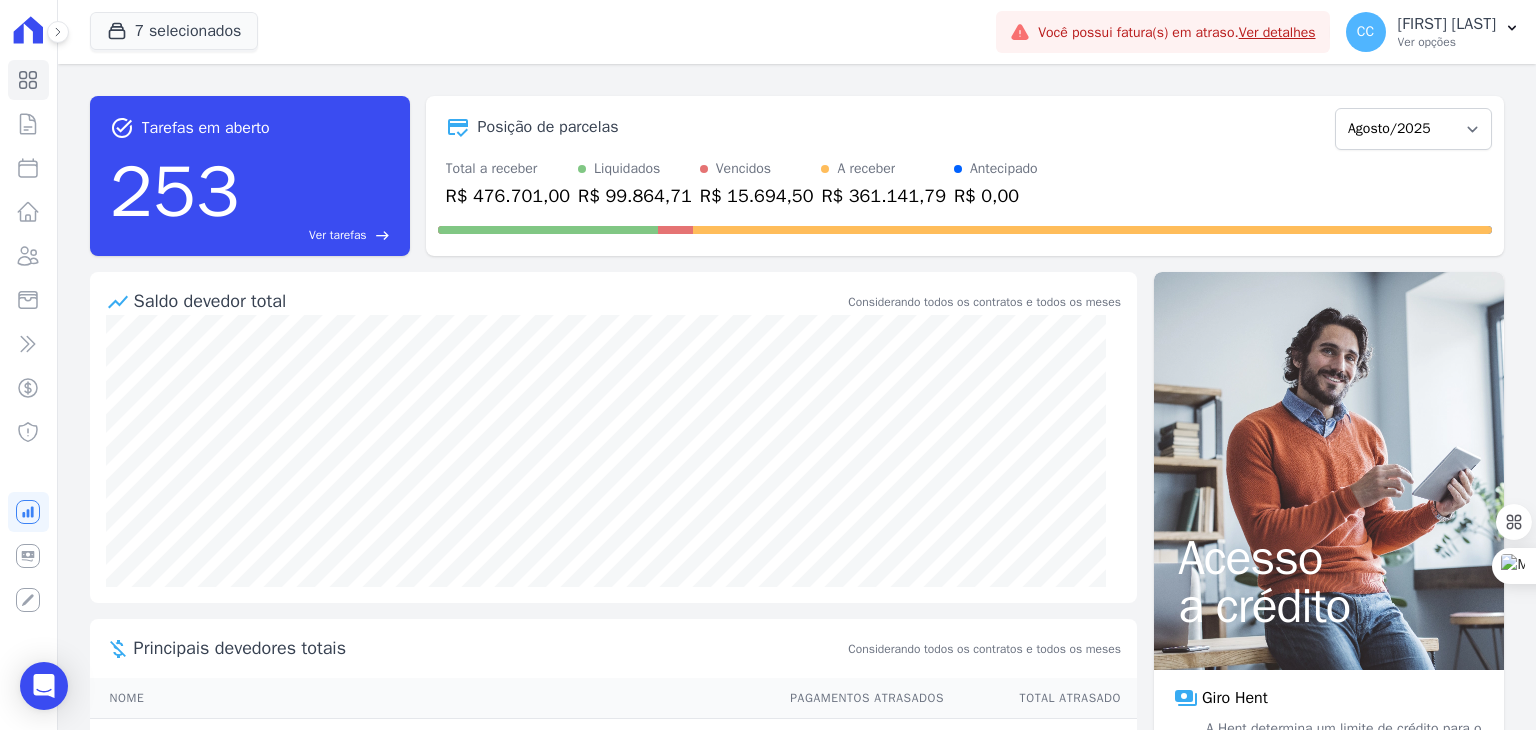 click on "Visão Geral
Contratos
Parcelas
Lotes
Clientes
Minha Carteira
Transferências
Crédito
Negativação" at bounding box center (28, 365) 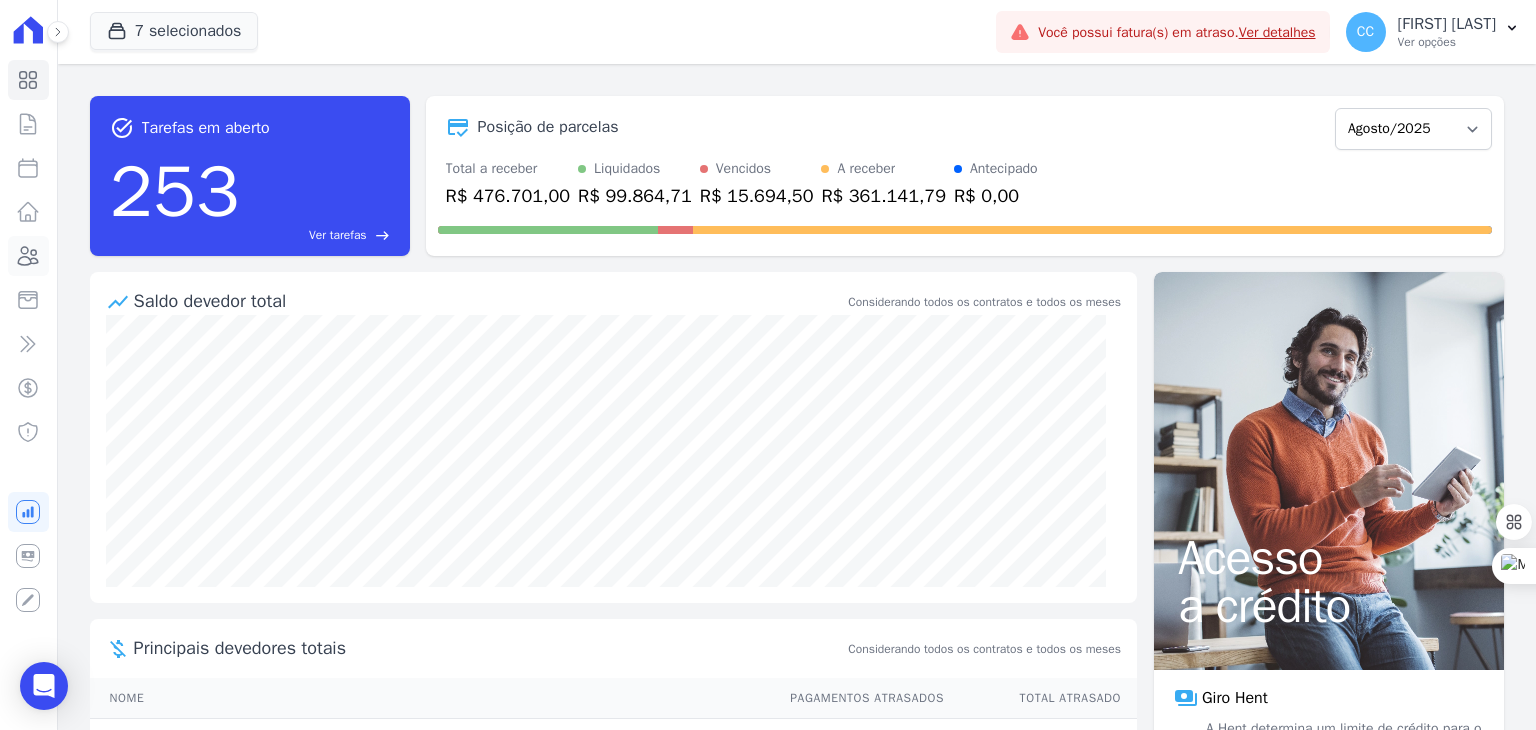 click 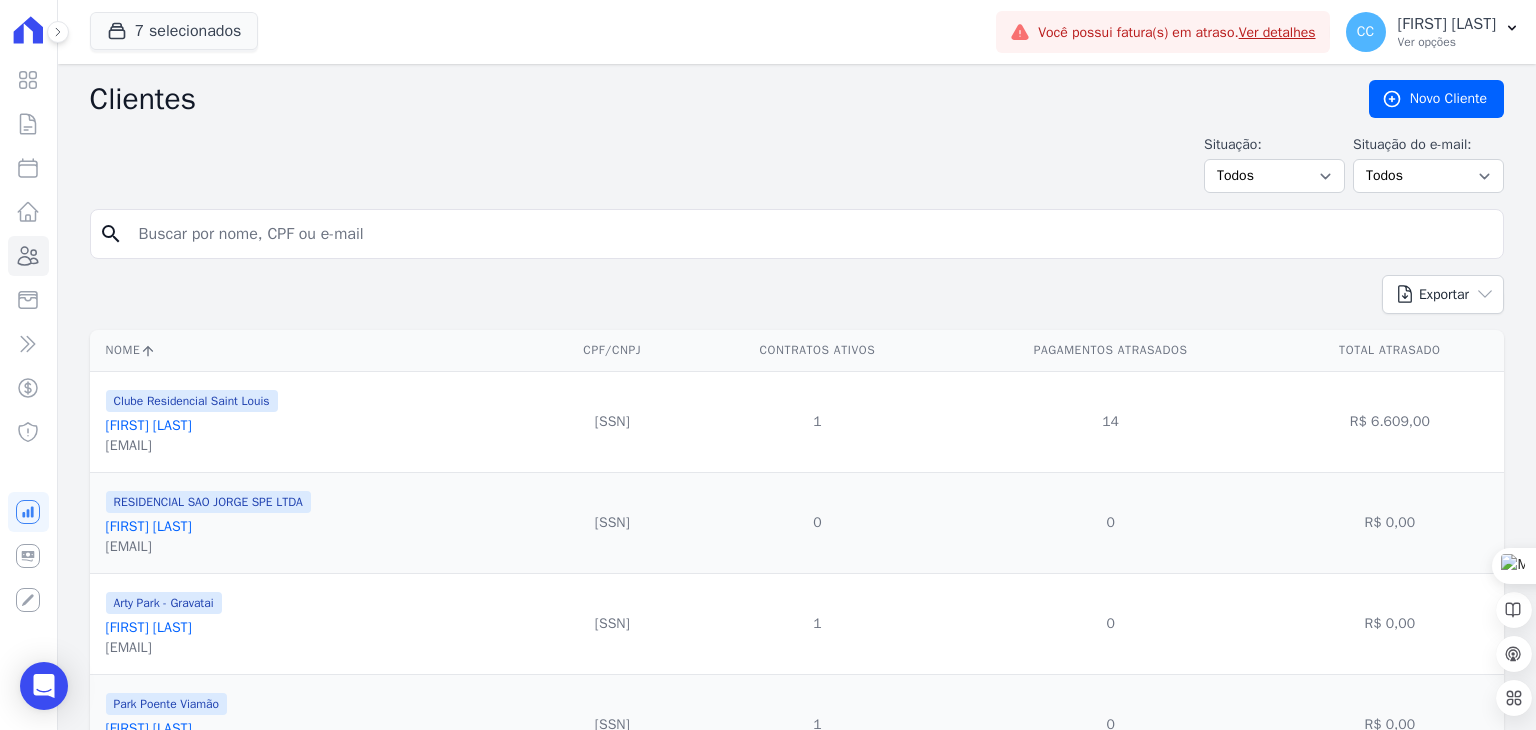 click at bounding box center [811, 234] 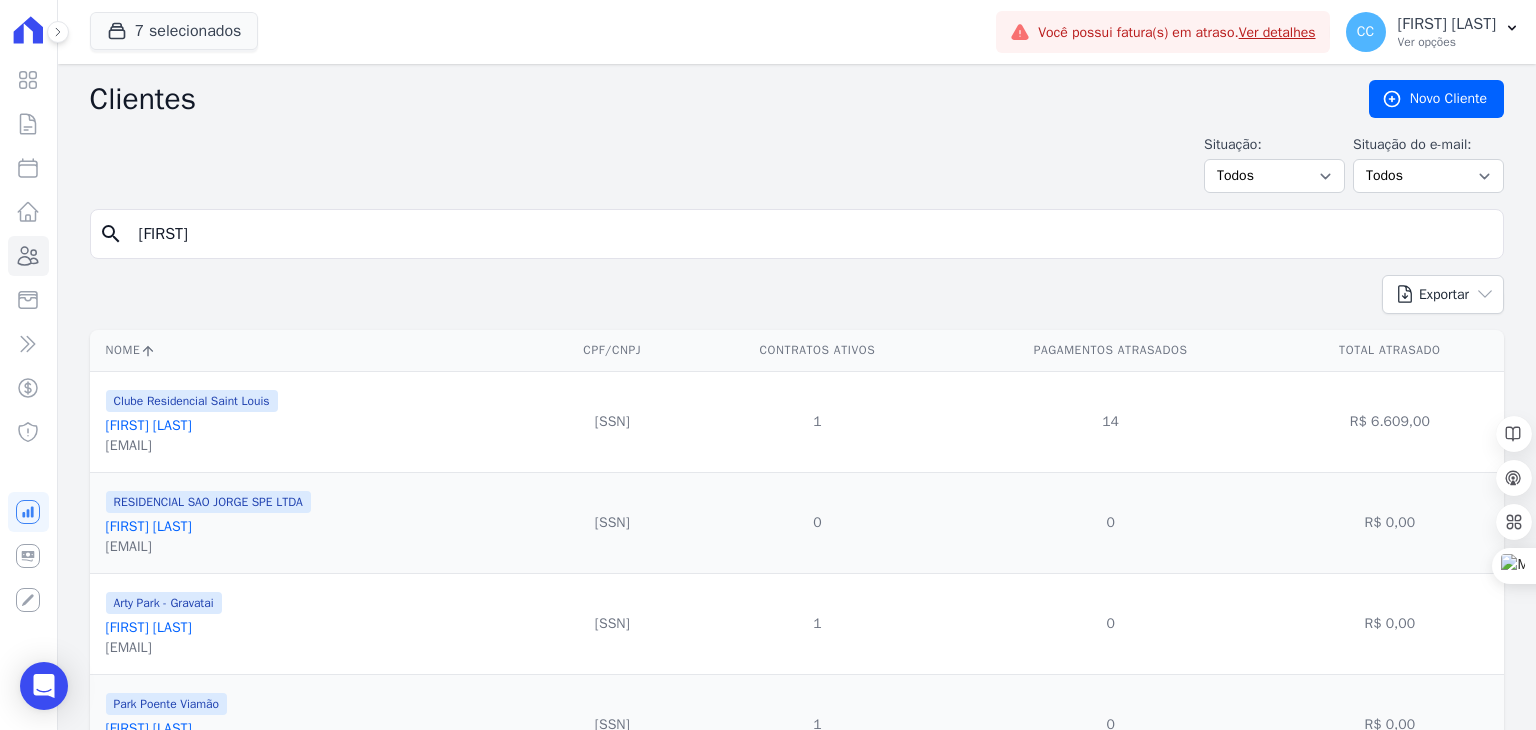 type on "[FIRST]" 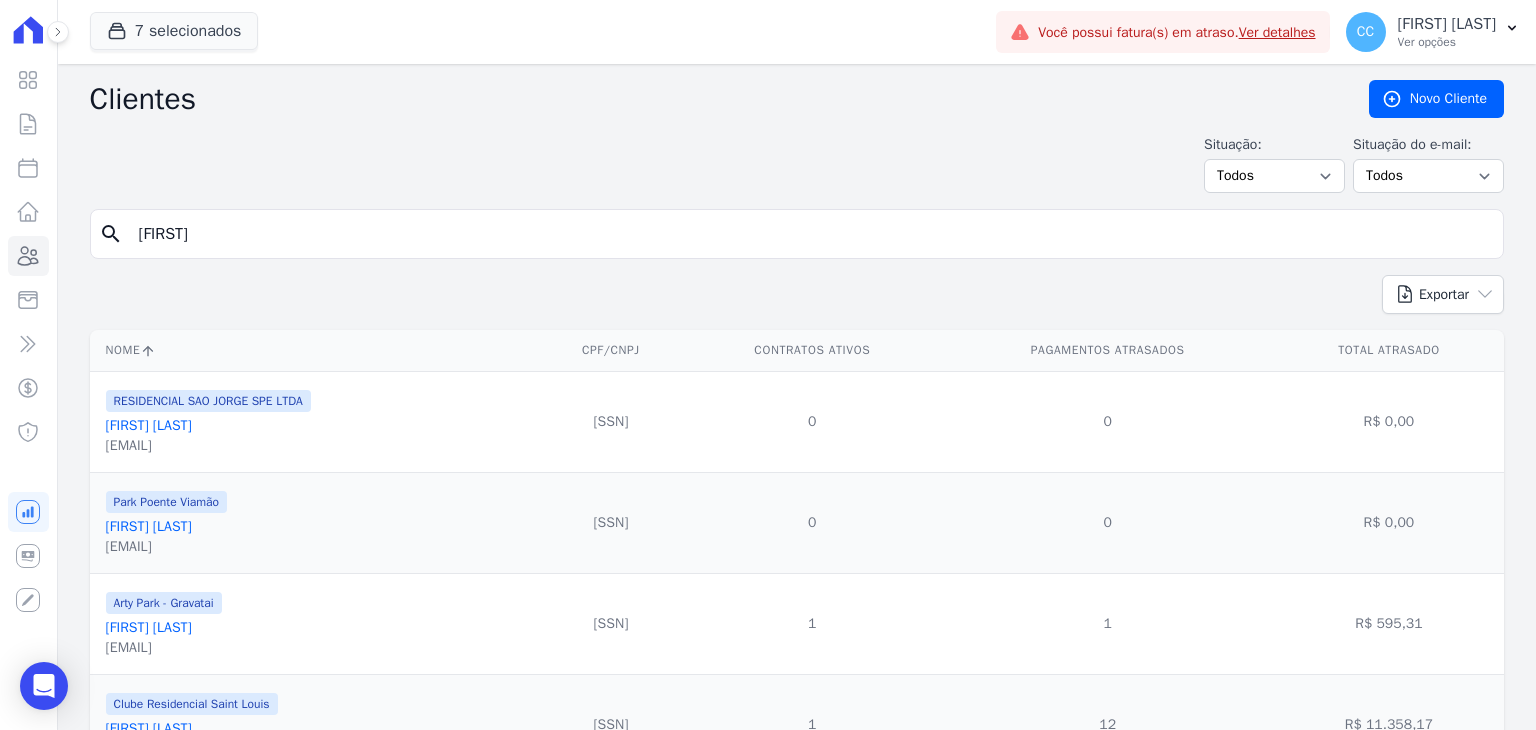 drag, startPoint x: 327, startPoint y: 225, endPoint x: -97, endPoint y: 193, distance: 425.20584 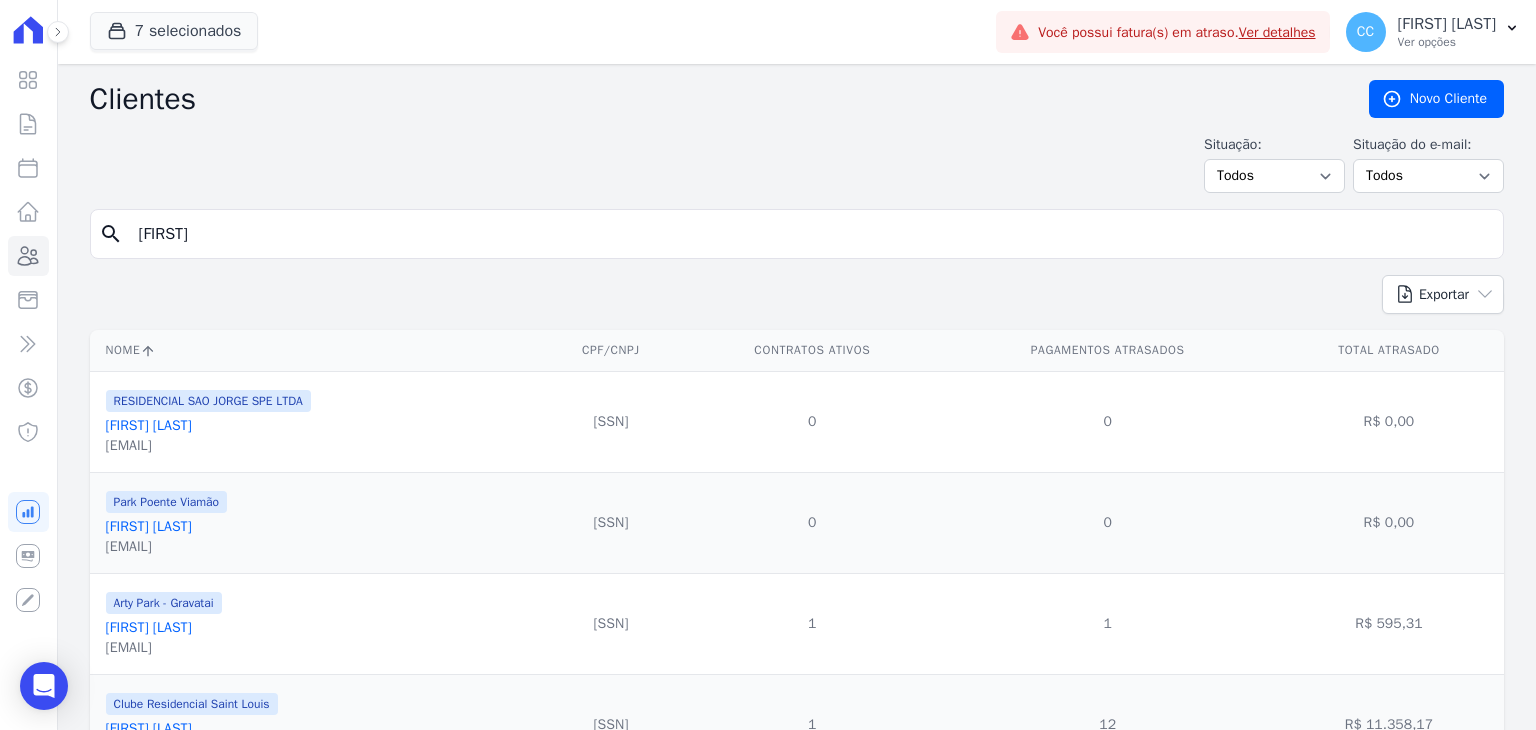 click on "Visão Geral
Contratos
Parcelas
Lotes
Clientes
Minha Carteira
Transferências
Crédito" at bounding box center [768, 365] 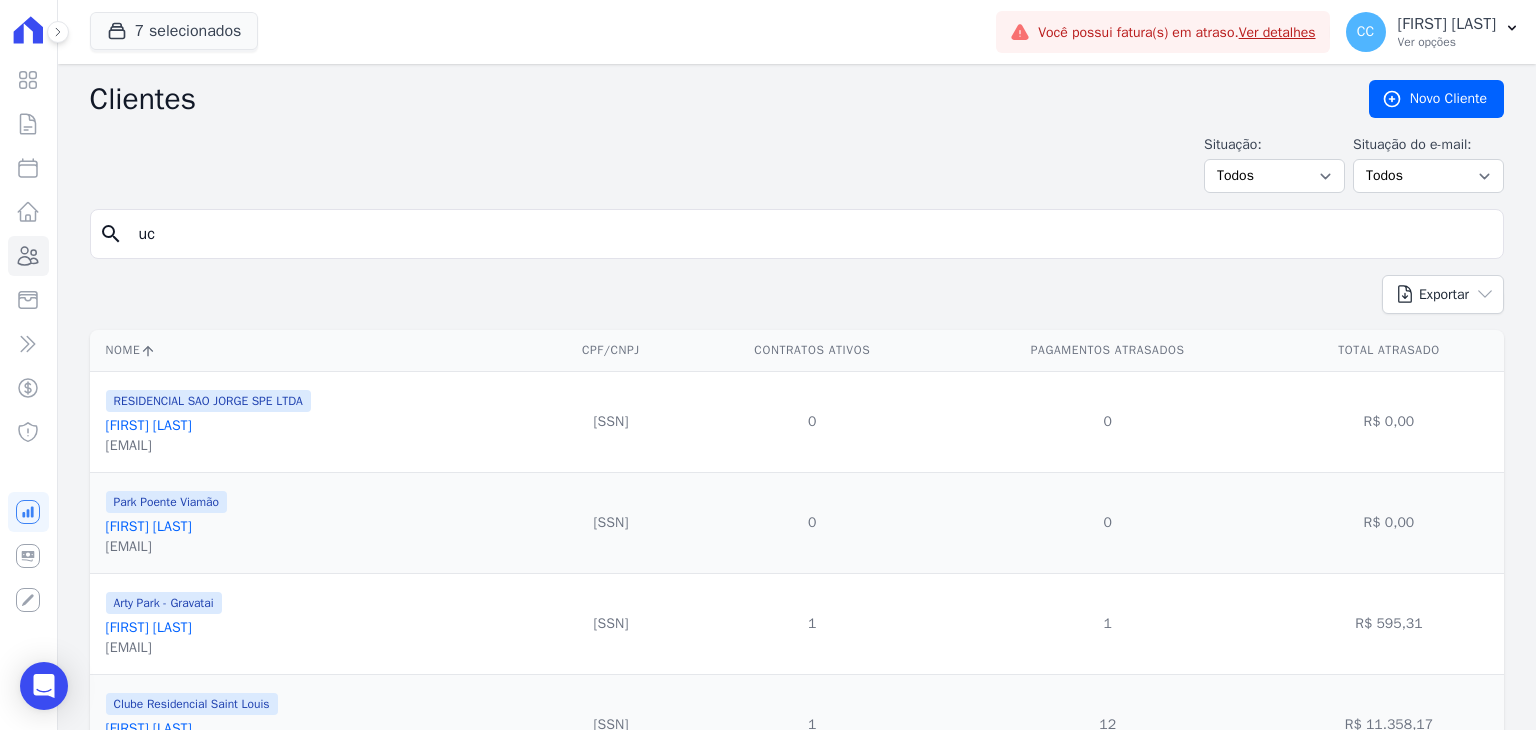 type on "u" 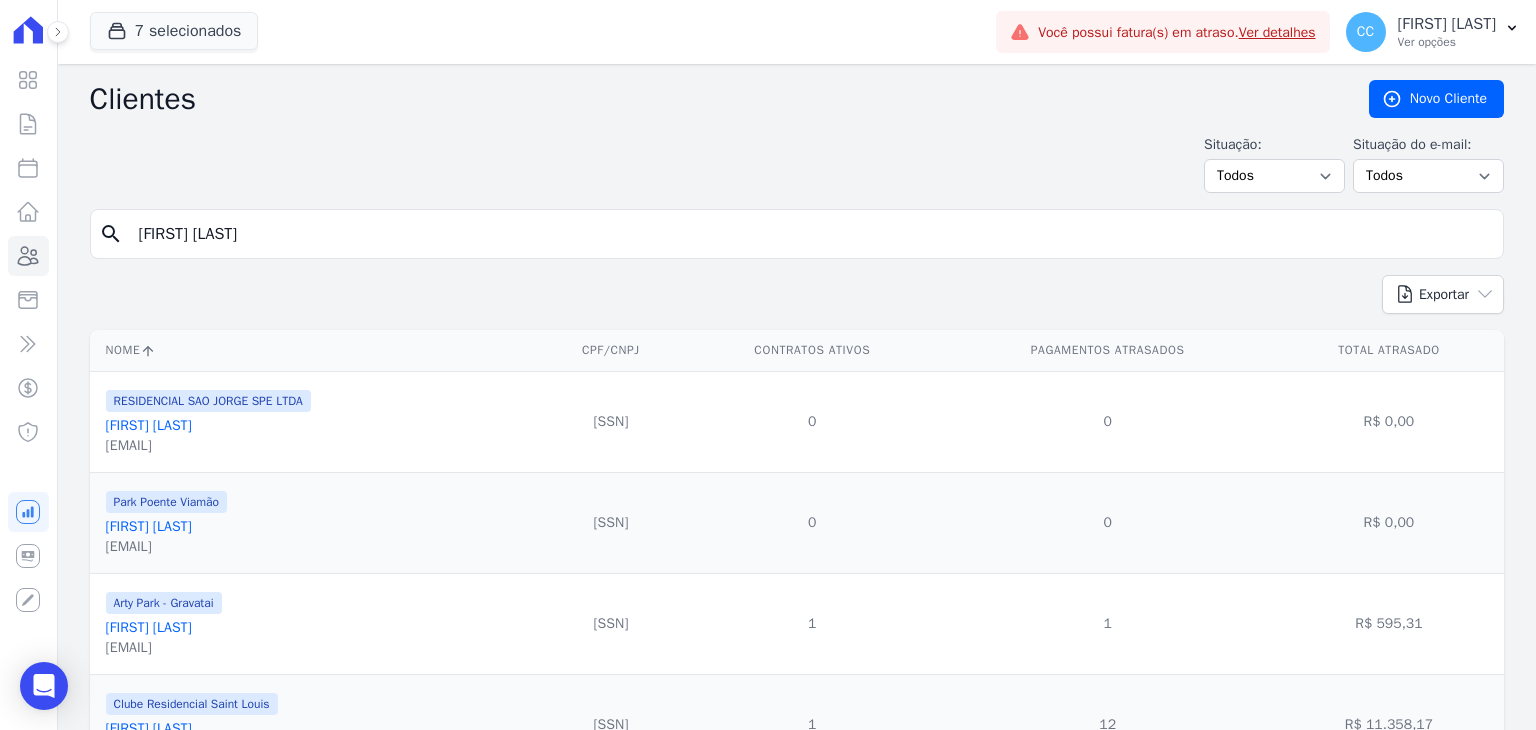type on "[FIRST] [LAST]" 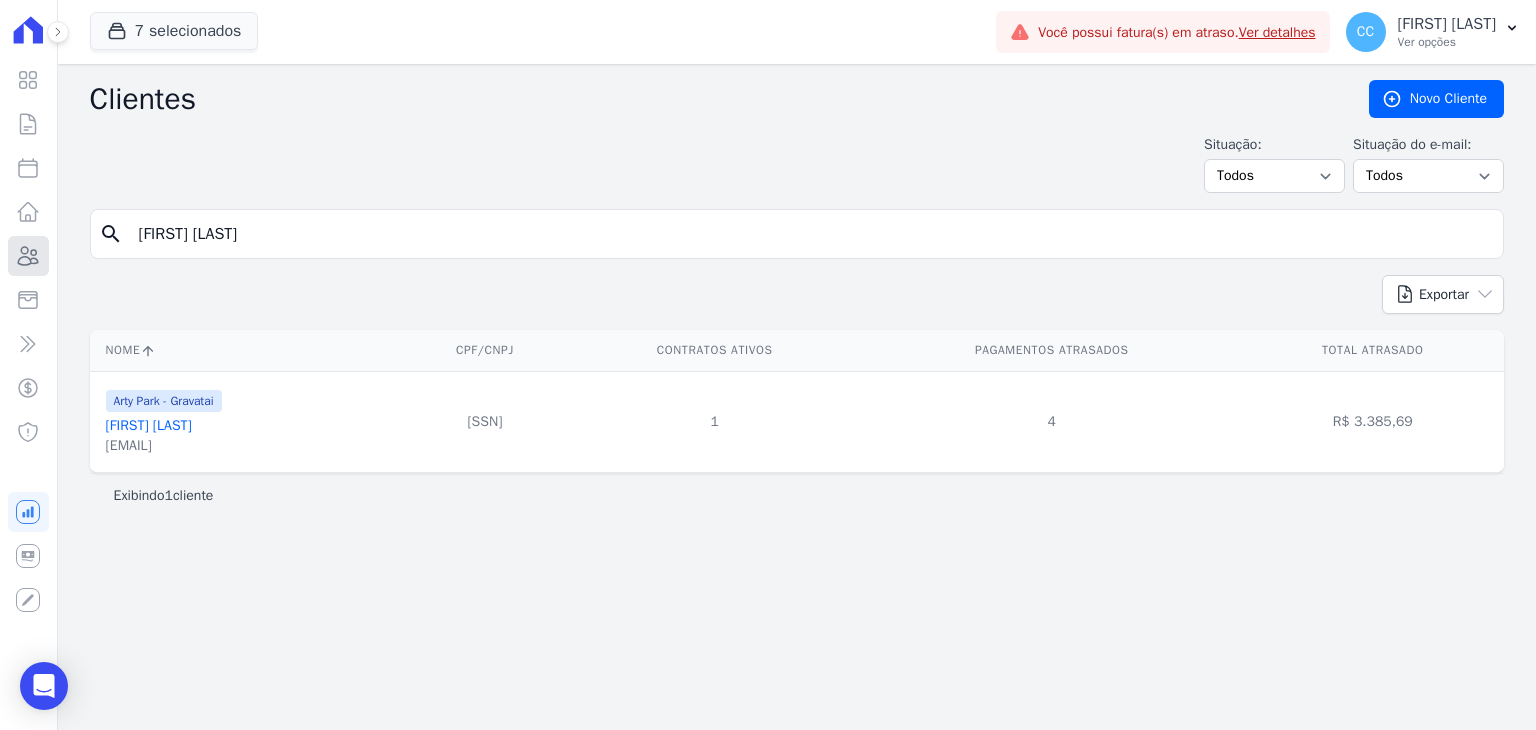 click on "Clientes" at bounding box center [28, 256] 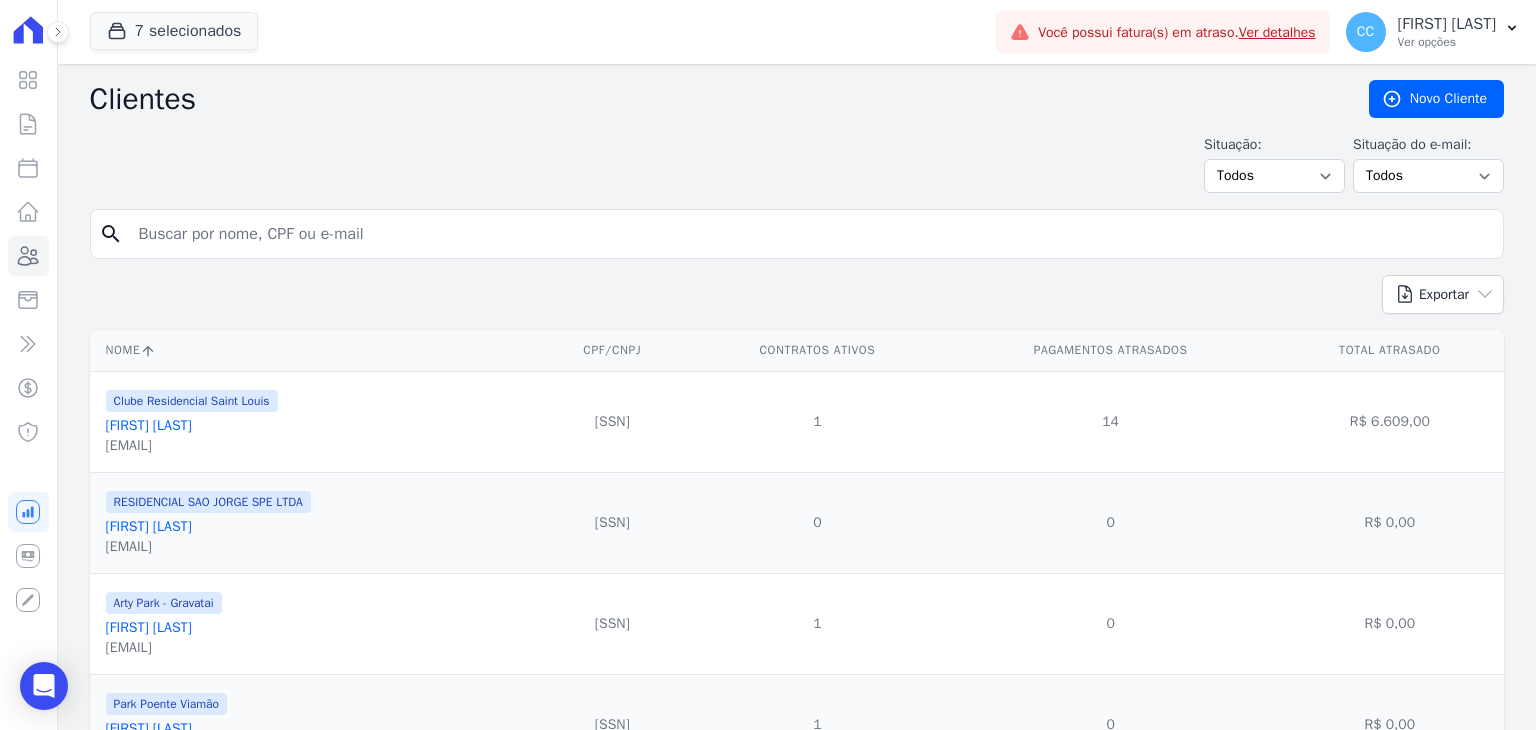 click at bounding box center [811, 234] 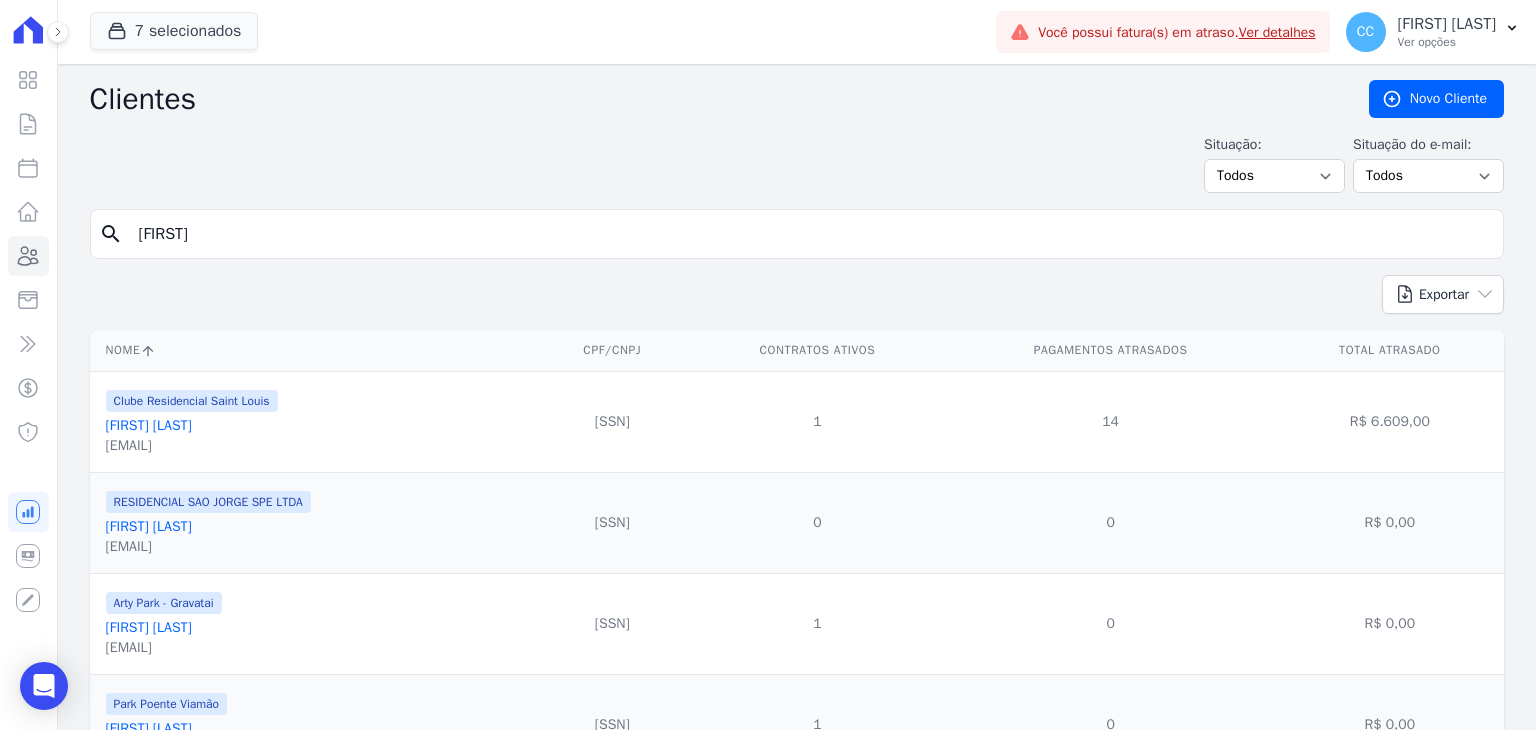 type on "[FIRST]" 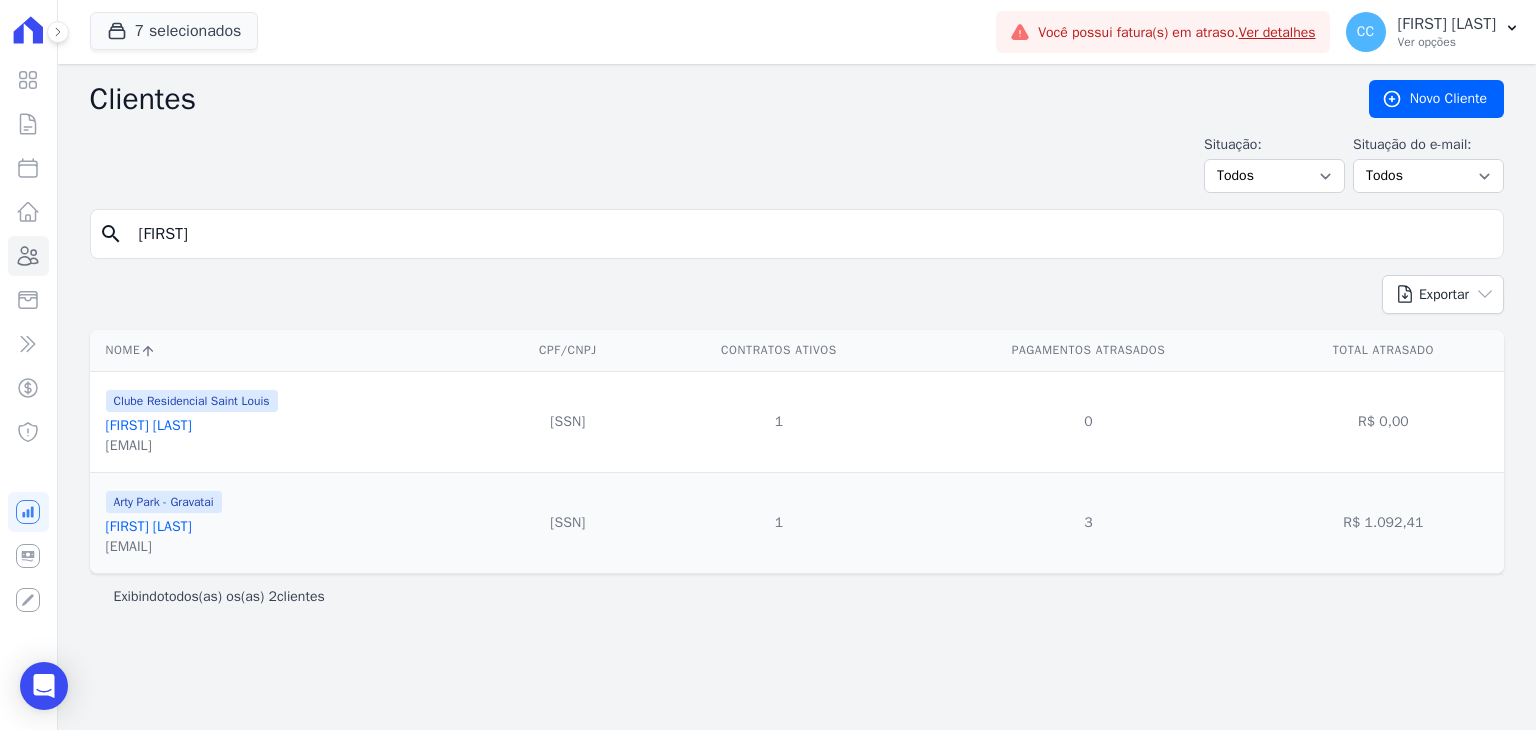 click on "[FIRST] [LAST]" at bounding box center (149, 526) 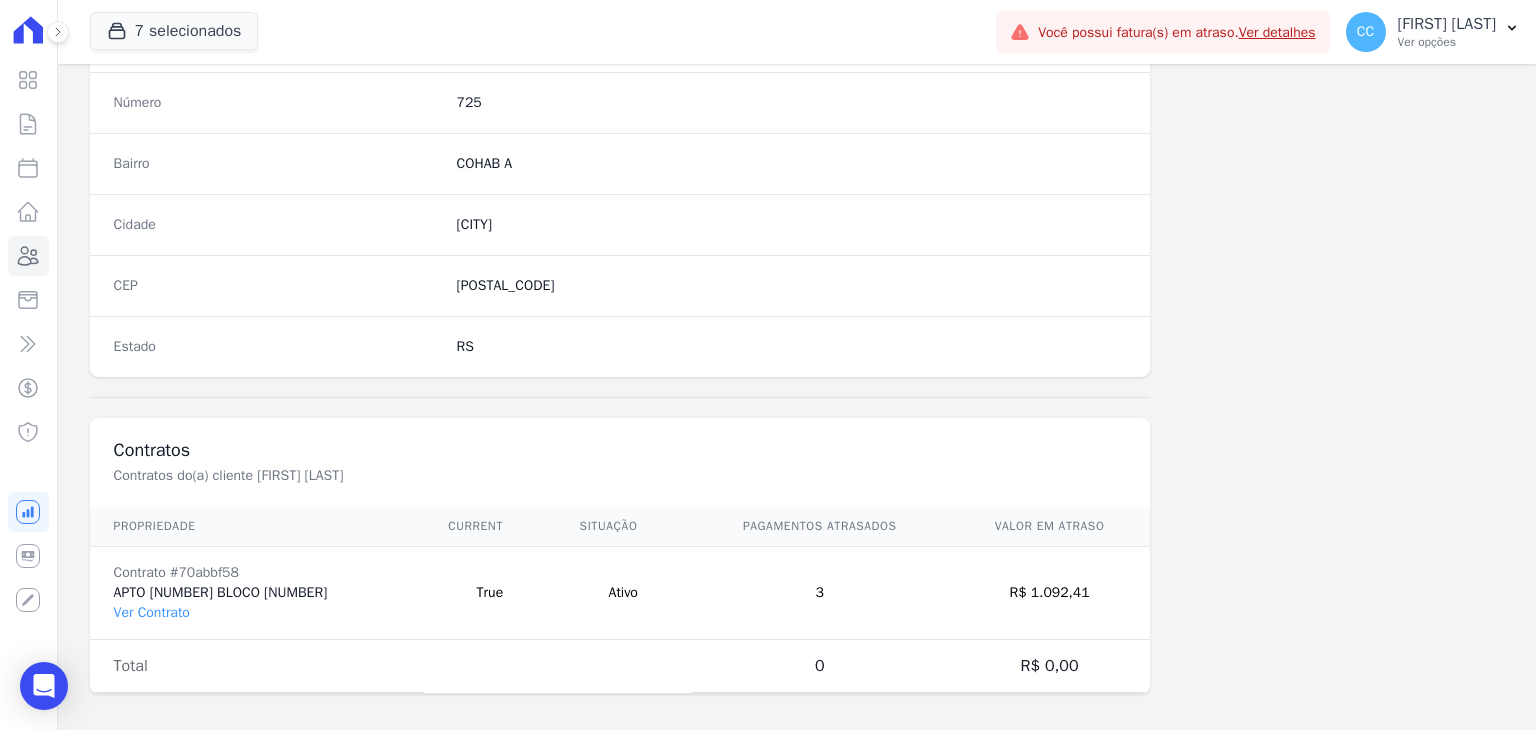 scroll, scrollTop: 1135, scrollLeft: 0, axis: vertical 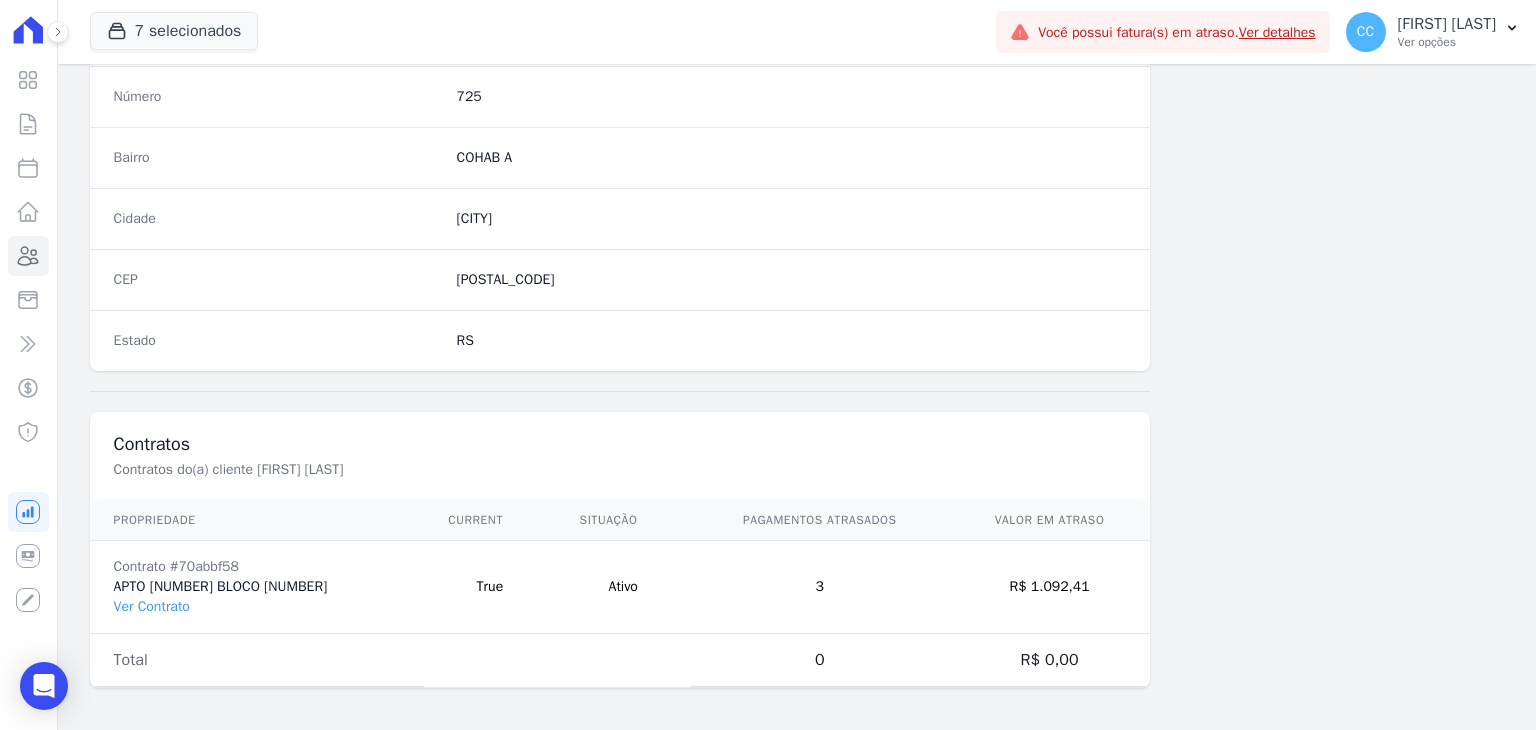 click on "Contrato #70abbf58
APTO [NUMBER] BLOCO [NUMBER]
Ver Contrato" at bounding box center [257, 587] 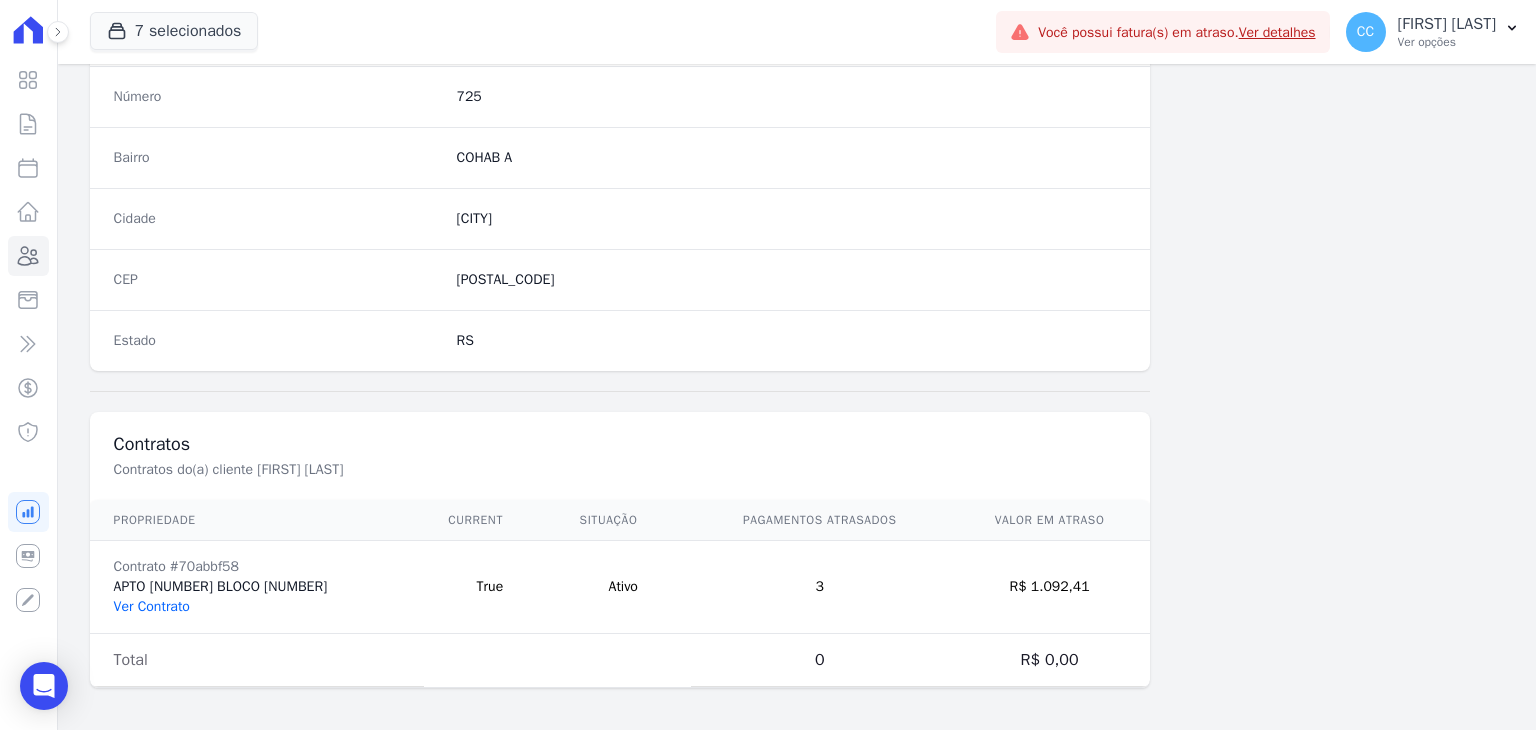 click on "Ver Contrato" at bounding box center [152, 606] 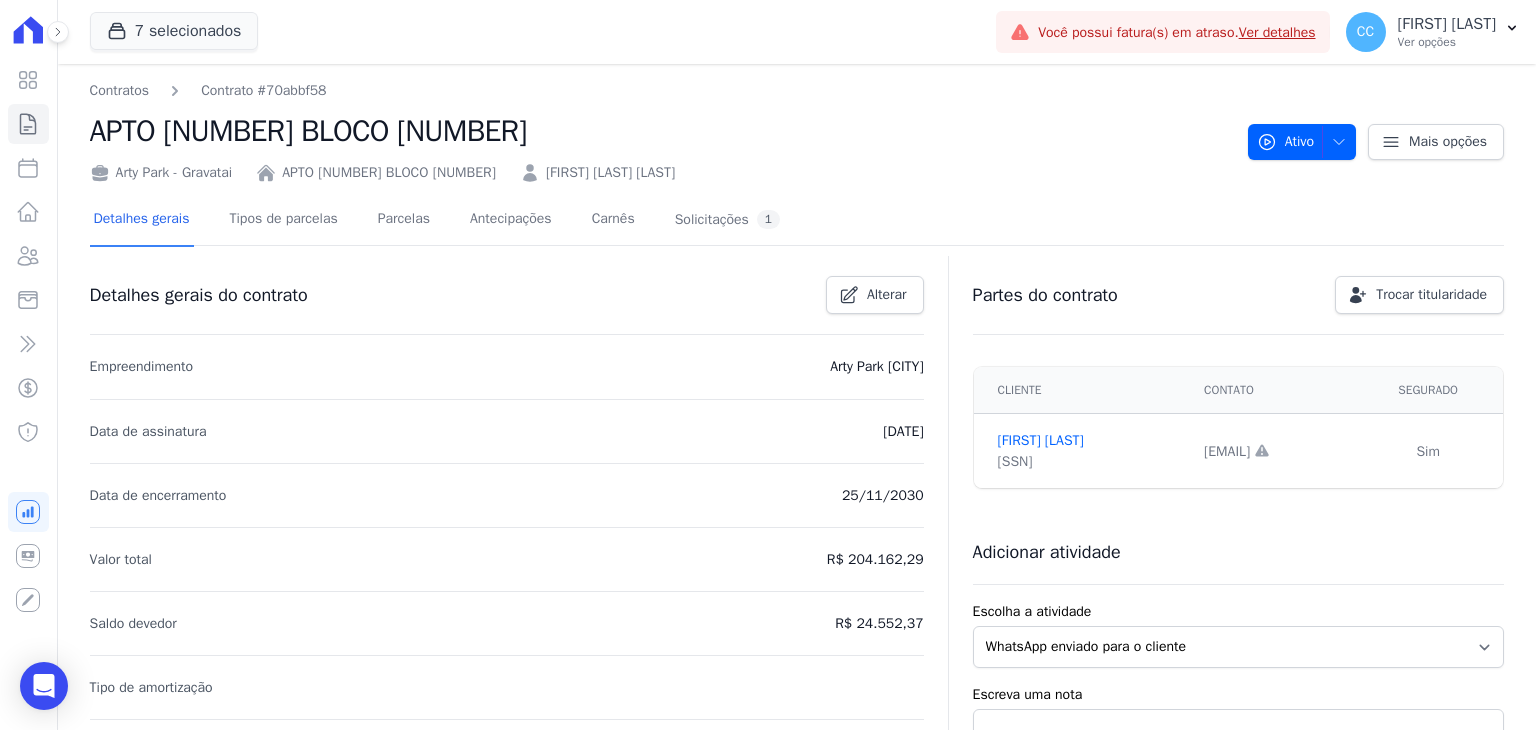 click on "Detalhes gerais
Tipos de parcelas
Parcelas
Antecipações
Carnês
Solicitações
1" at bounding box center [437, 220] 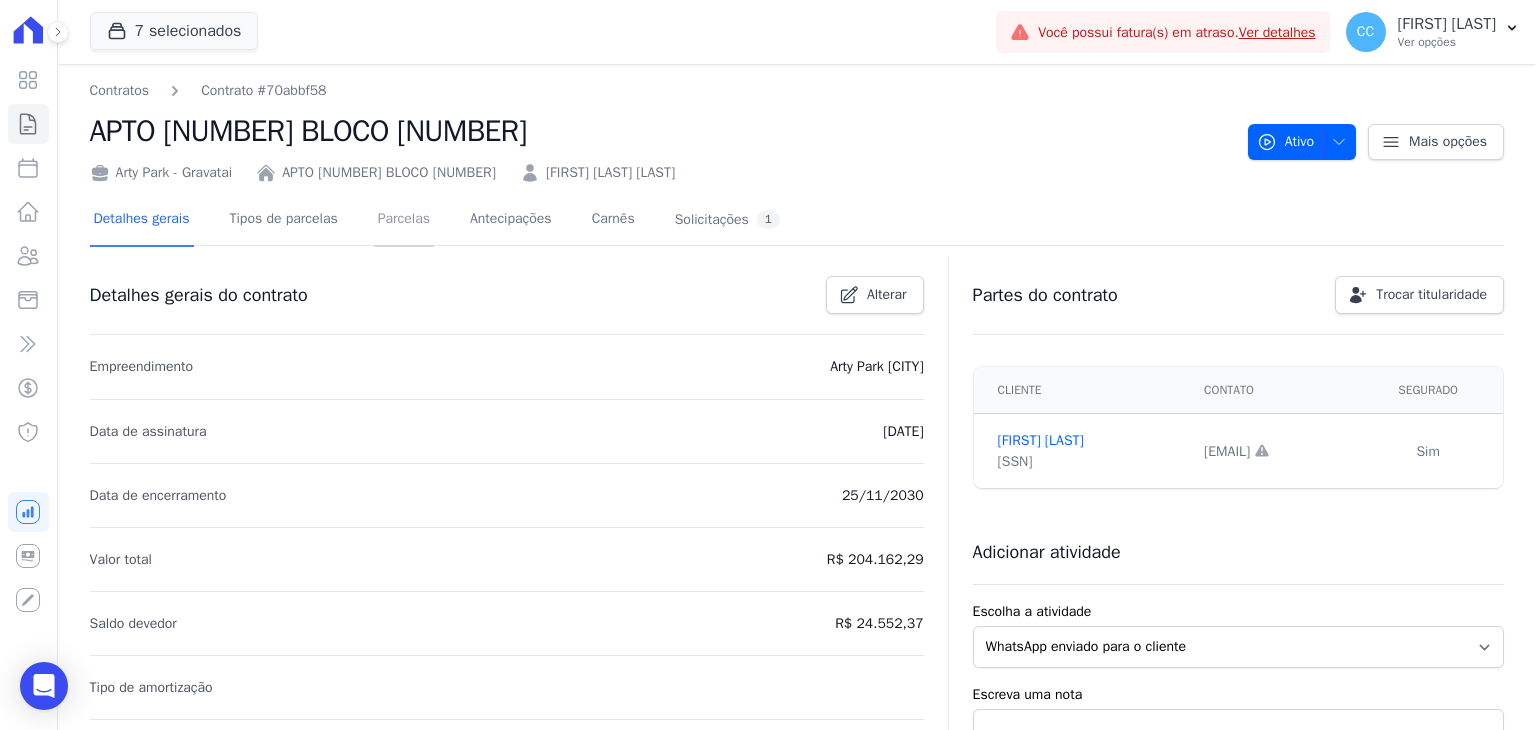 click on "Parcelas" at bounding box center (404, 220) 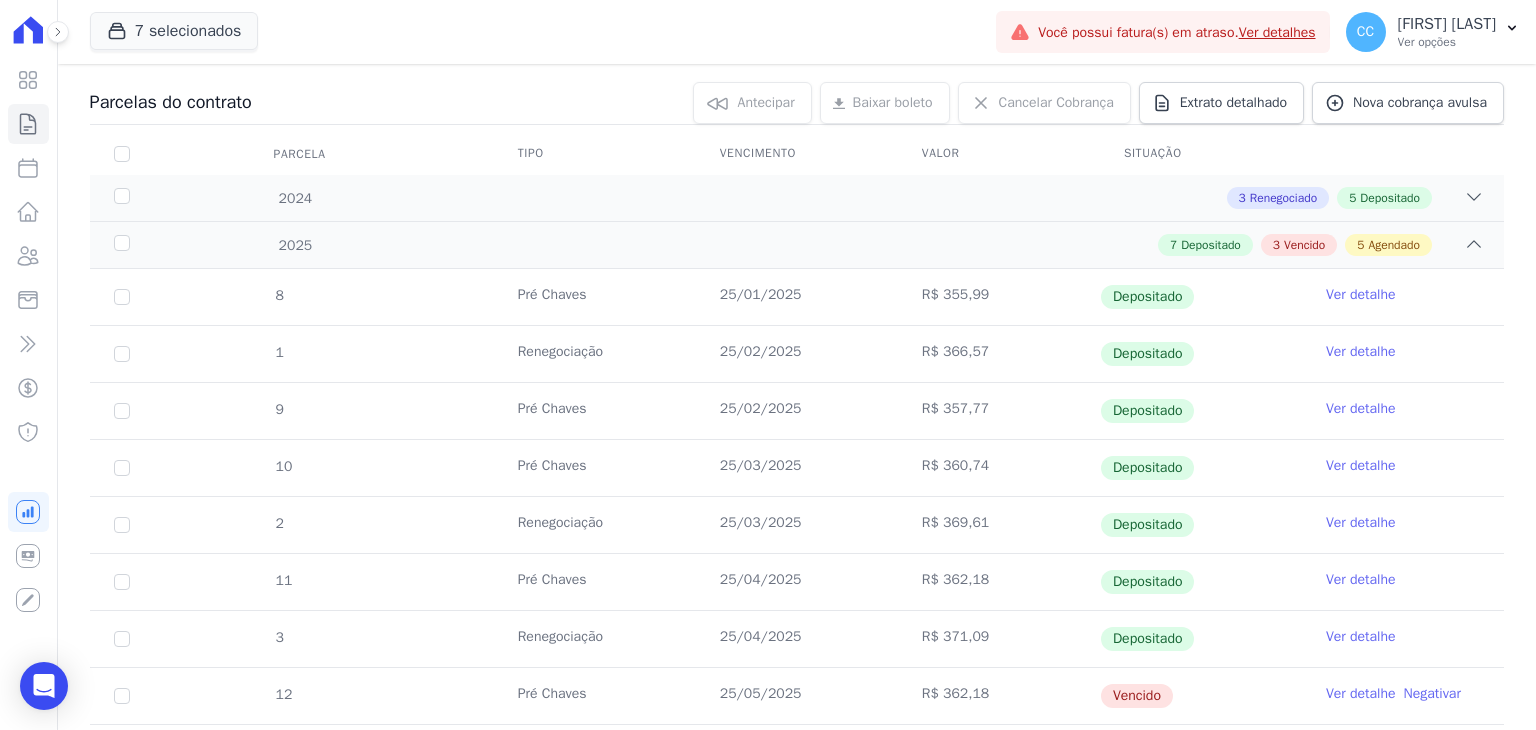 scroll, scrollTop: 400, scrollLeft: 0, axis: vertical 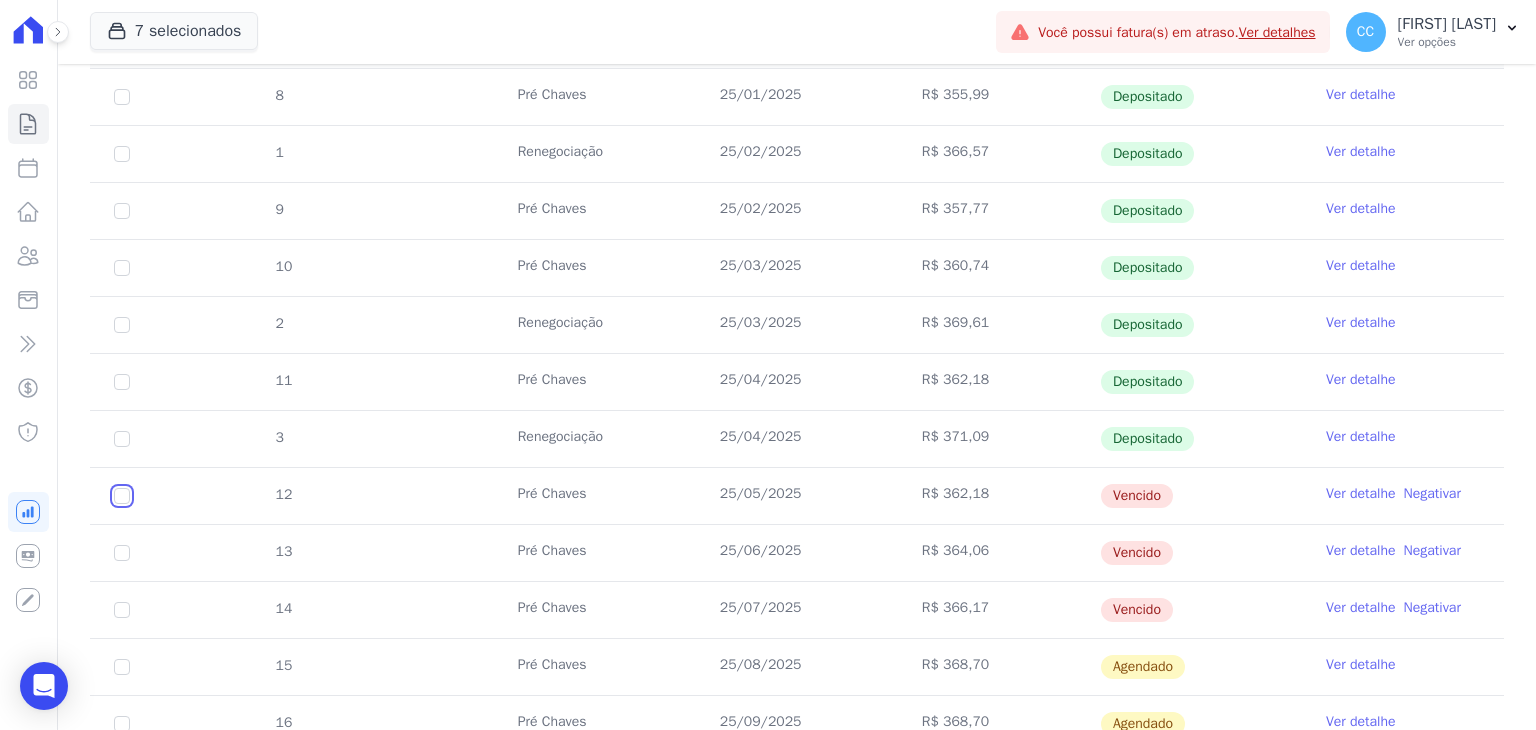 click at bounding box center (122, 496) 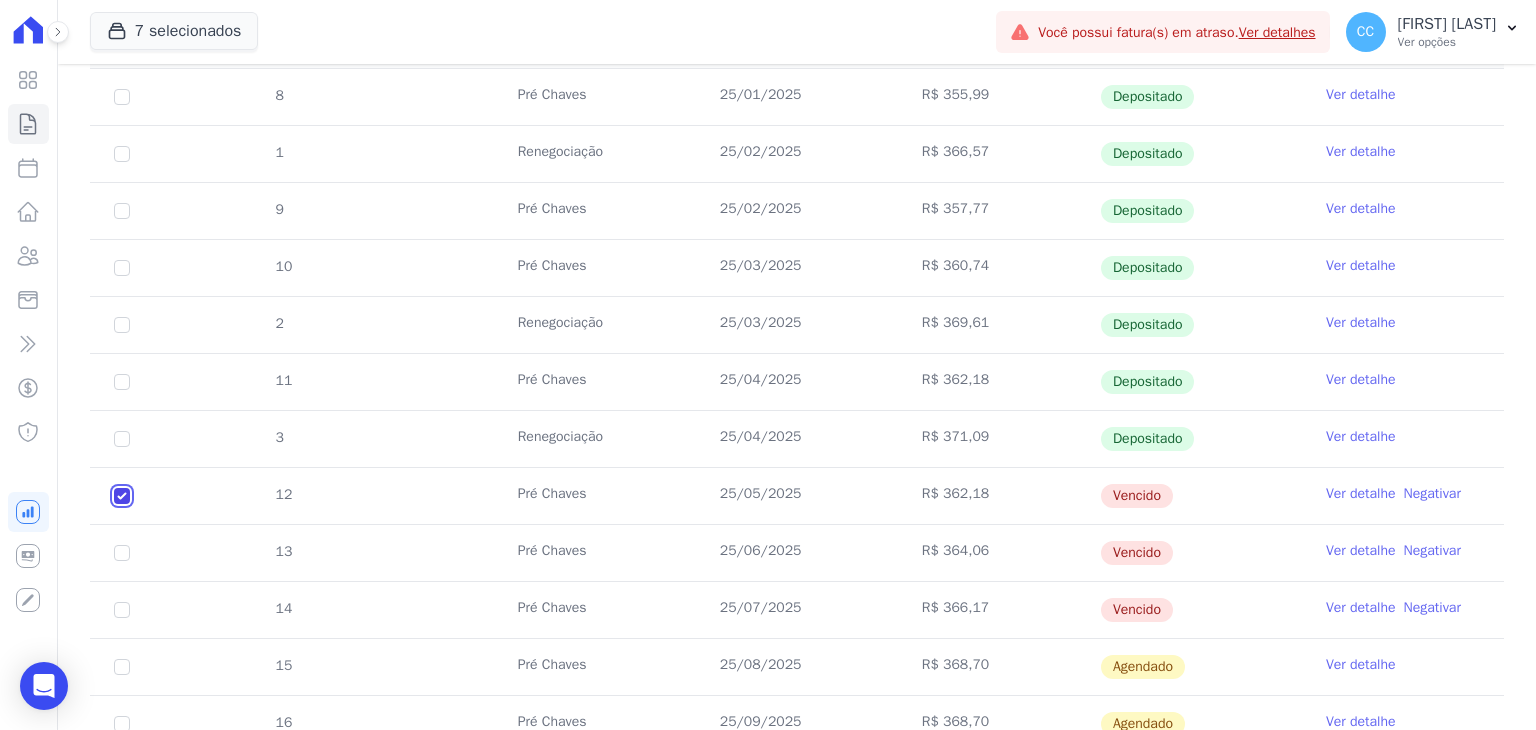 checkbox on "true" 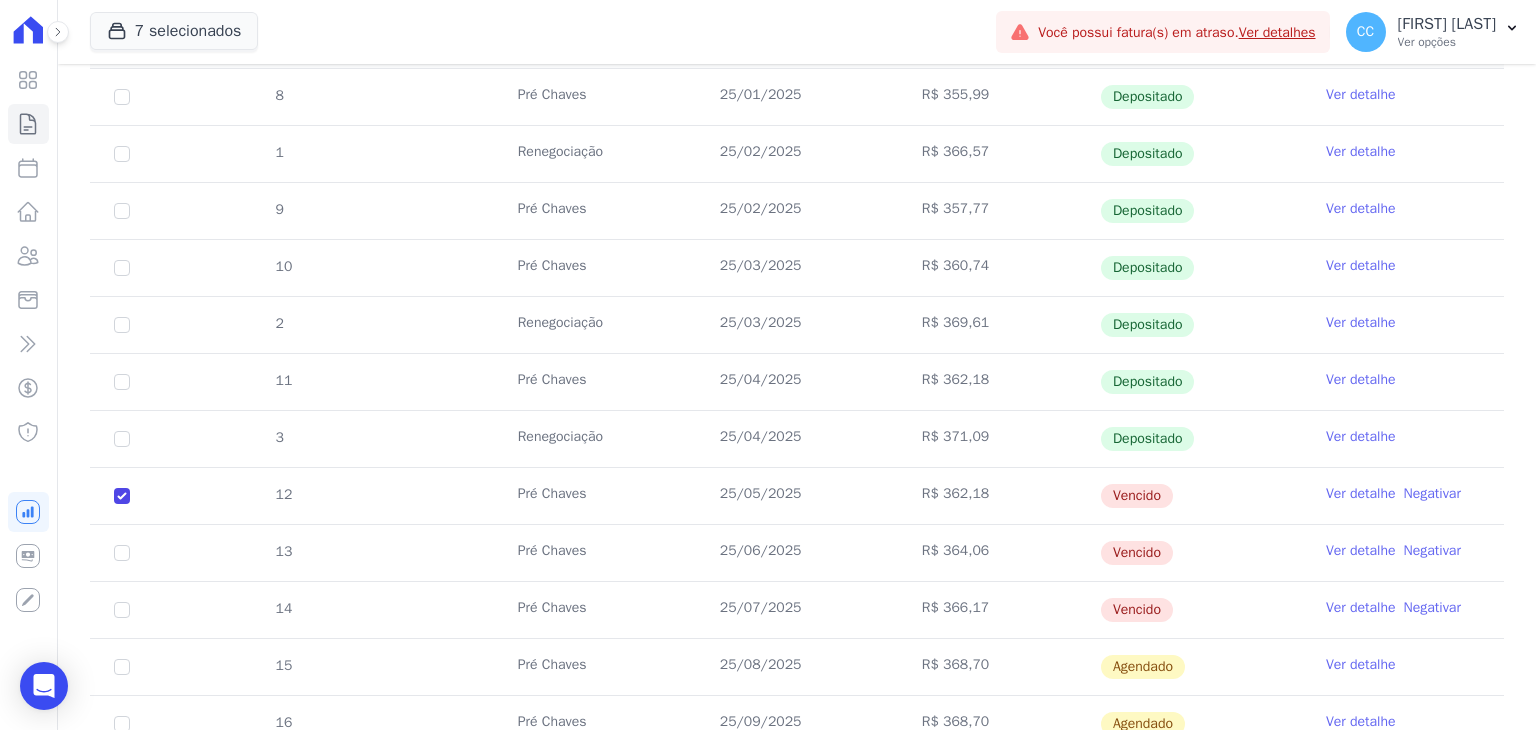 drag, startPoint x: 128, startPoint y: 537, endPoint x: 120, endPoint y: 550, distance: 15.264338 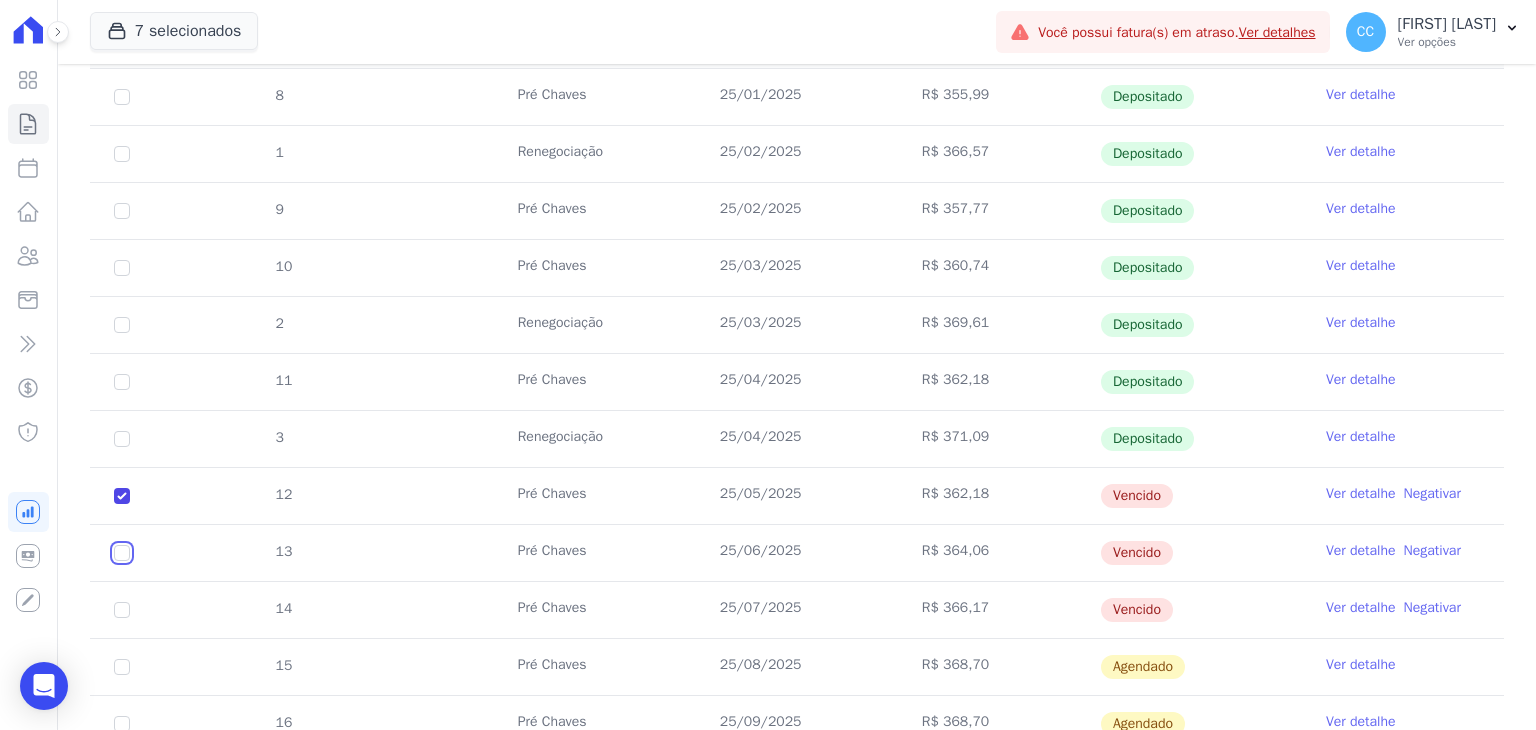 click at bounding box center (122, 496) 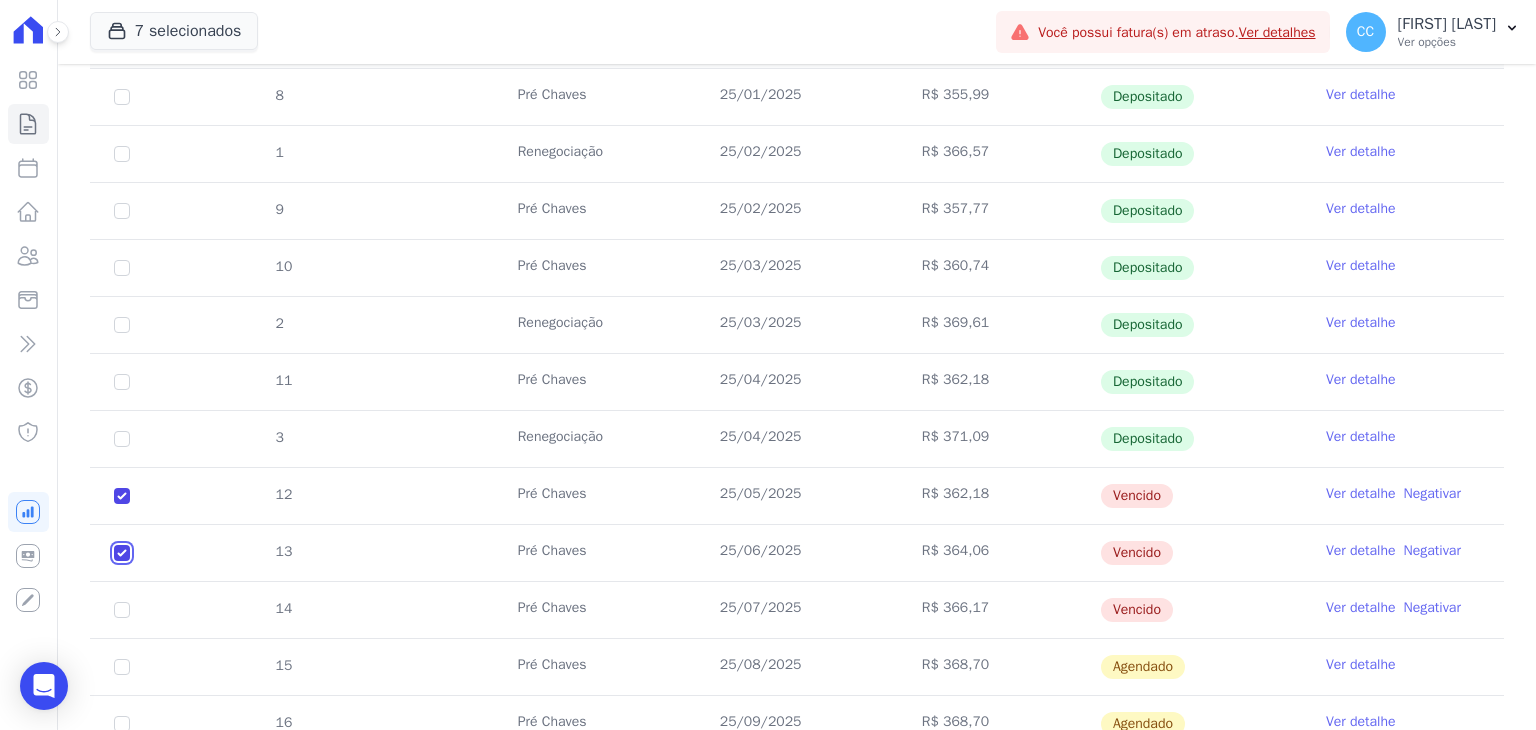 checkbox on "true" 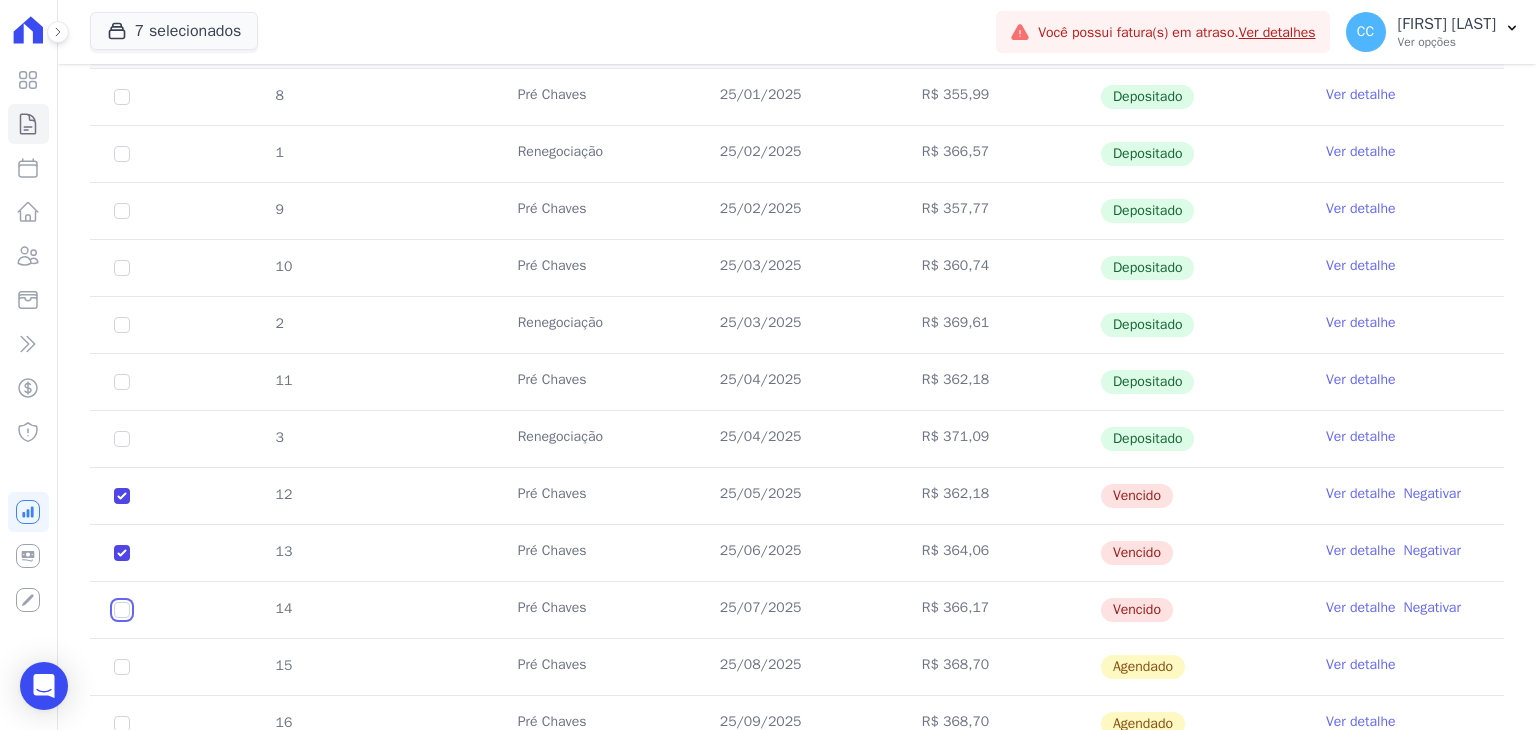 click at bounding box center (122, 496) 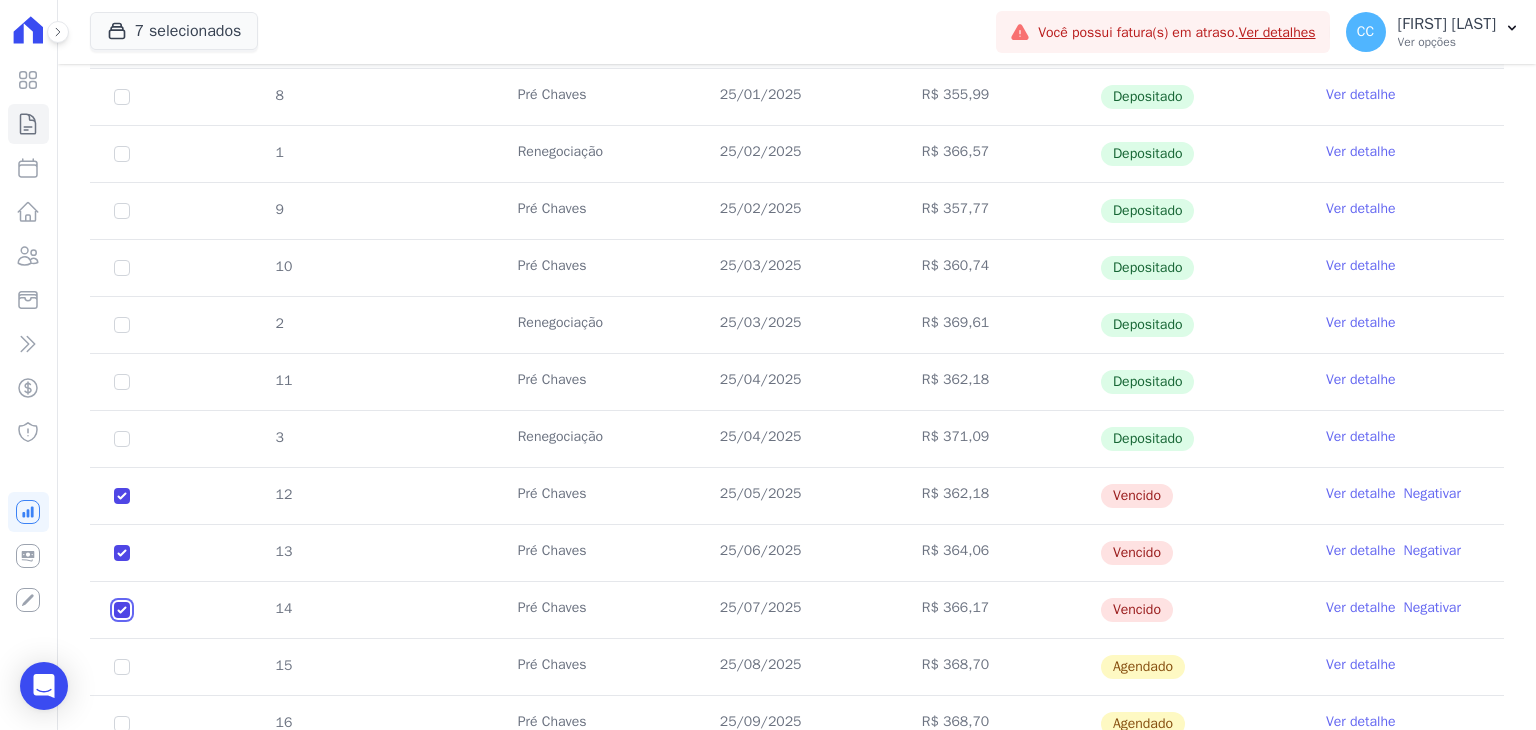 checkbox on "true" 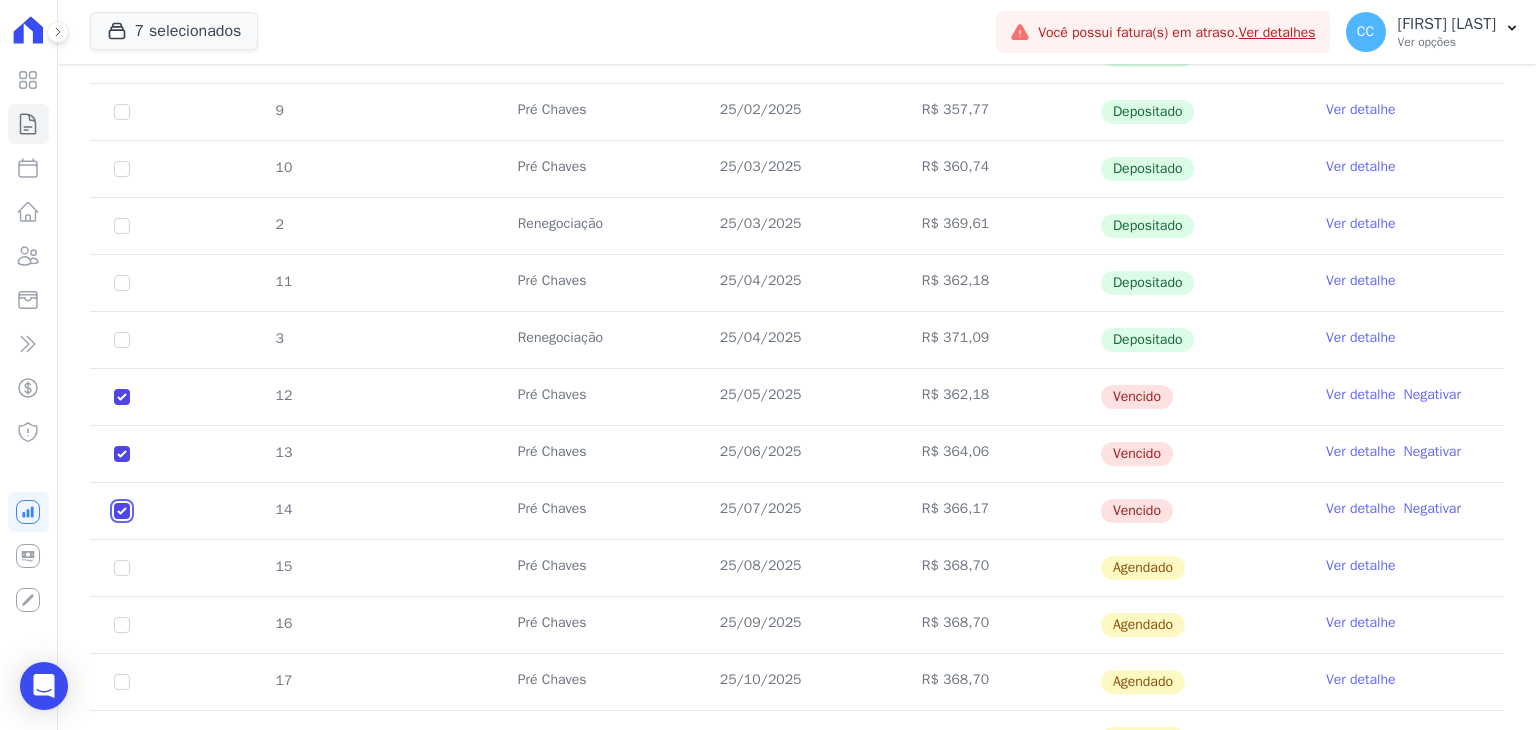 scroll, scrollTop: 500, scrollLeft: 0, axis: vertical 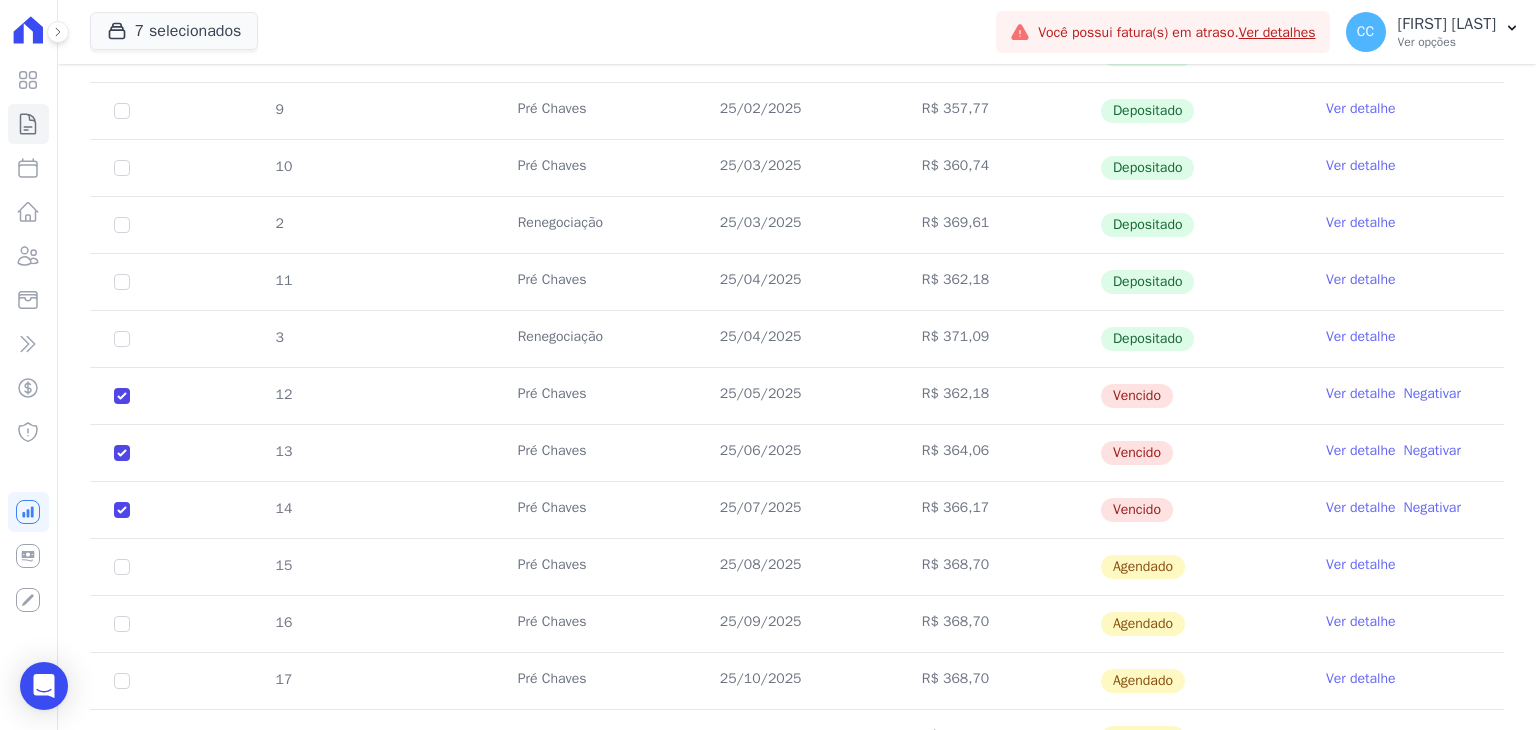 click on "15" at bounding box center [122, 567] 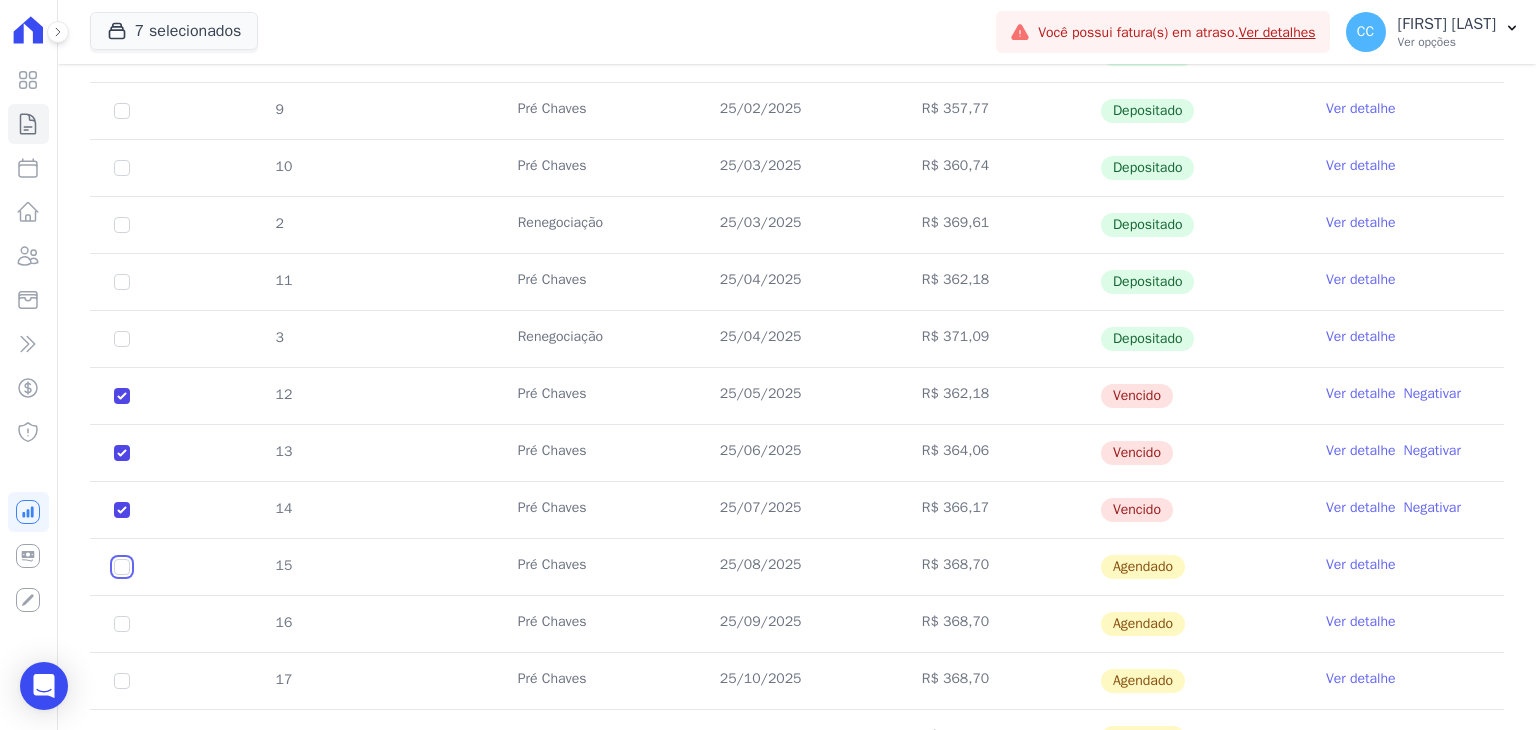 click at bounding box center [122, 567] 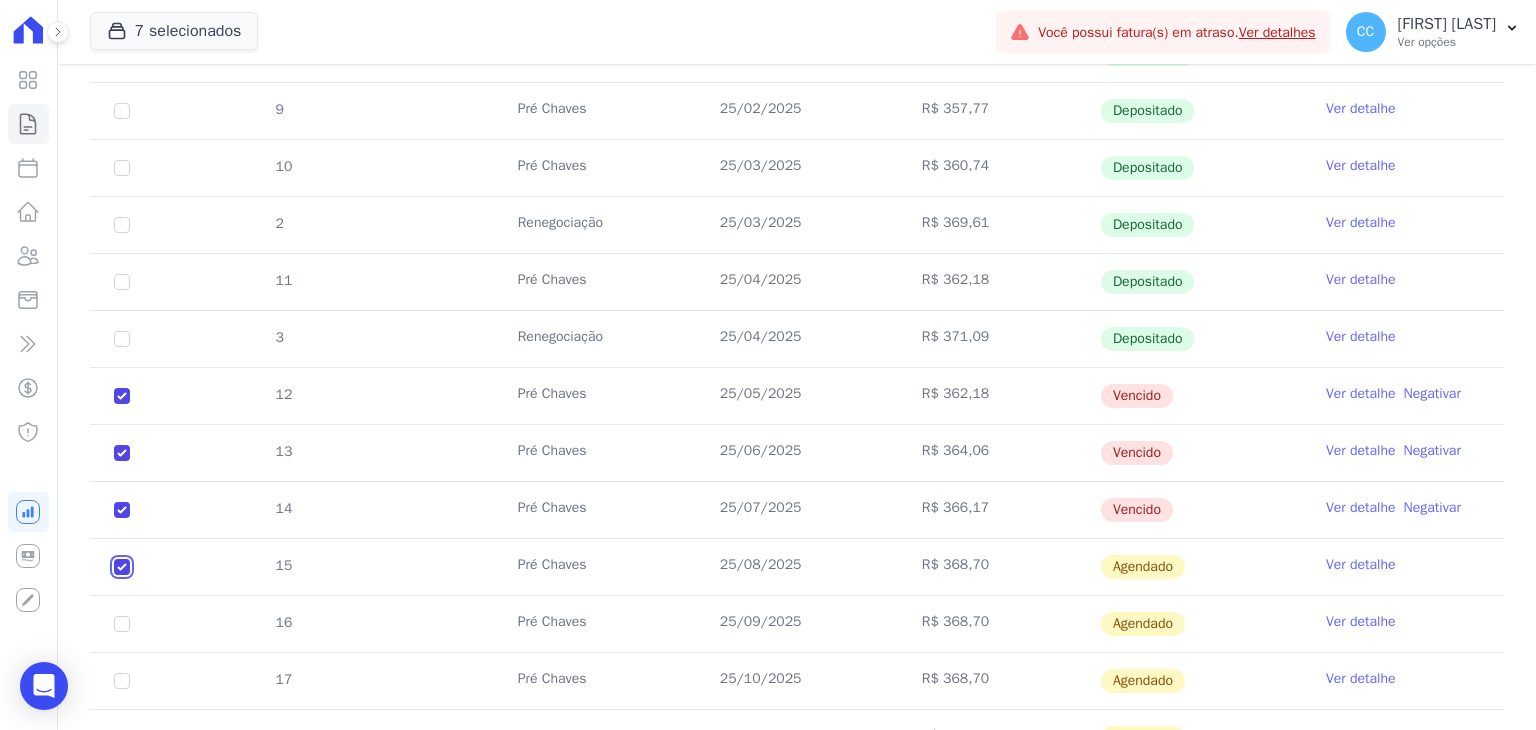 checkbox on "true" 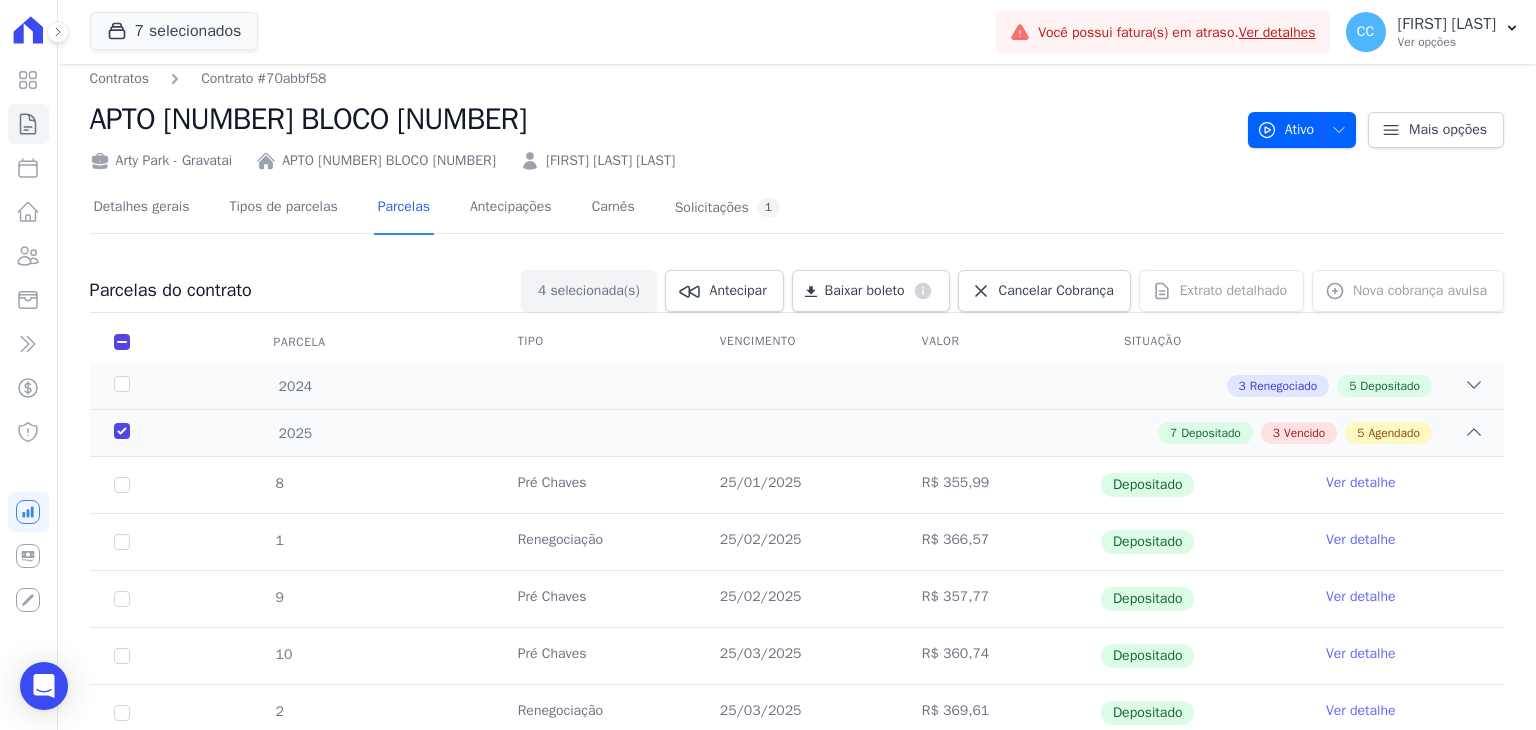 scroll, scrollTop: 0, scrollLeft: 0, axis: both 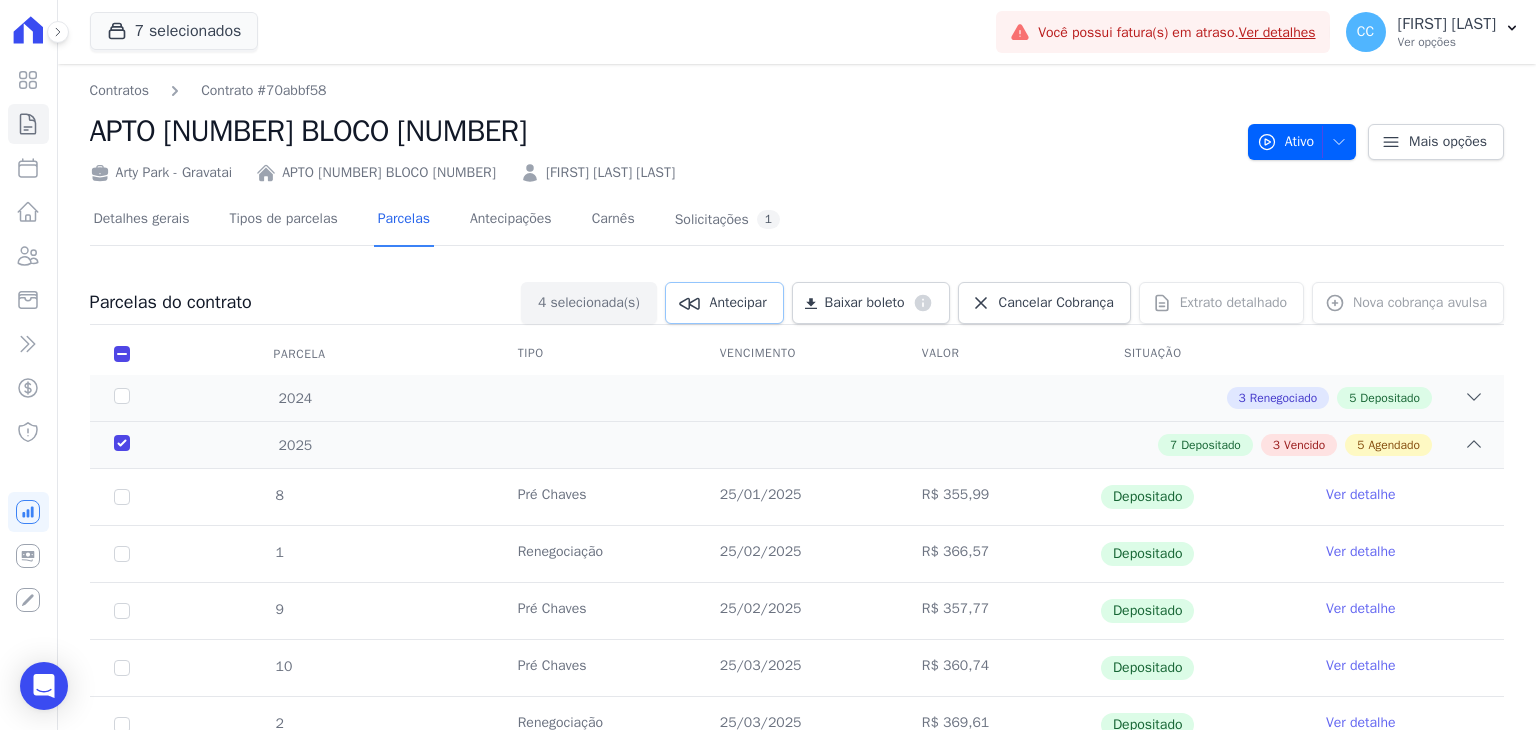 click on "Antecipar" at bounding box center [738, 303] 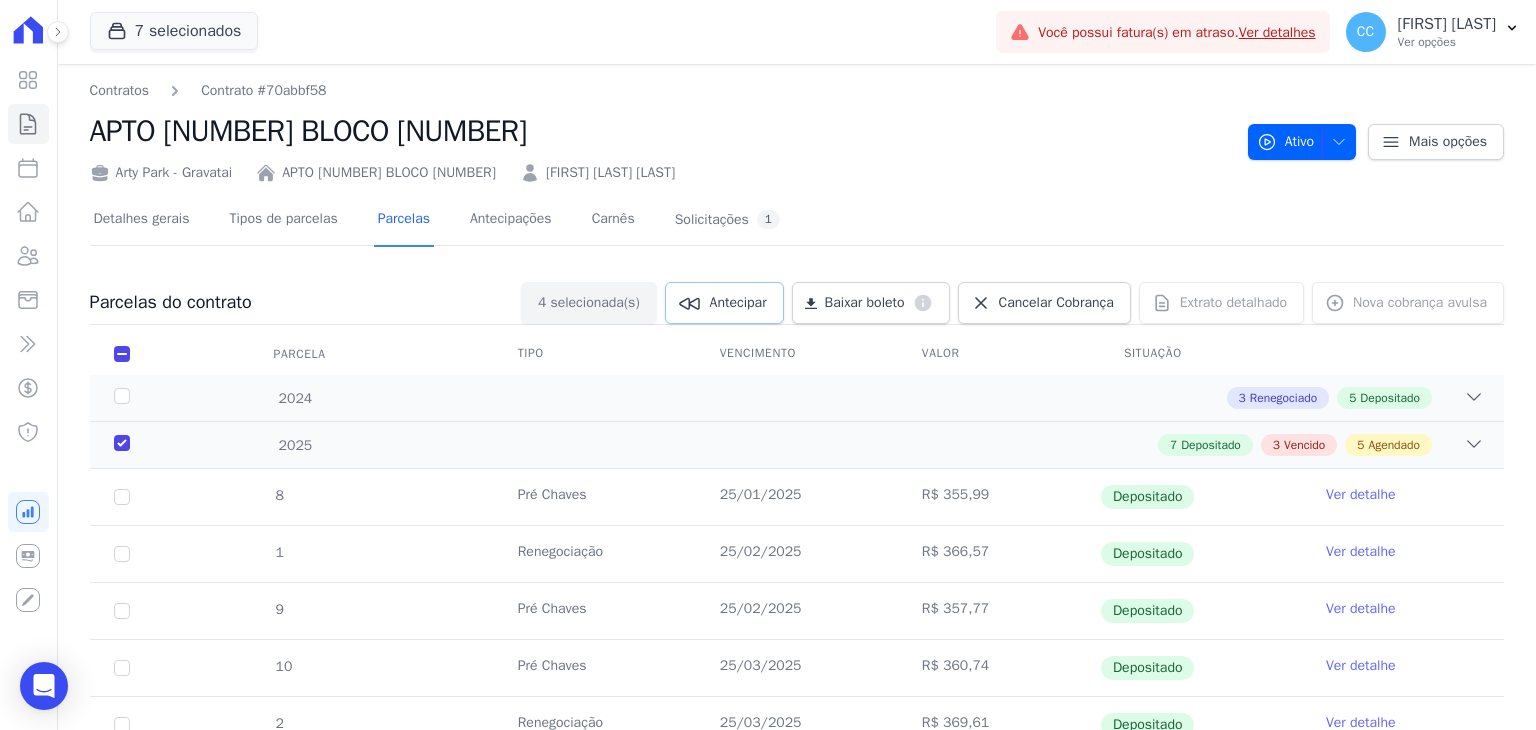 click on "Antecipar" at bounding box center [724, 303] 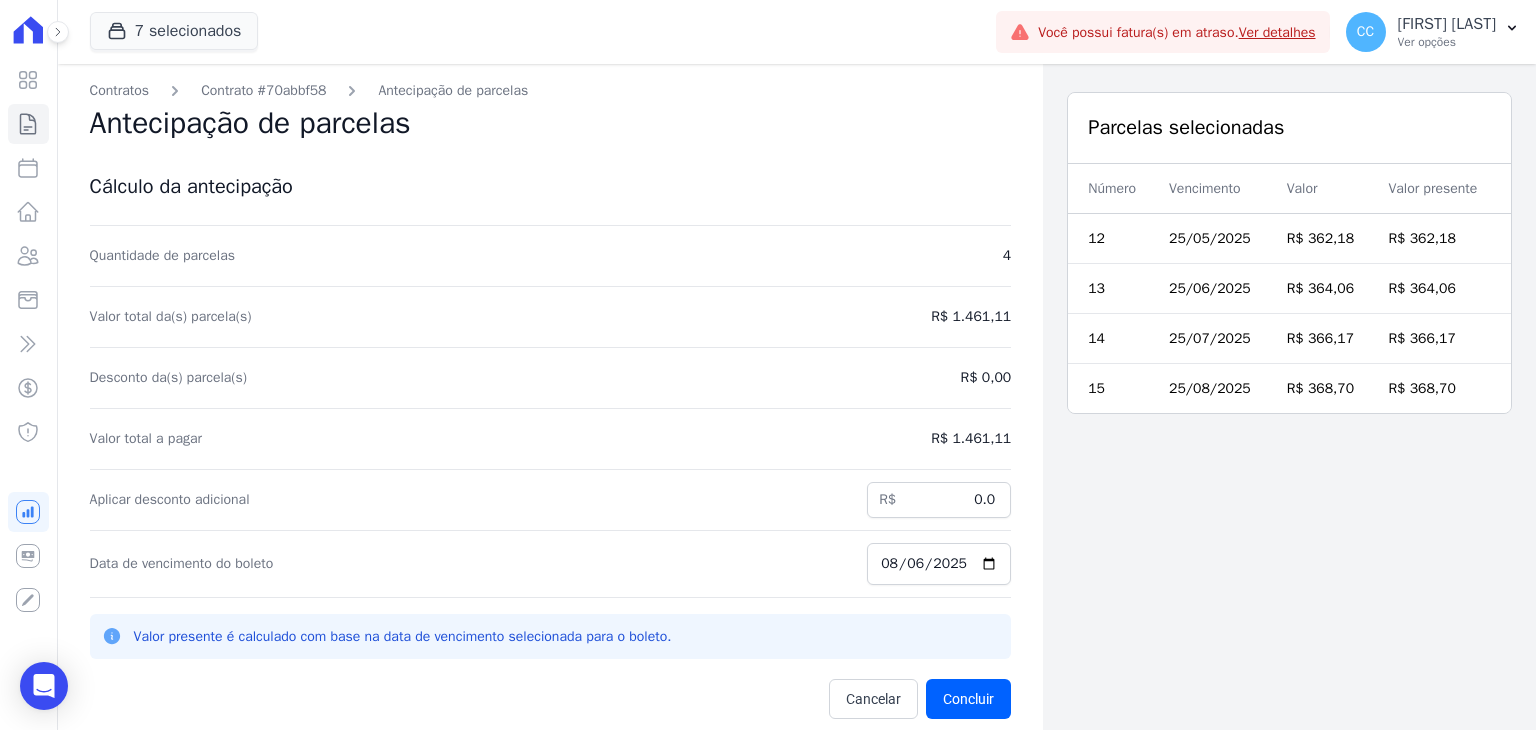 scroll, scrollTop: 64, scrollLeft: 0, axis: vertical 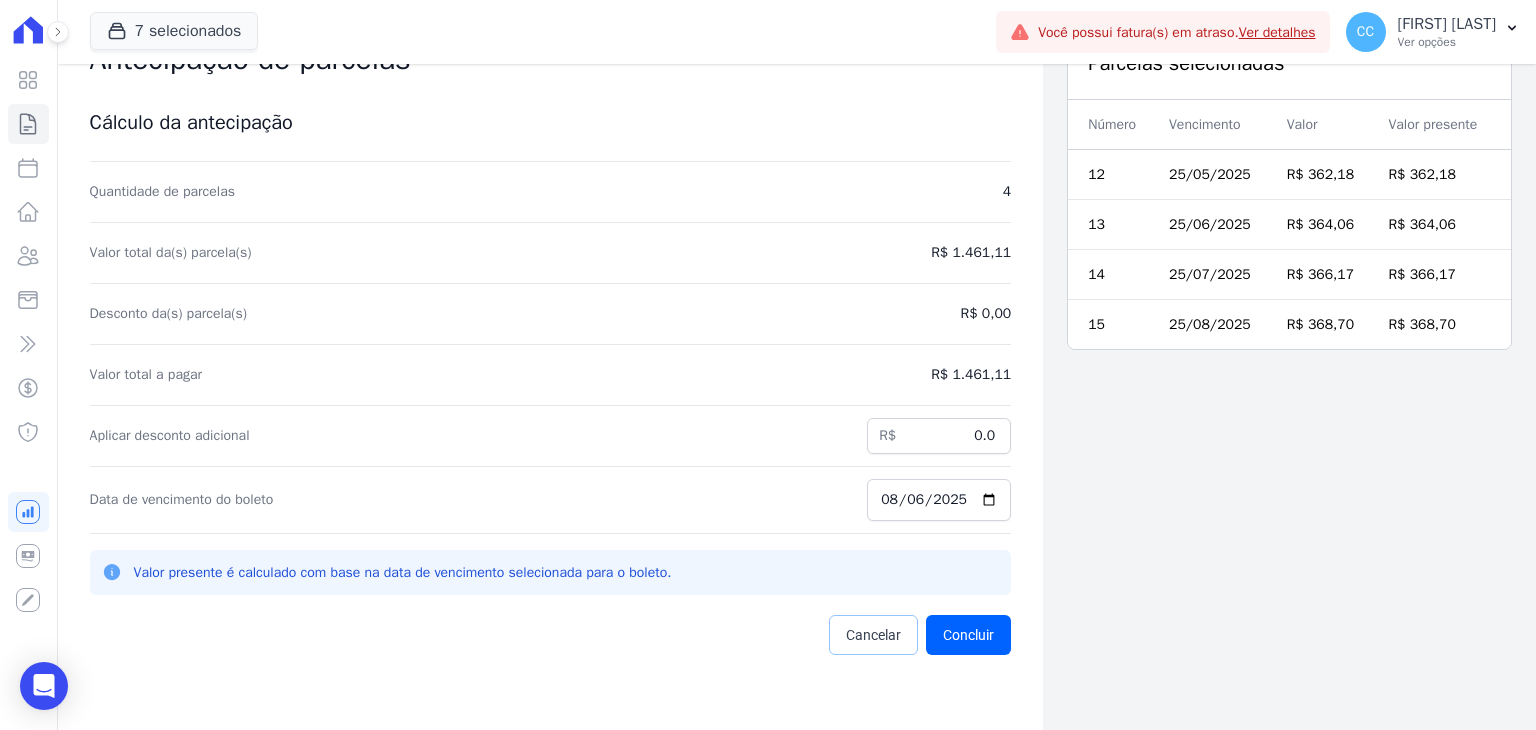 click on "Cancelar" at bounding box center [873, 635] 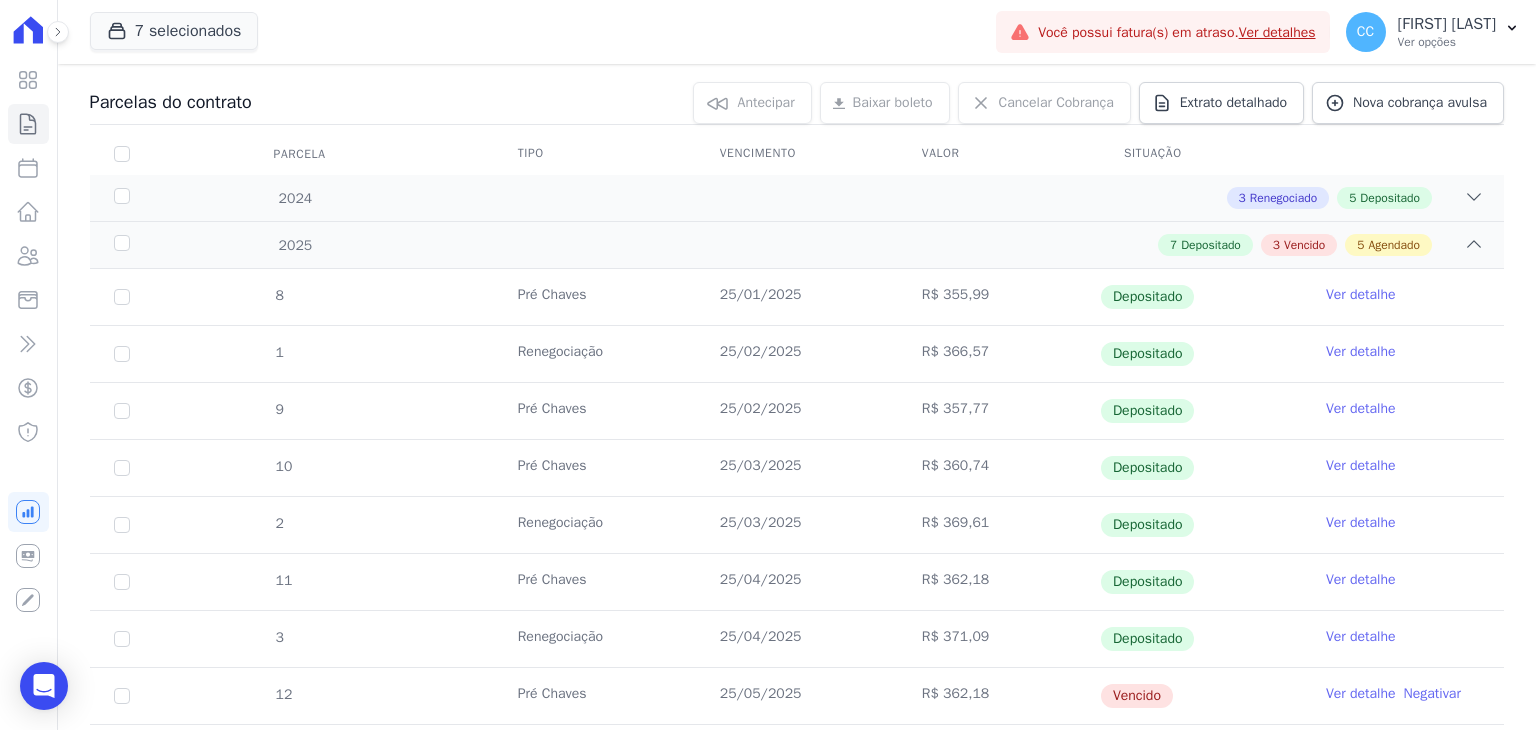 scroll, scrollTop: 500, scrollLeft: 0, axis: vertical 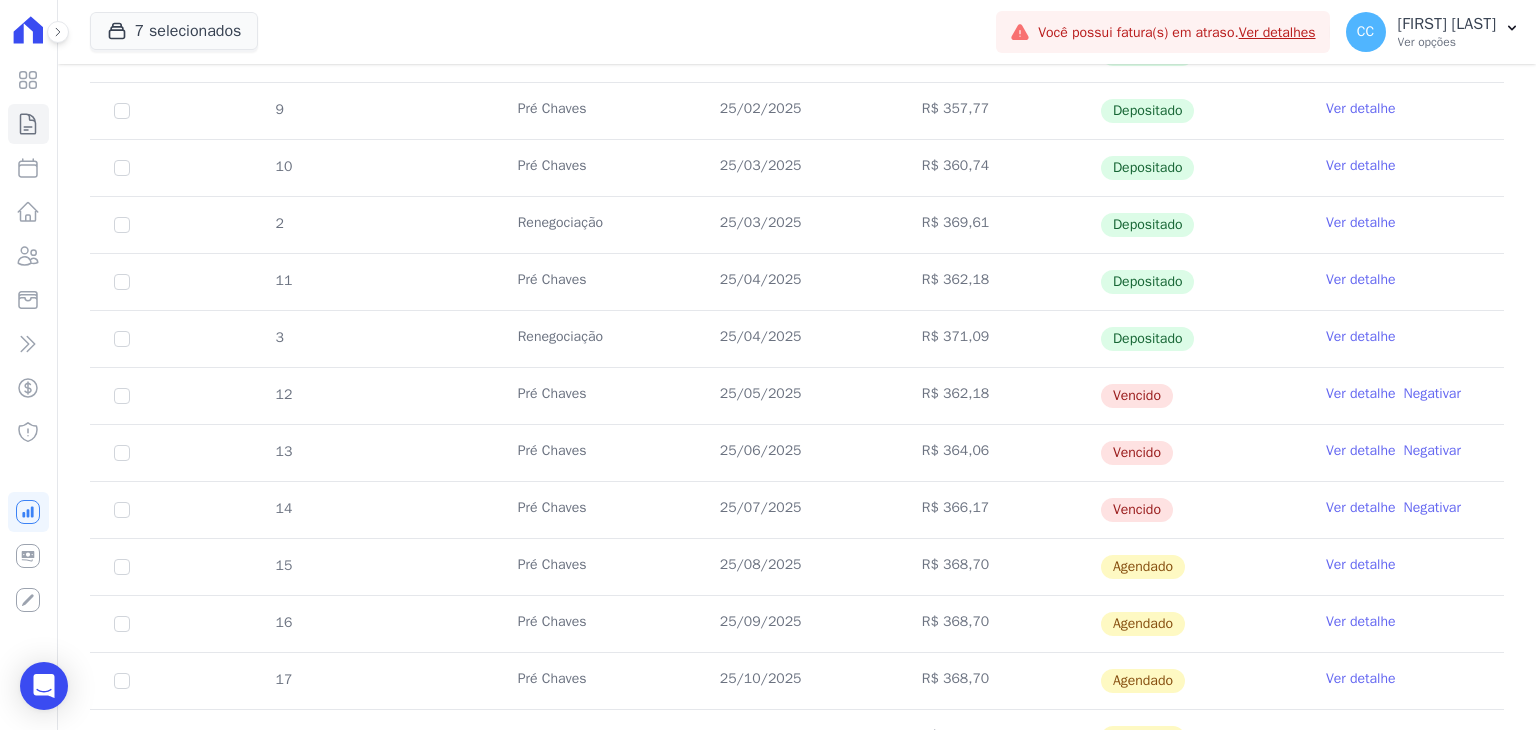 click on "Ver detalhe" at bounding box center (1403, 567) 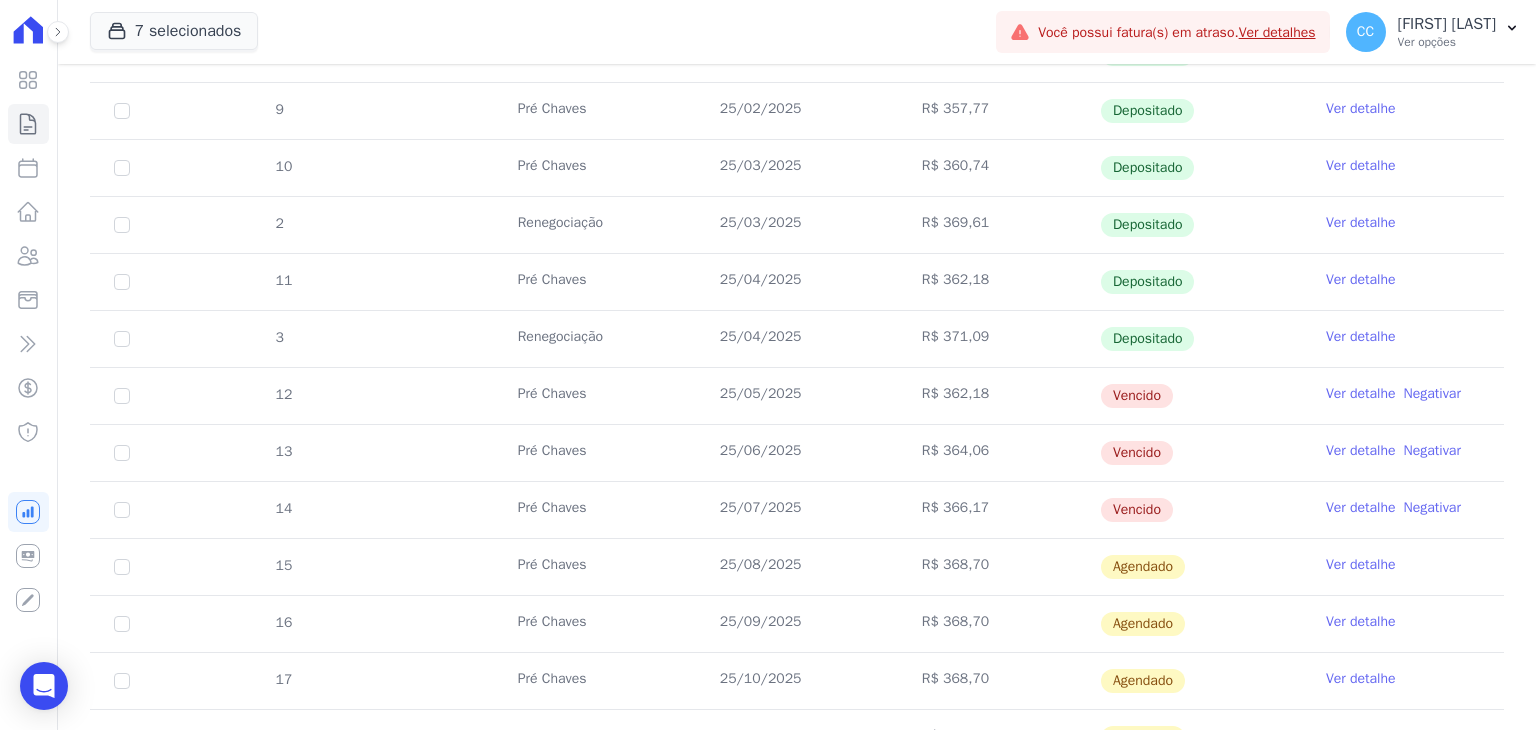 click on "Ver detalhe" at bounding box center [1361, 565] 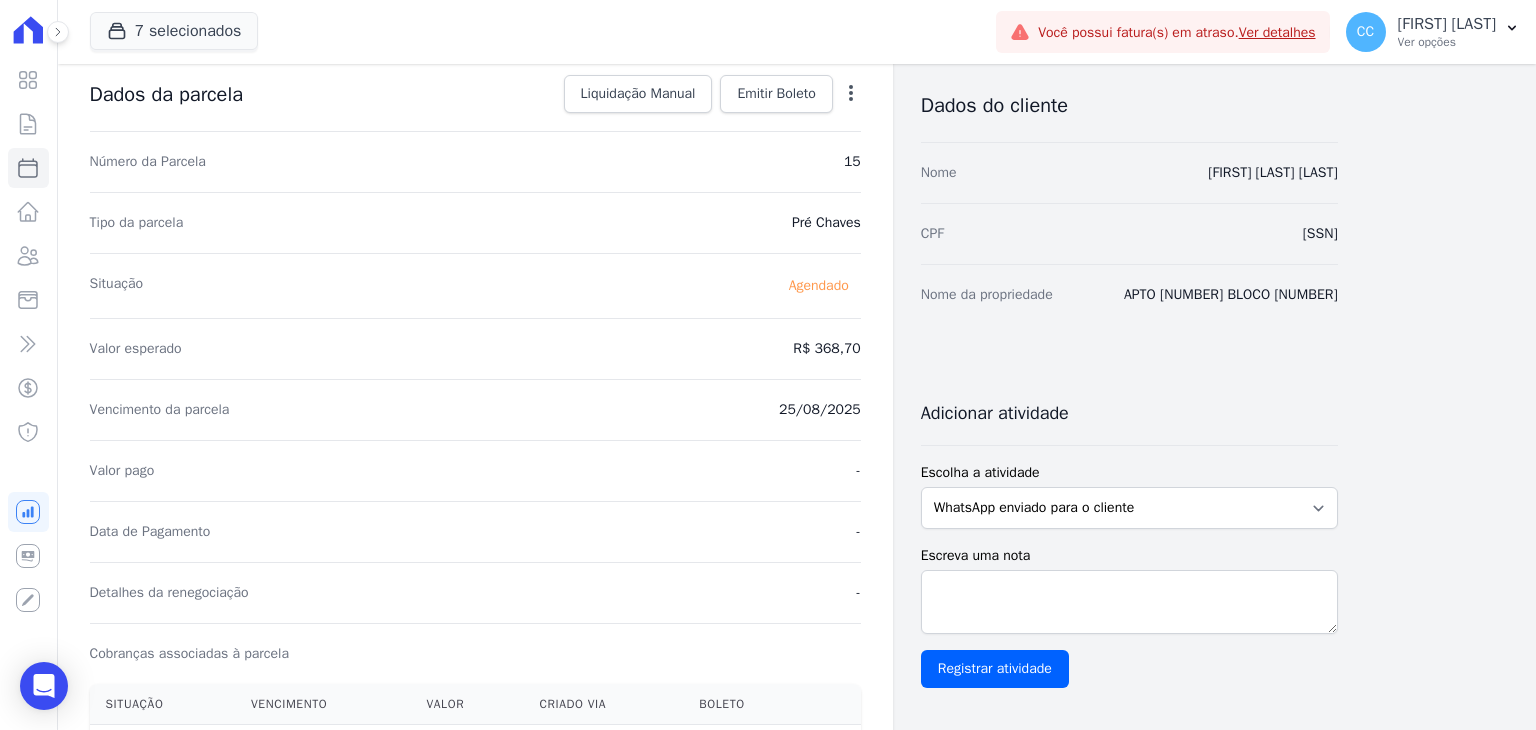 scroll, scrollTop: 0, scrollLeft: 0, axis: both 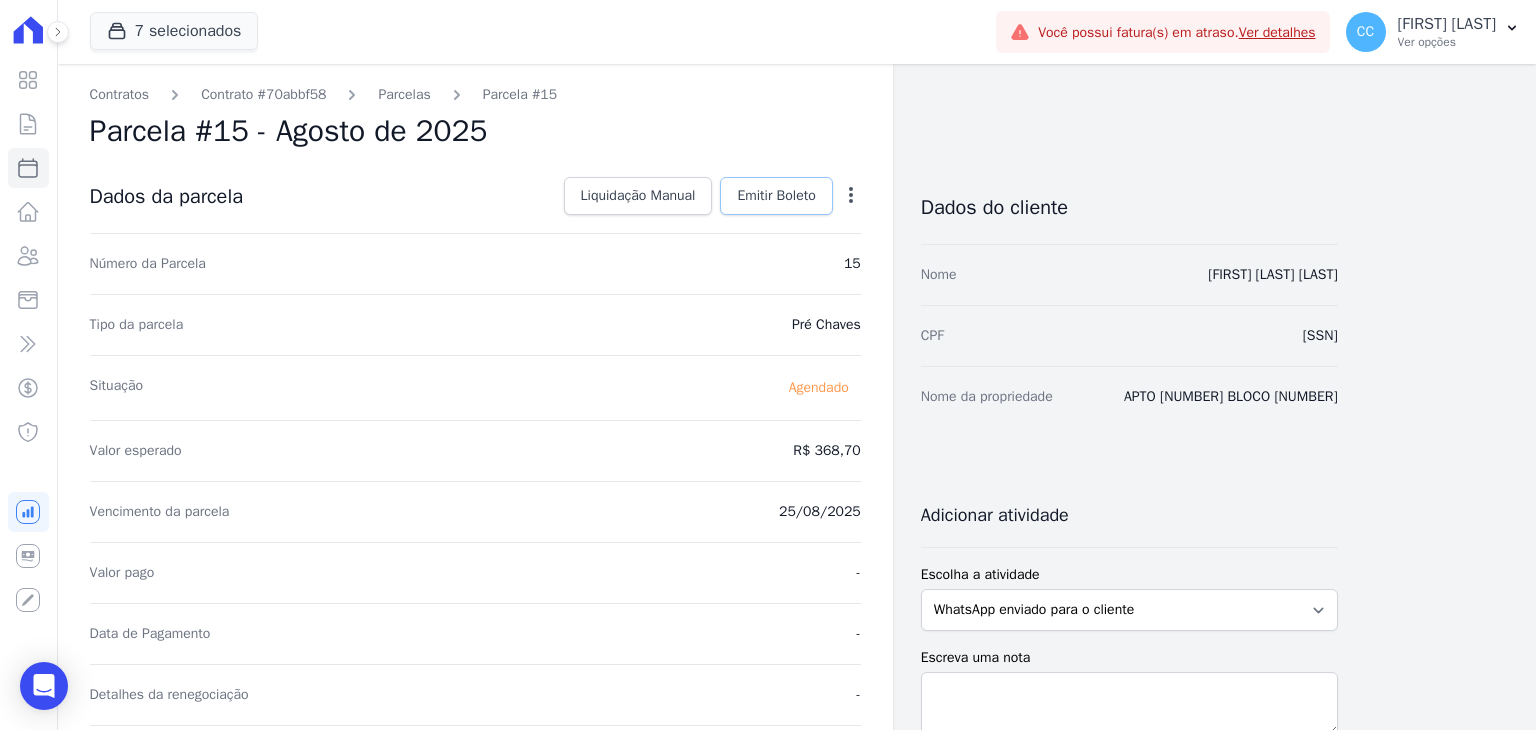 click on "Emitir Boleto" at bounding box center [776, 196] 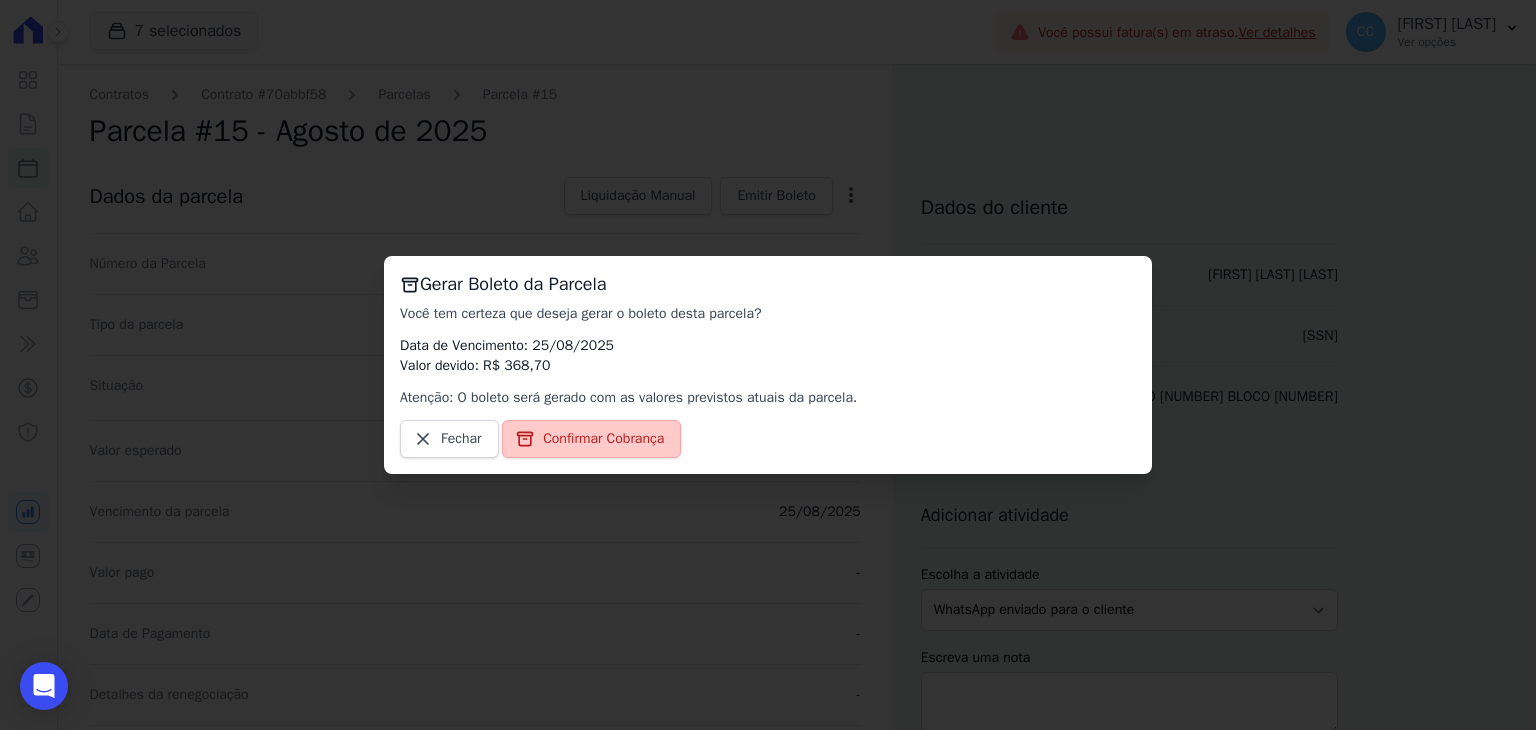 click on "Confirmar Cobrança" at bounding box center [591, 439] 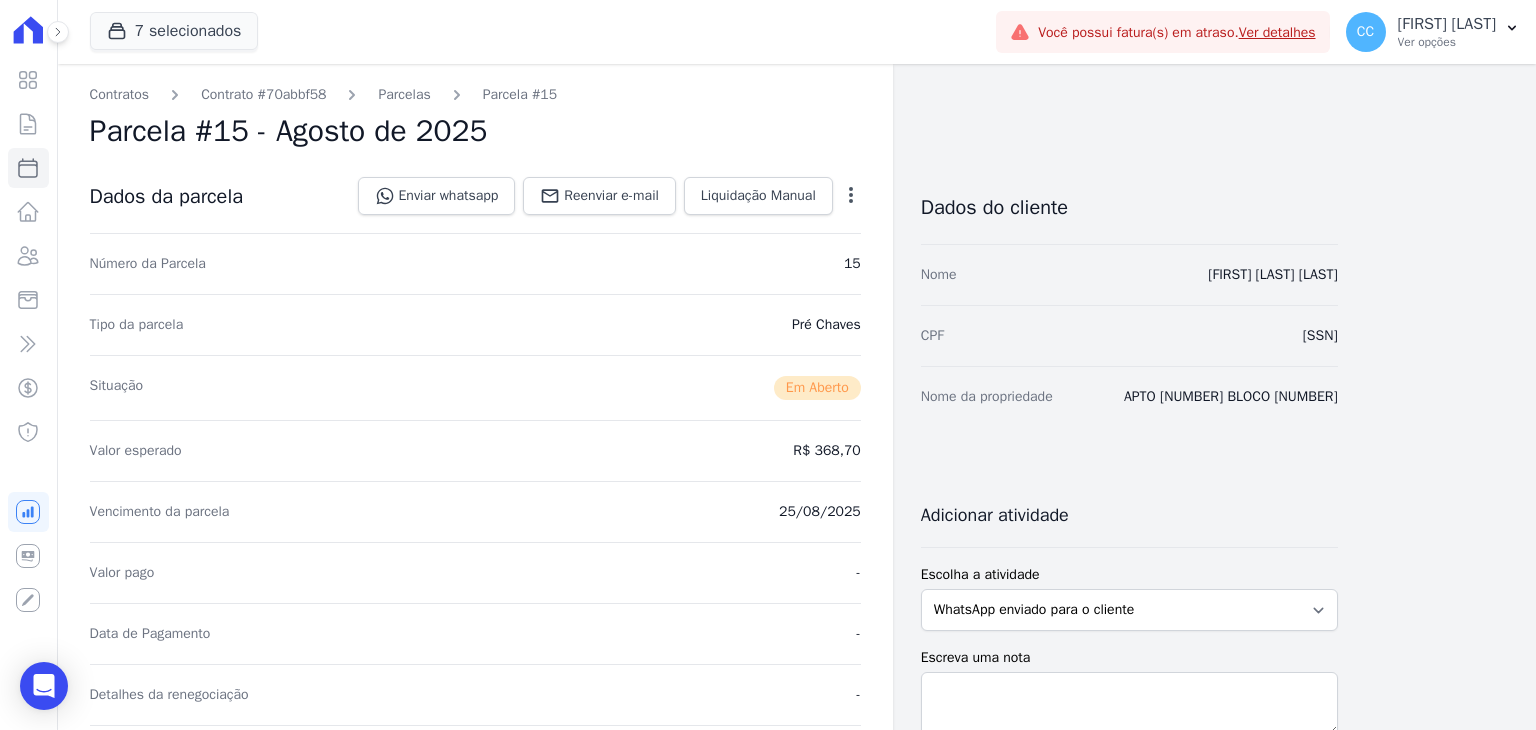 click on "Open options
Alterar
Cancelar Cobrança
Cancelar boleto
Você está prestes a cancelar um boleto, se estiver certo desta ação lembre-se que,
ao cancelar um boleto, você poderá editar o valor e o vencimento desta parcela e emitir um novo boleto.
Data de Vencimento: [DATE]
Valor devido: R$ 368,70
Atenção: O cancelamento definitivo de um boleto associado à parcela acontece em aproximadamente 1 dia.
Até lá, o título ainda estará ativo.
Fechar
Confirmar" at bounding box center [847, 198] 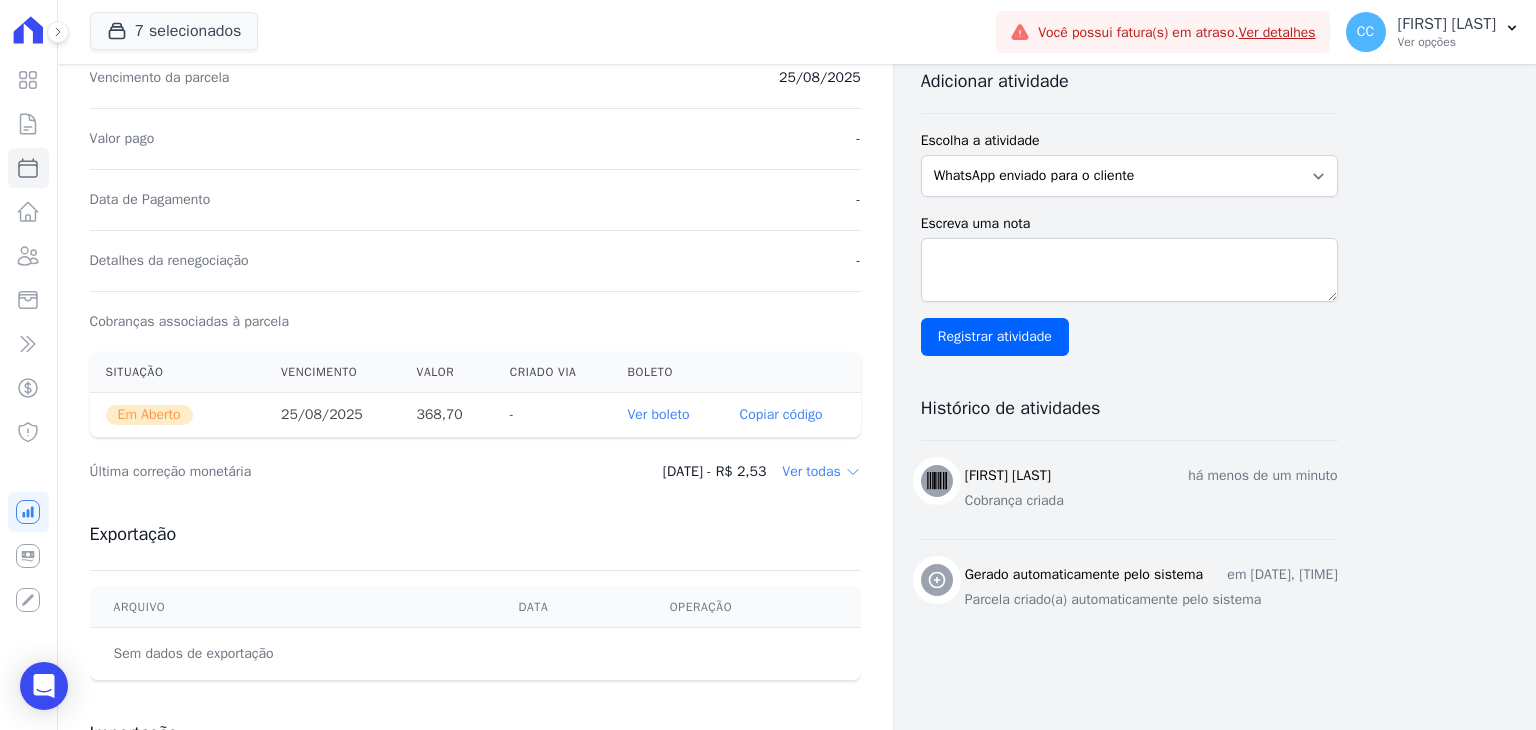 scroll, scrollTop: 600, scrollLeft: 0, axis: vertical 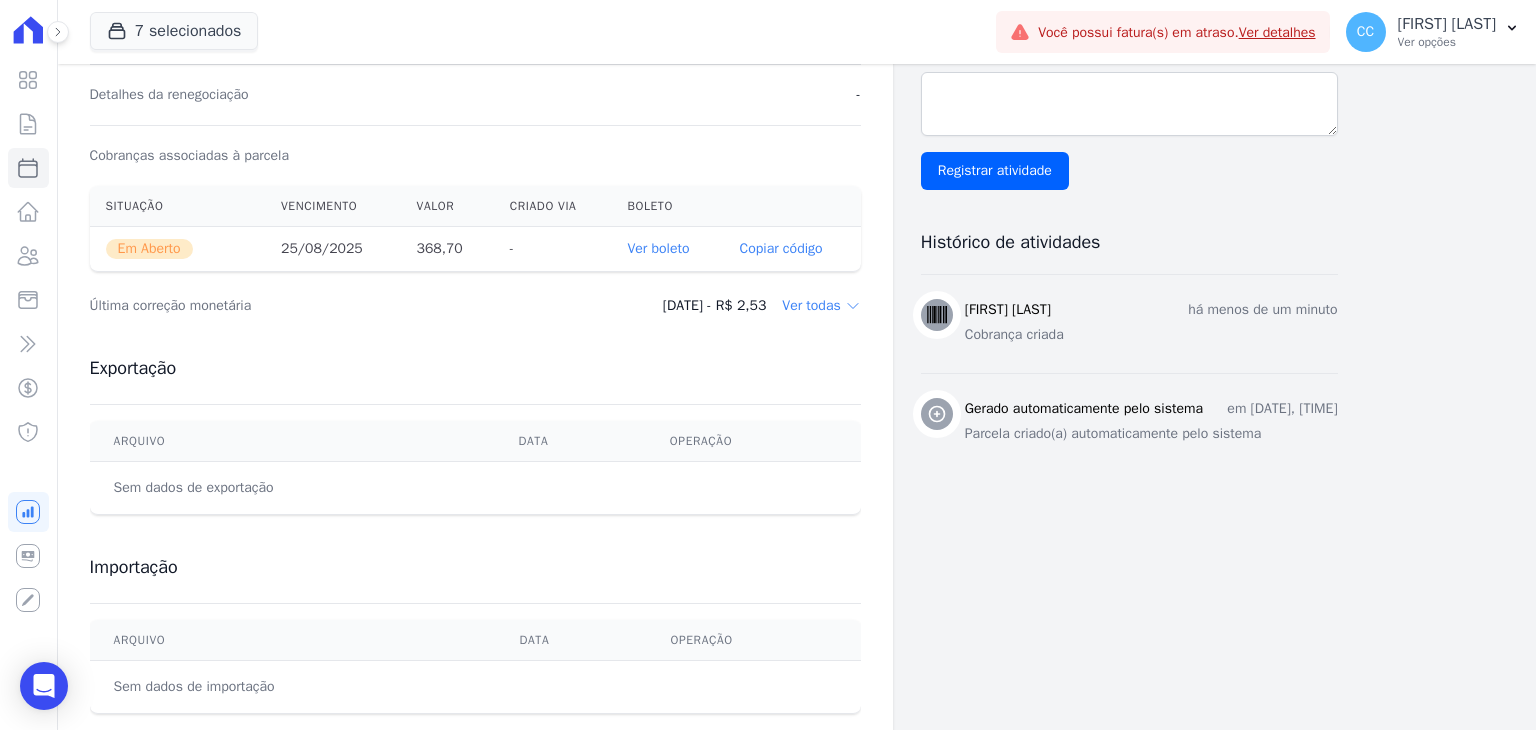 click on "Ver boleto" at bounding box center (658, 248) 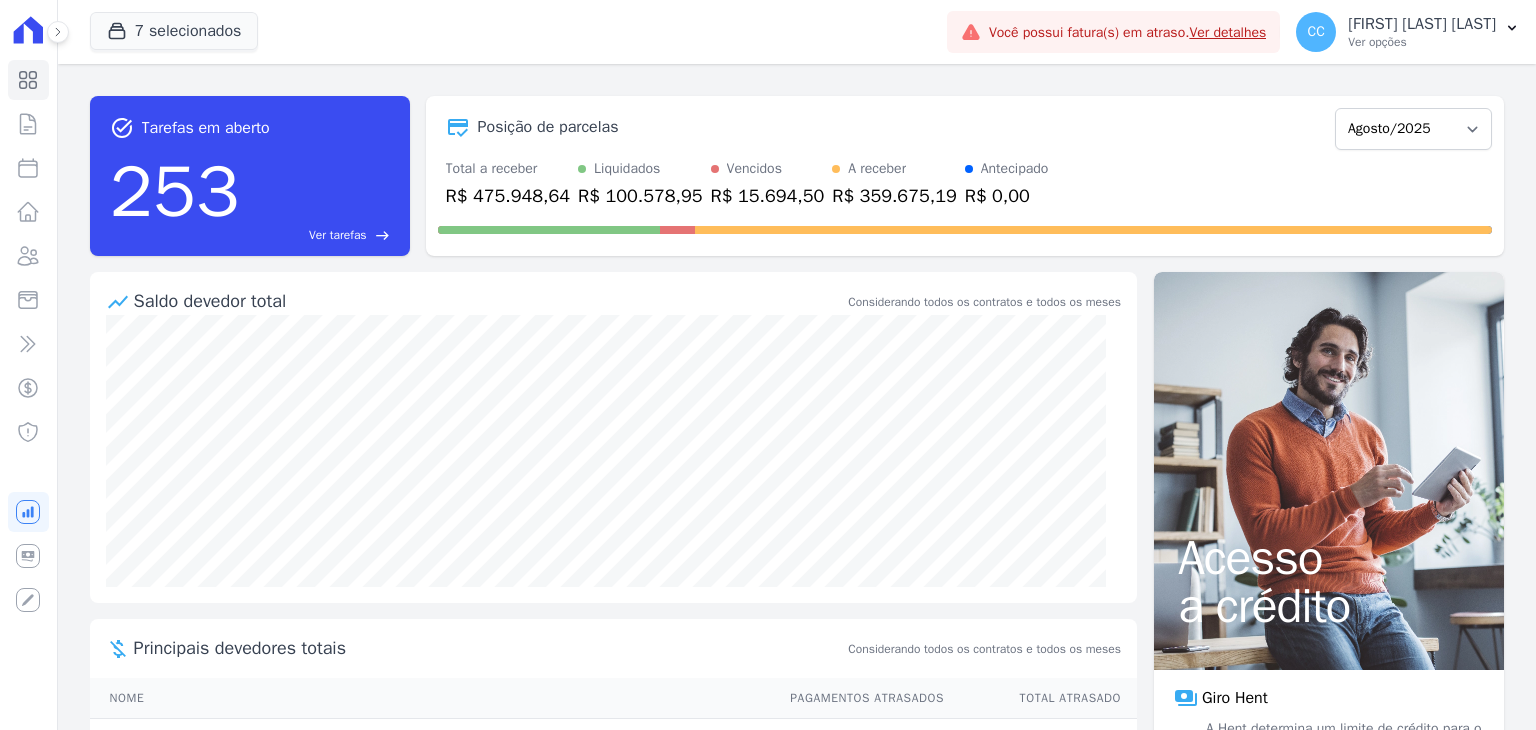 scroll, scrollTop: 0, scrollLeft: 0, axis: both 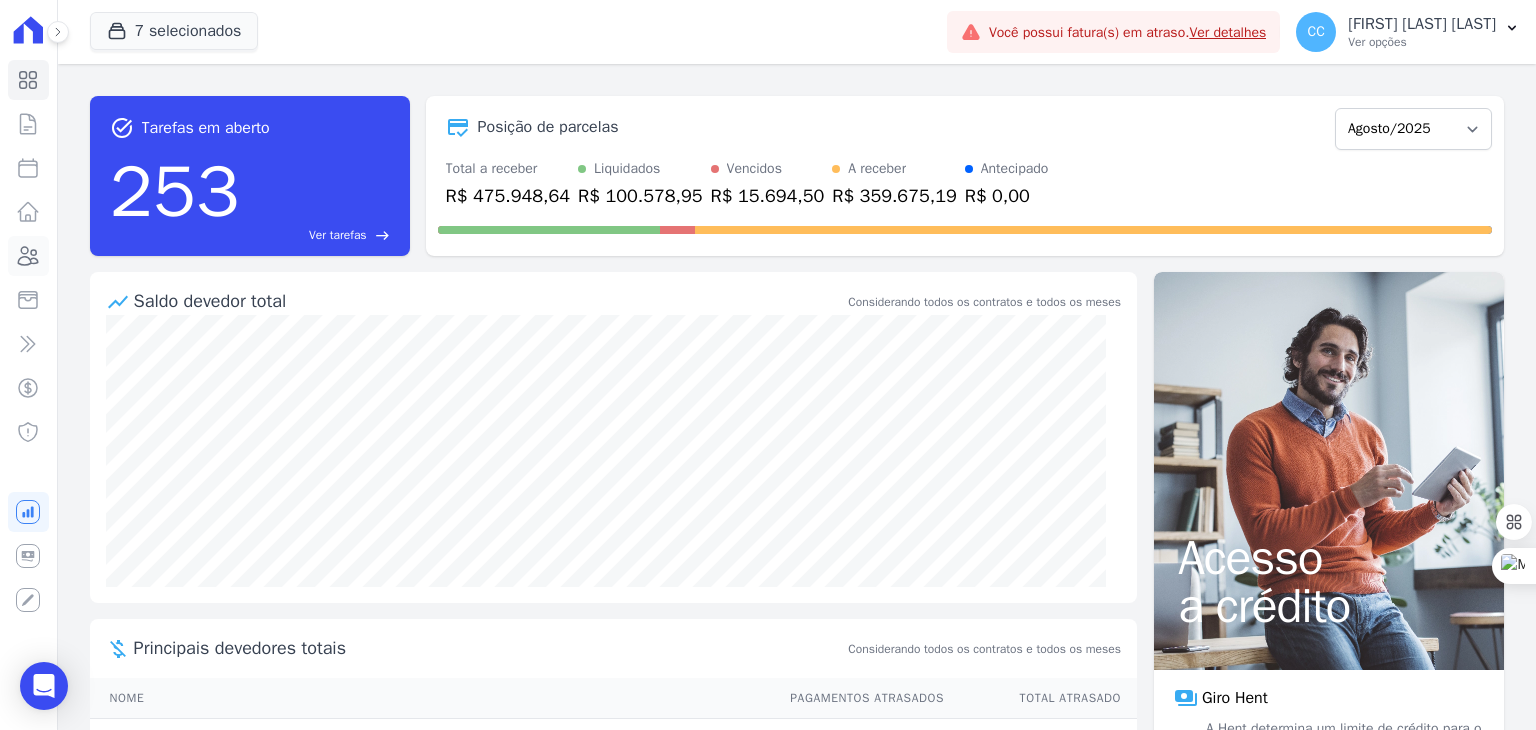 click 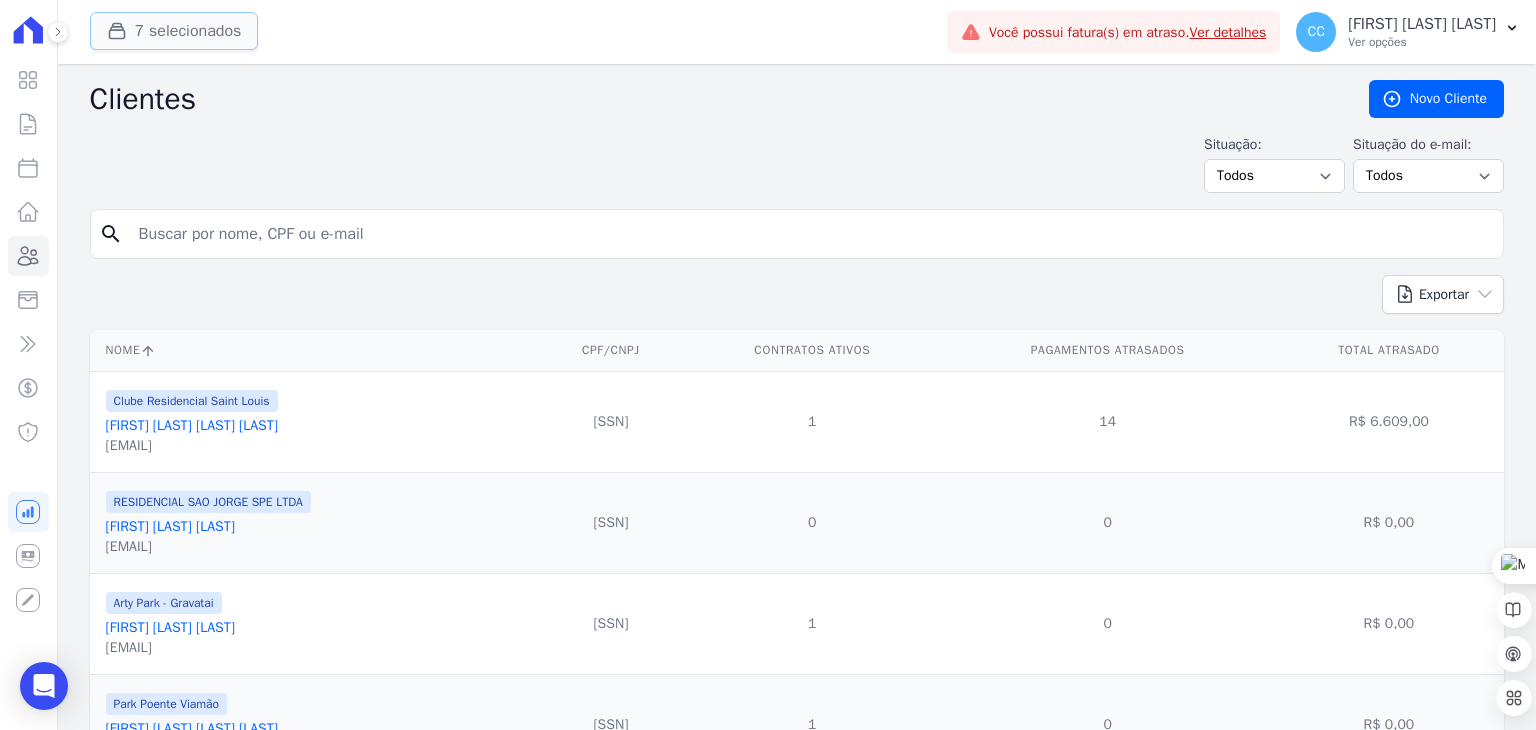 click on "7 selecionados" at bounding box center (174, 31) 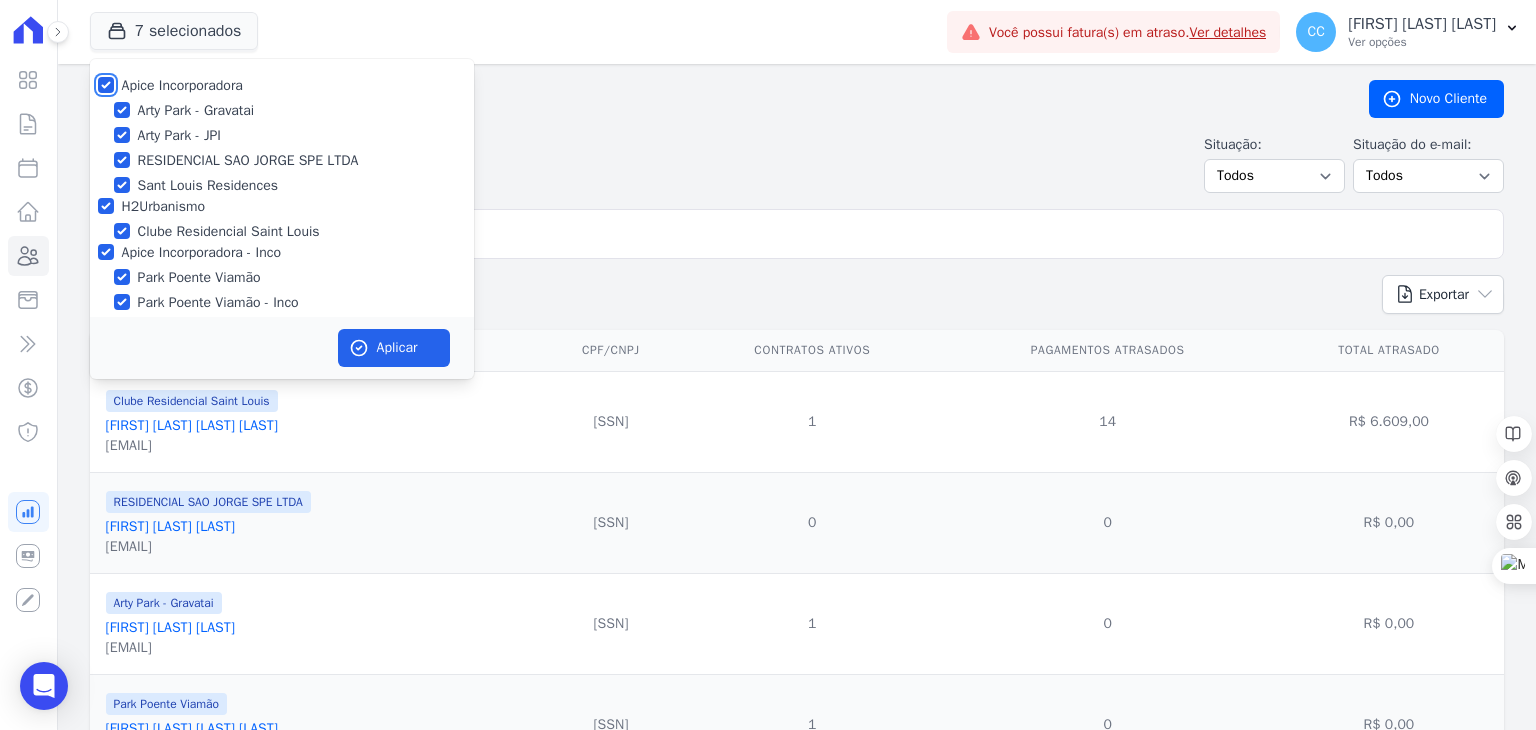 click on "Apice Incorporadora" at bounding box center (106, 85) 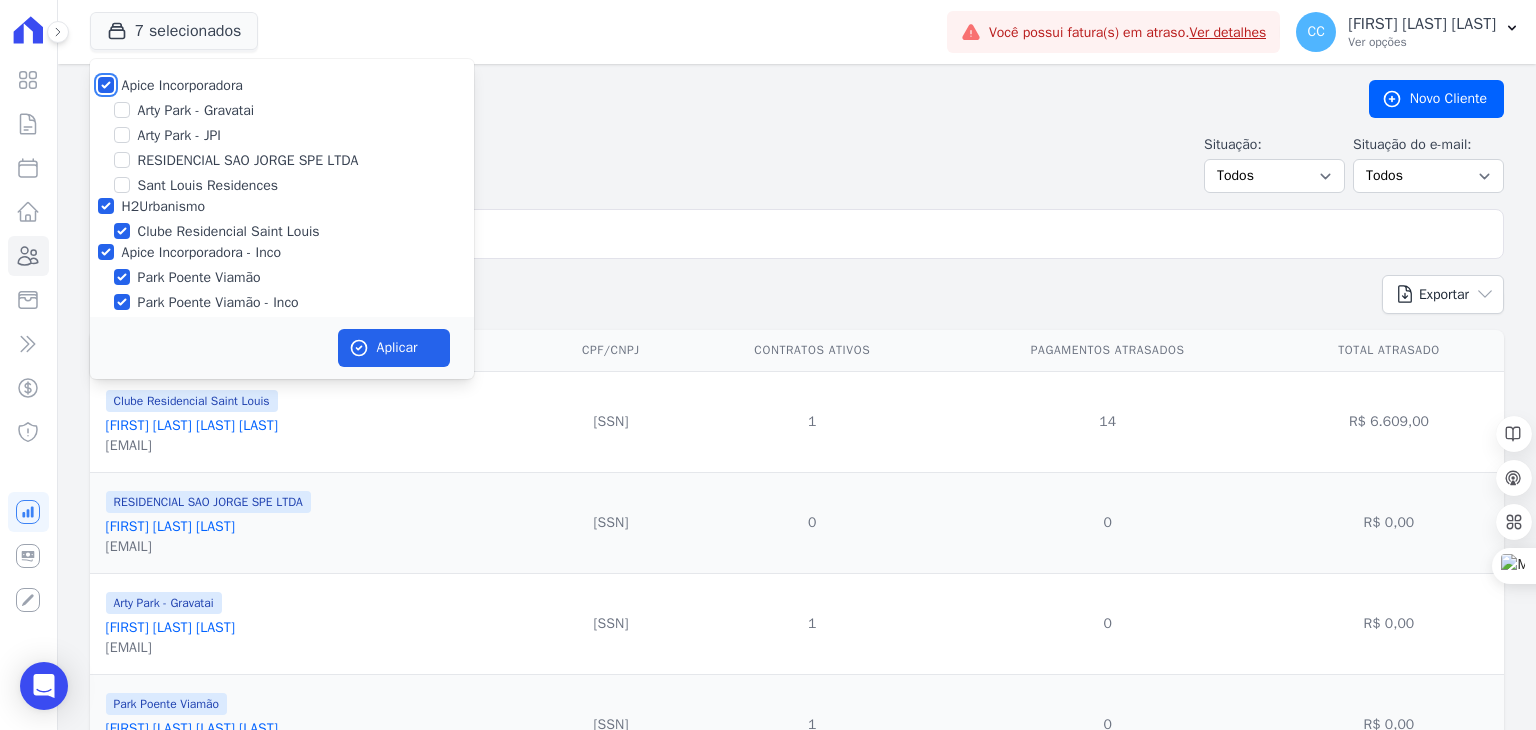 checkbox on "false" 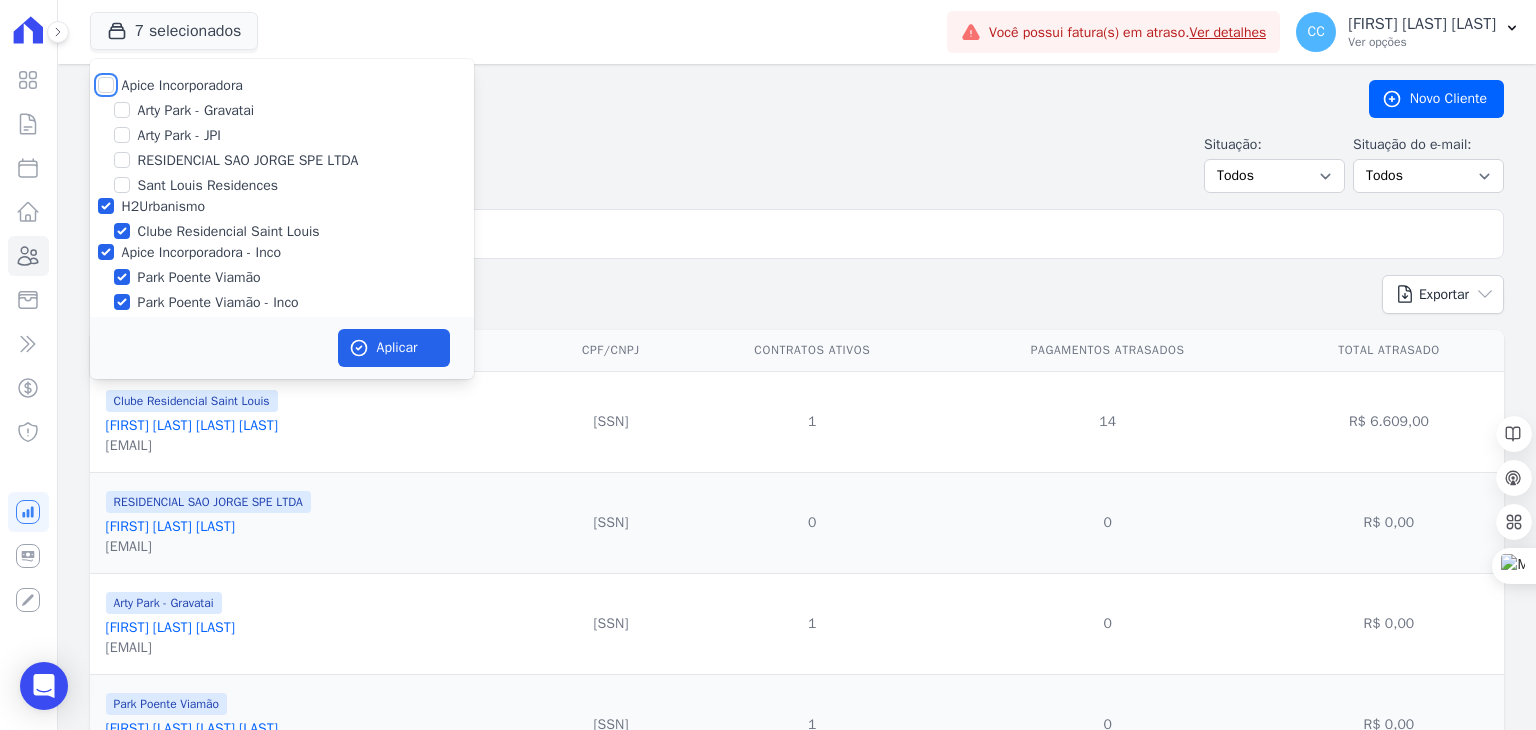 checkbox on "false" 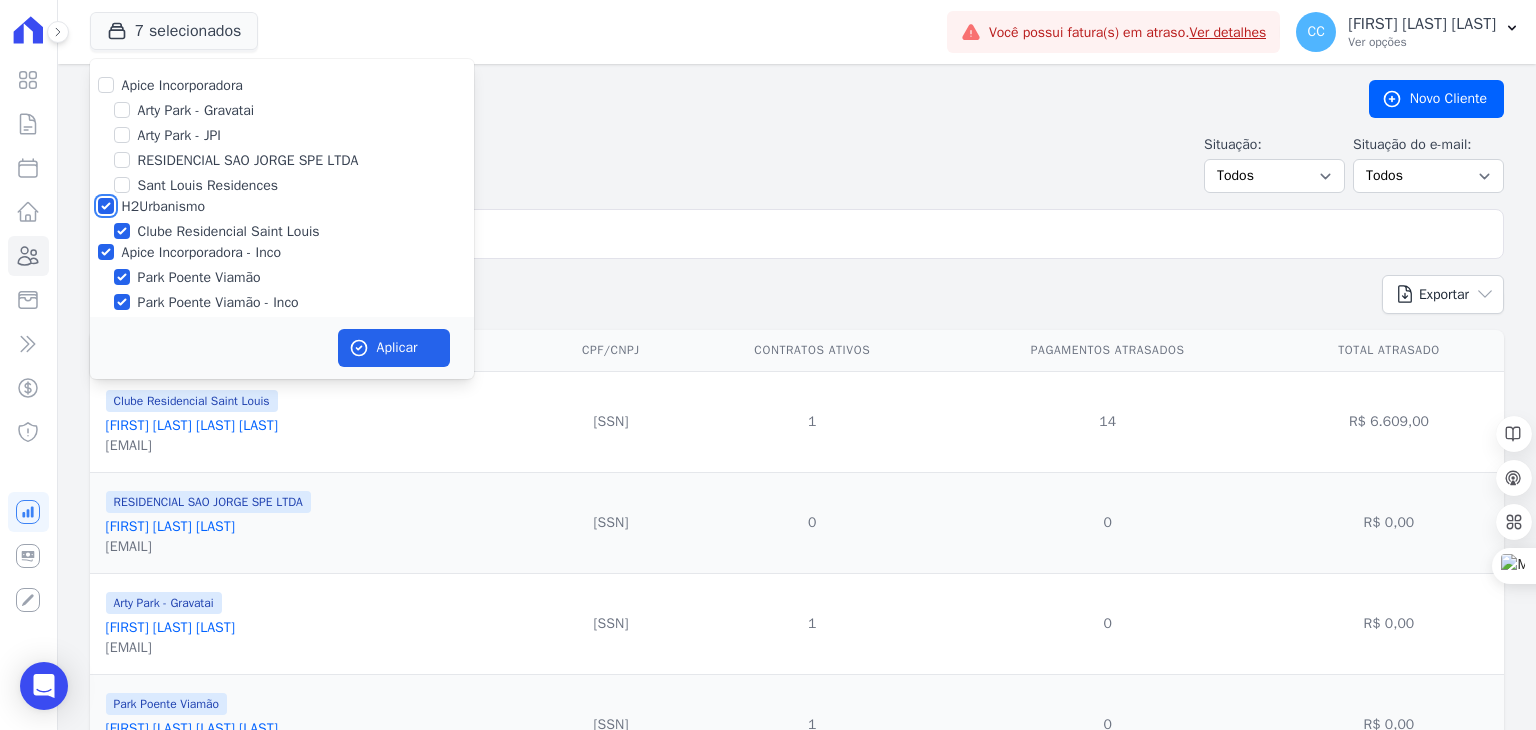 click on "H2Urbanismo" at bounding box center [106, 206] 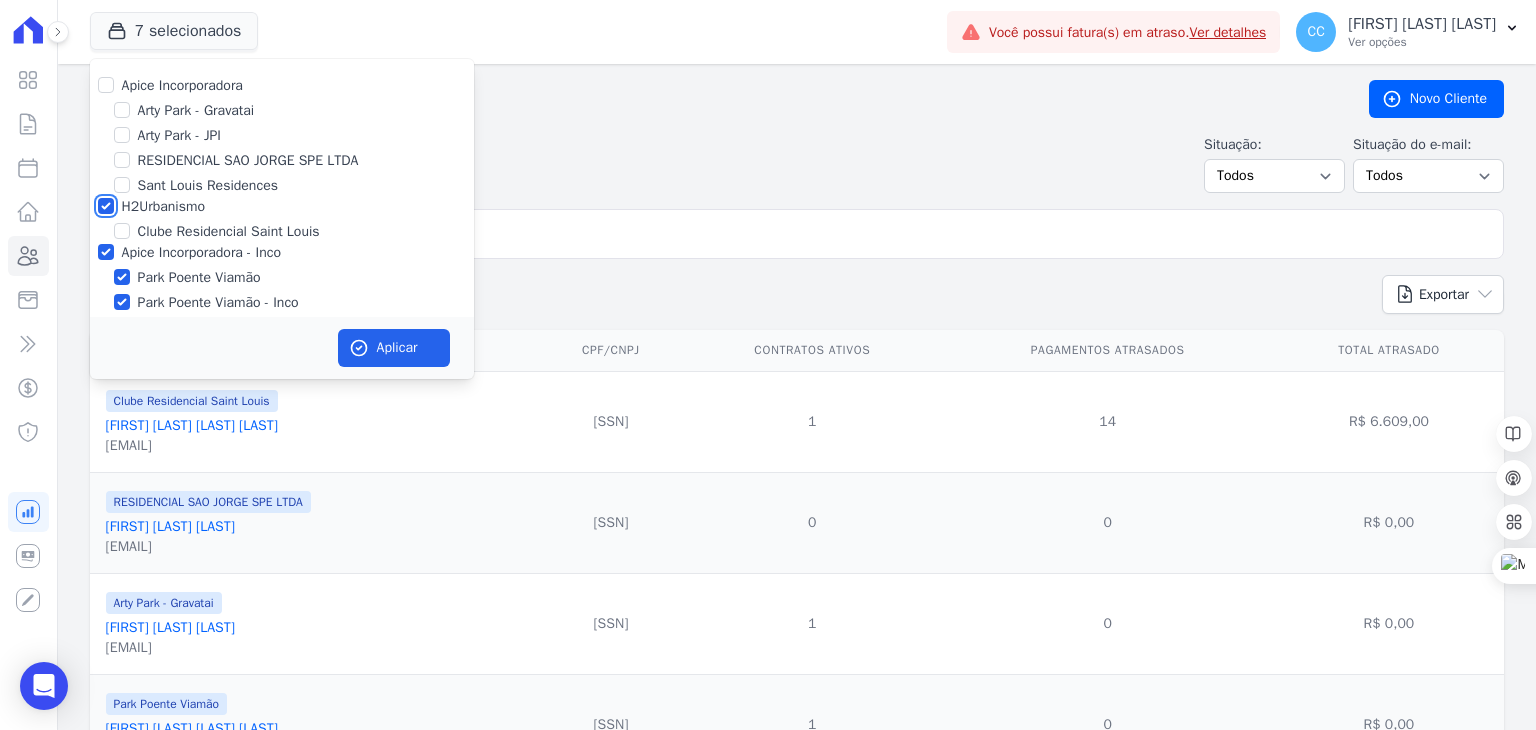 checkbox on "false" 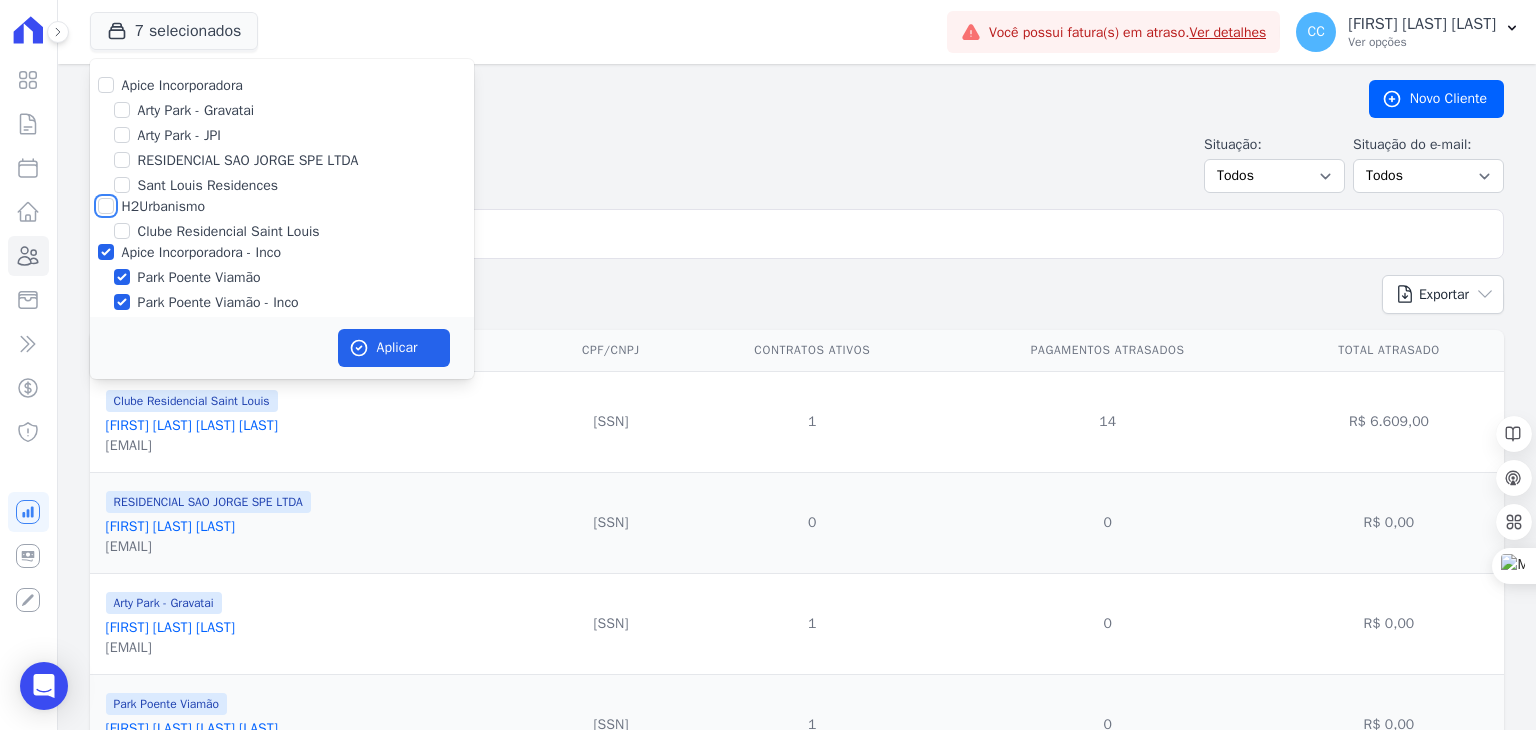 checkbox on "false" 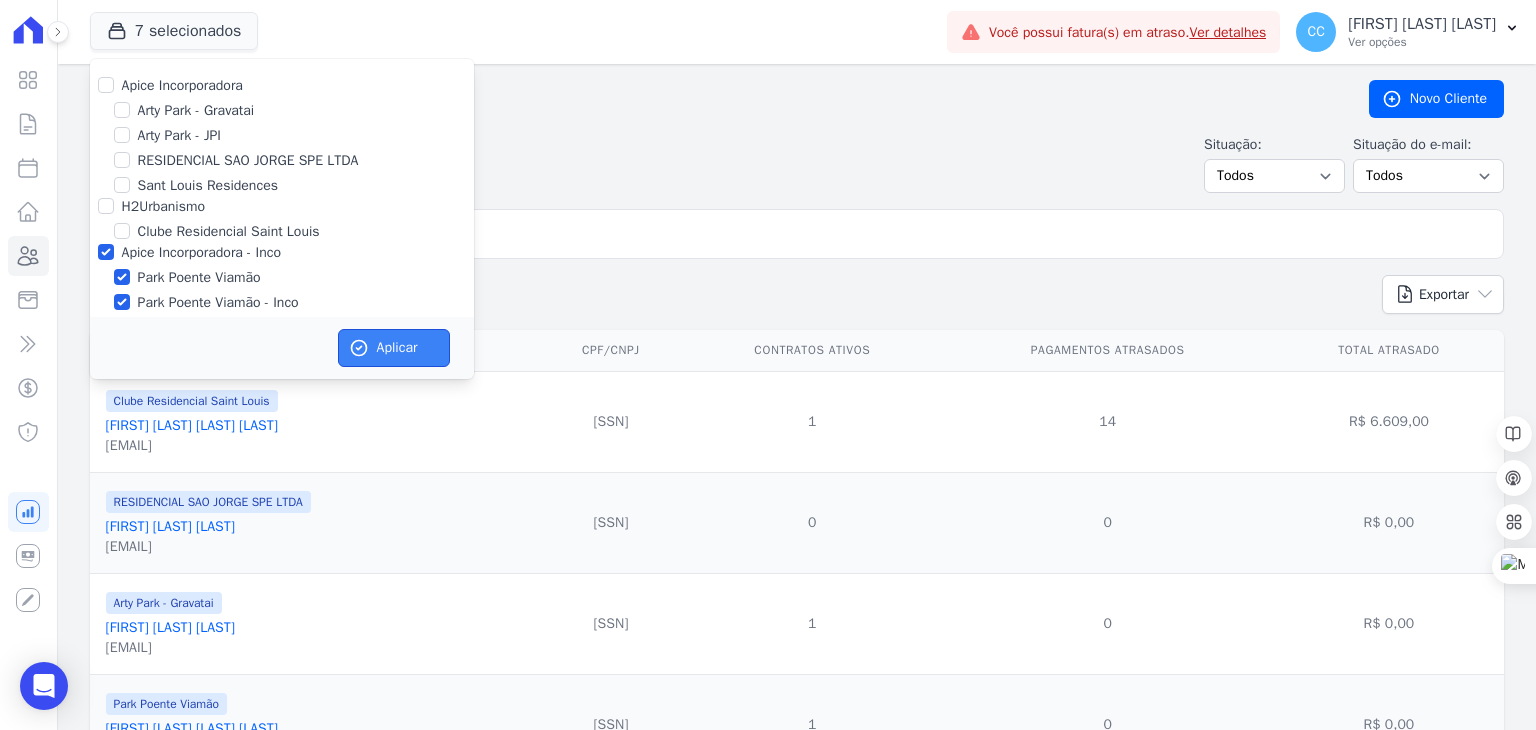 click on "Aplicar" at bounding box center [394, 348] 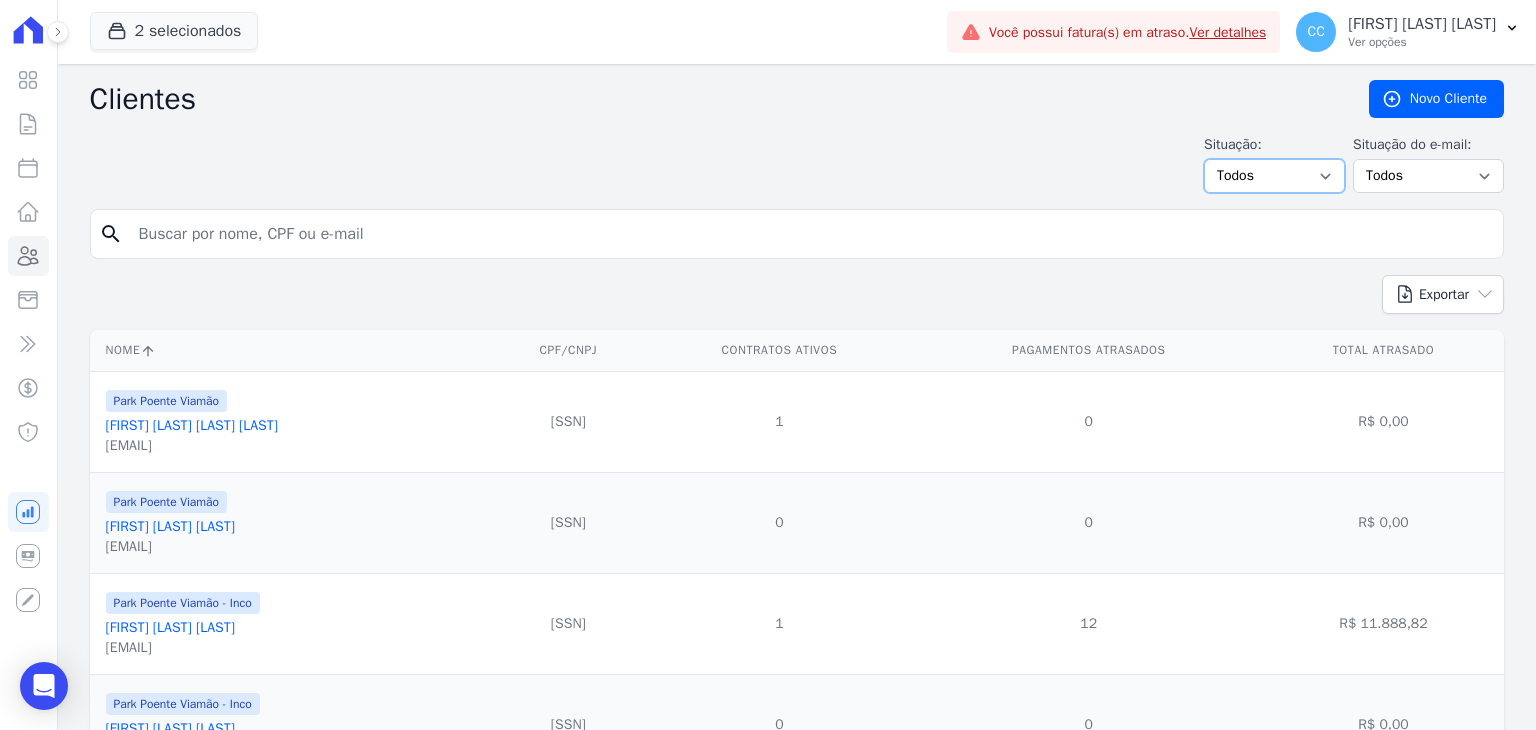 click on "Todos
Adimplentes
Inadimplentes" at bounding box center (1274, 176) 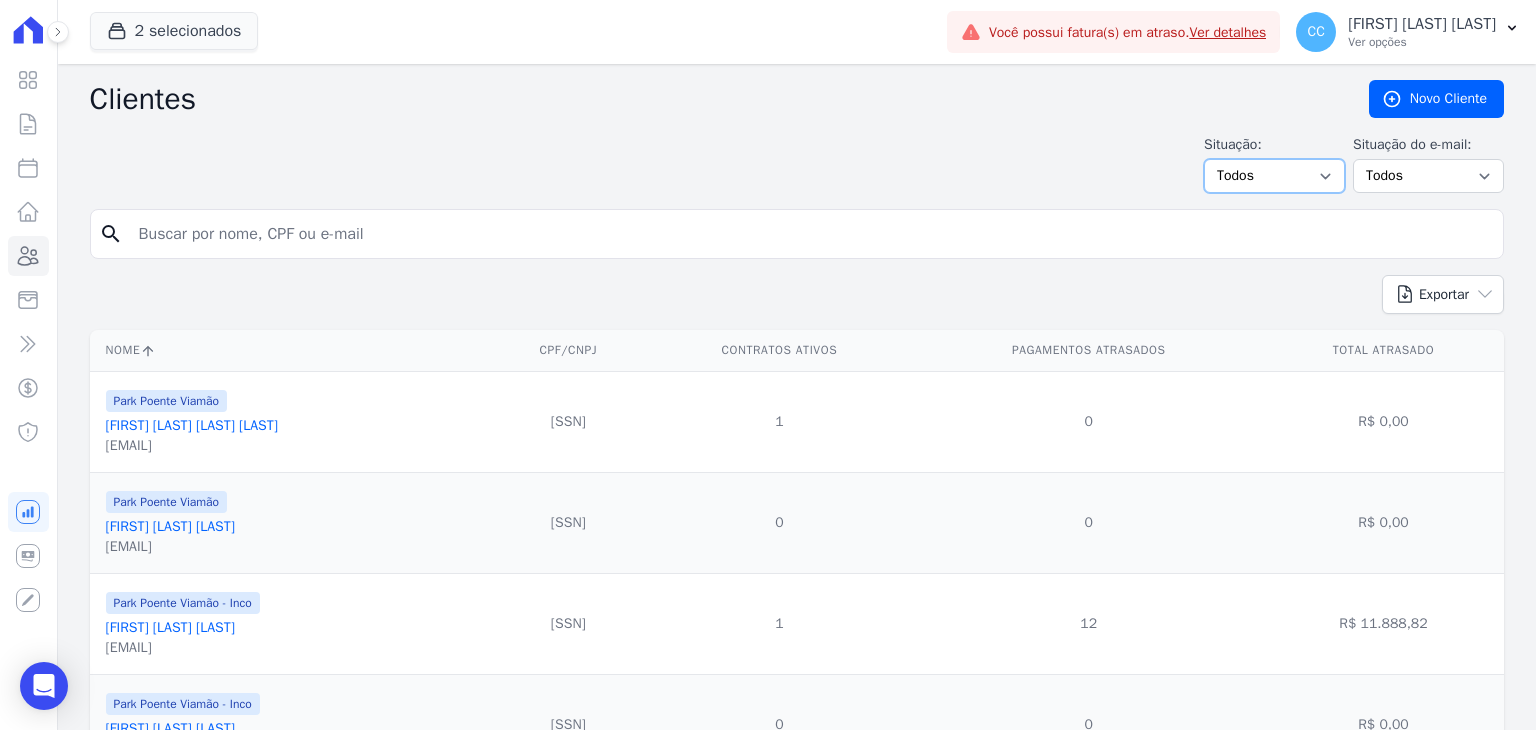 select on "overdue" 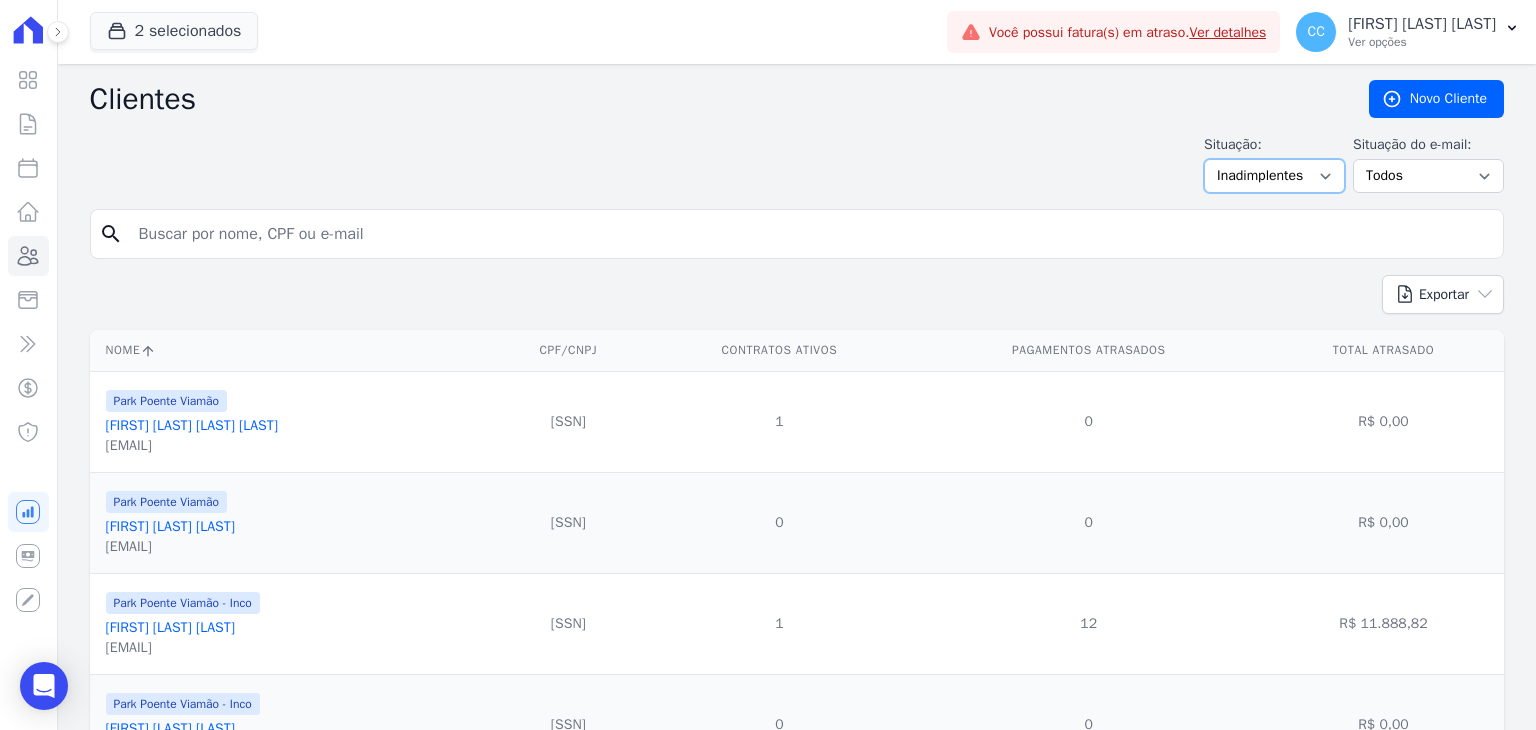 click on "Todos
Adimplentes
Inadimplentes" at bounding box center (1274, 176) 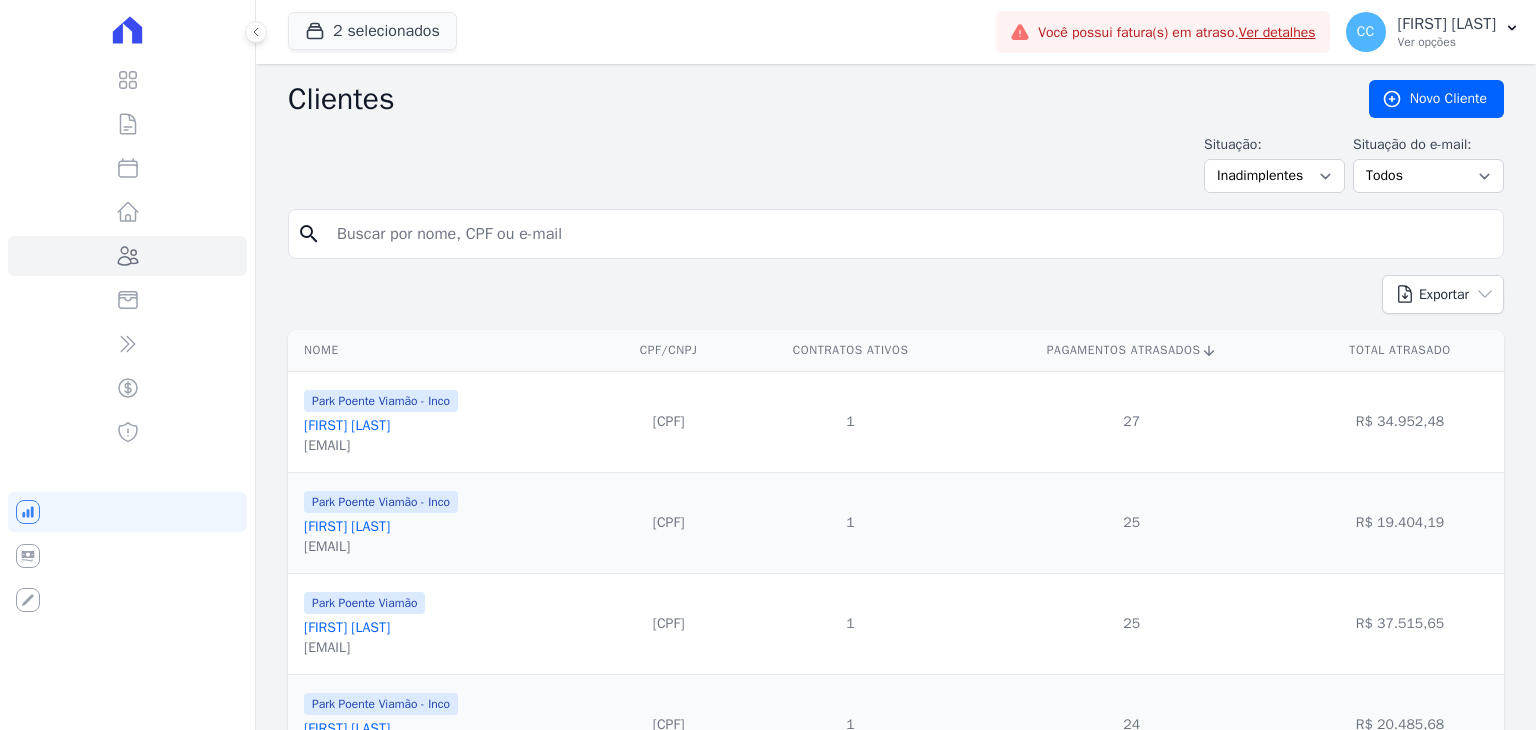 scroll, scrollTop: 0, scrollLeft: 0, axis: both 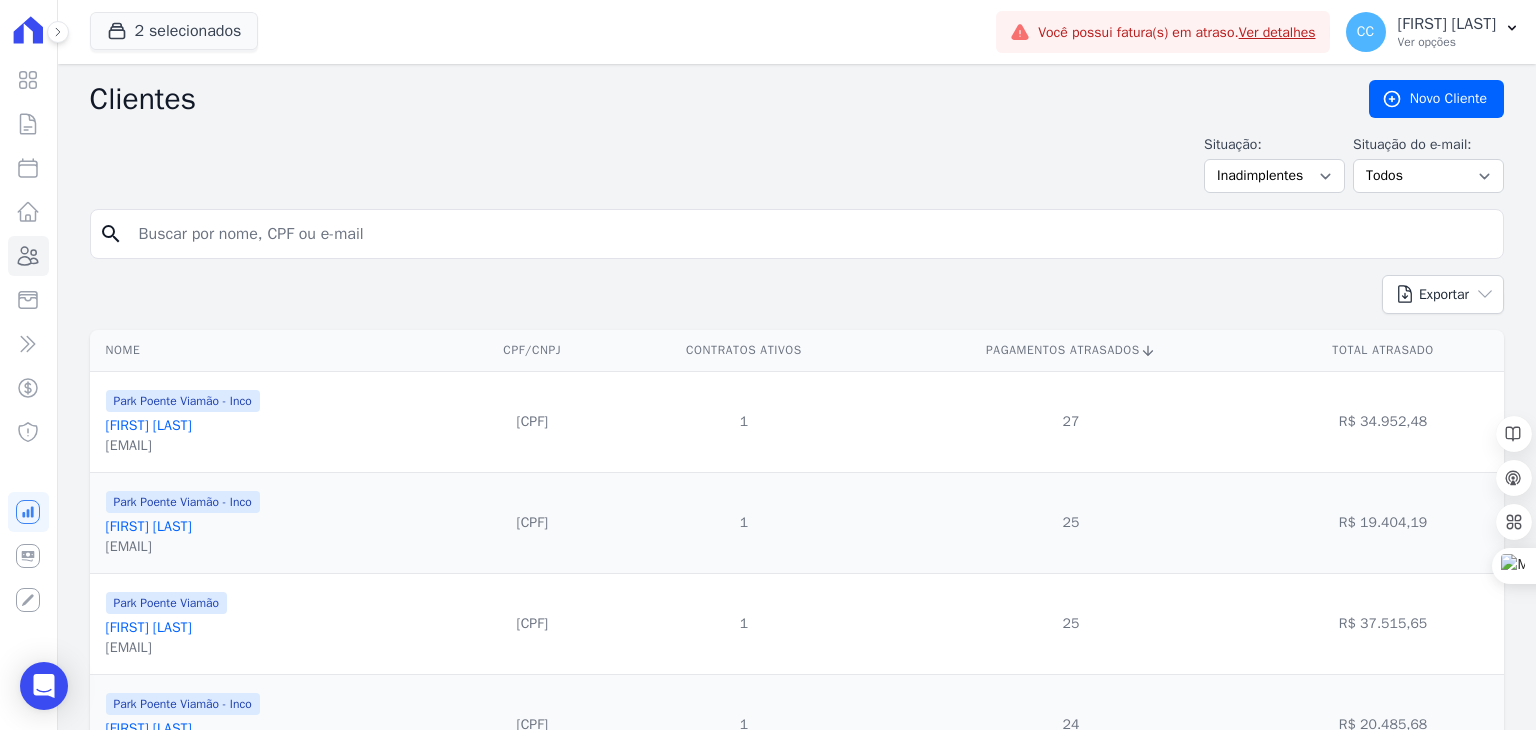 click 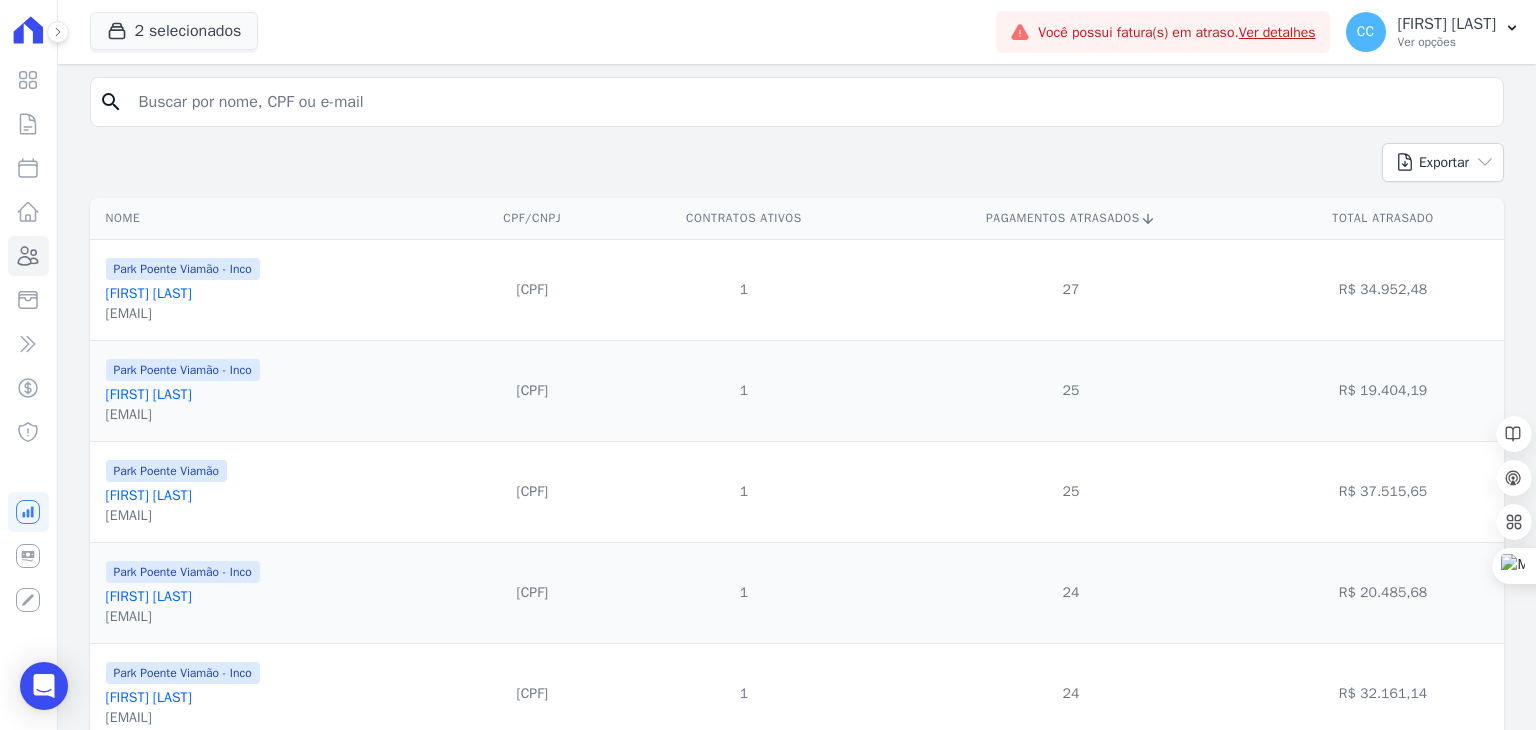 scroll, scrollTop: 400, scrollLeft: 0, axis: vertical 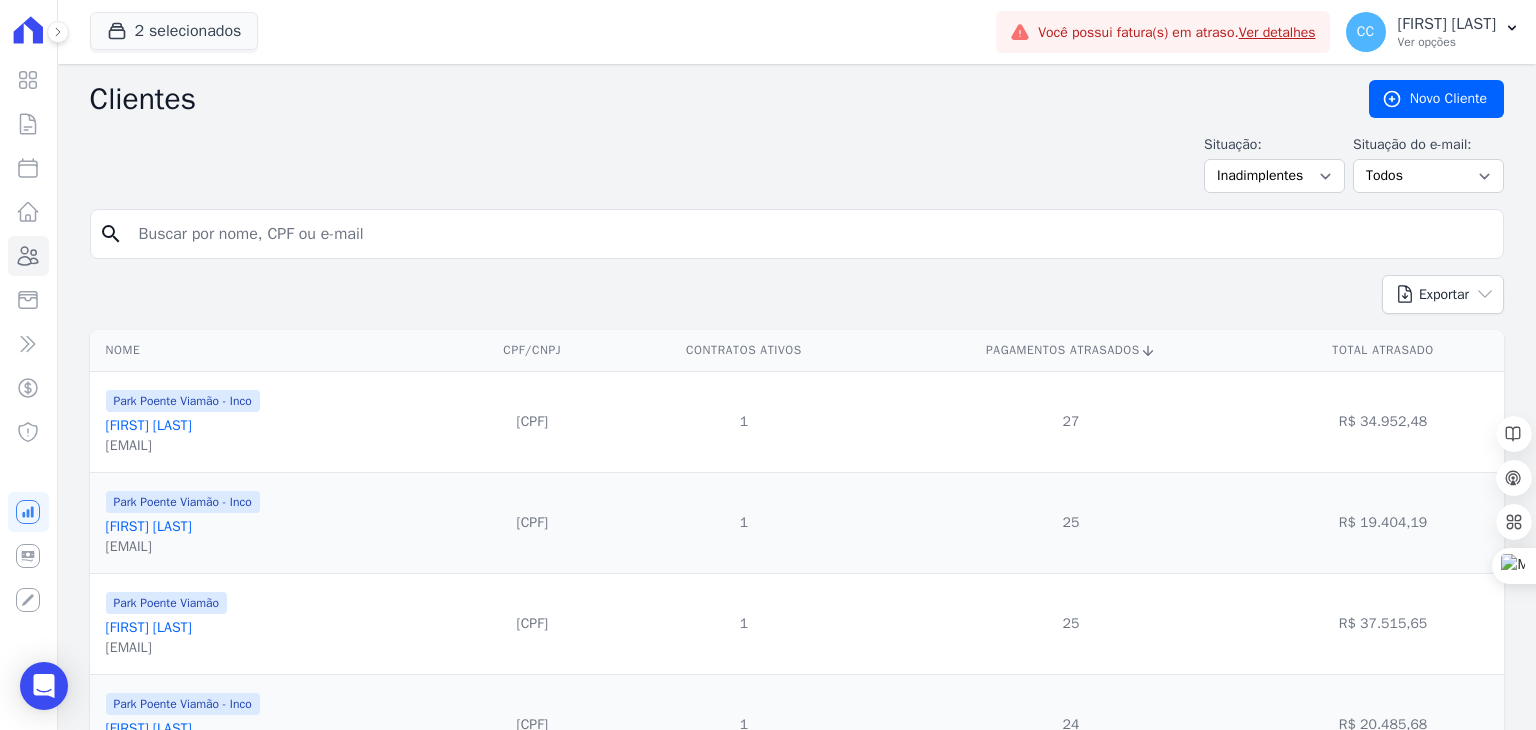 click at bounding box center [811, 234] 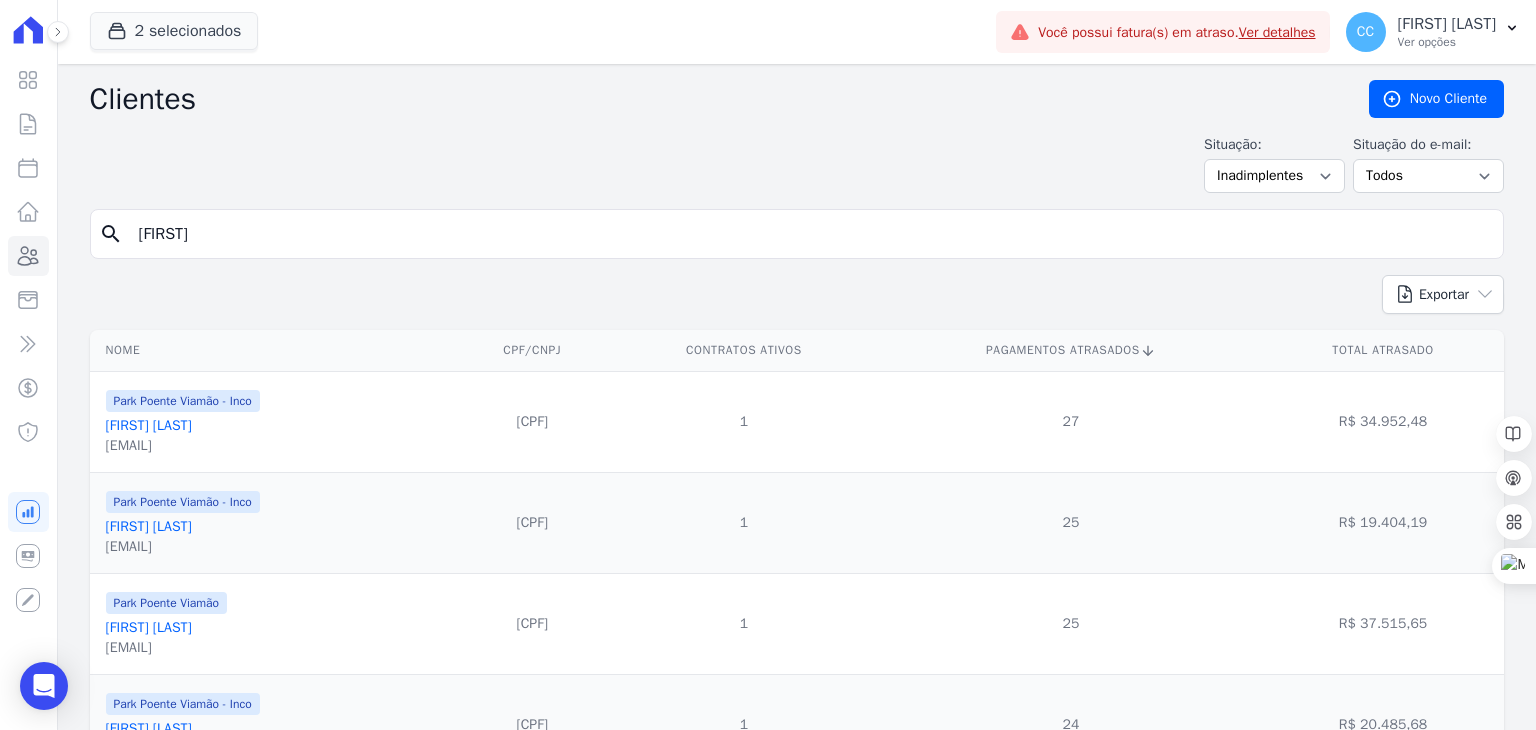 type on "charles" 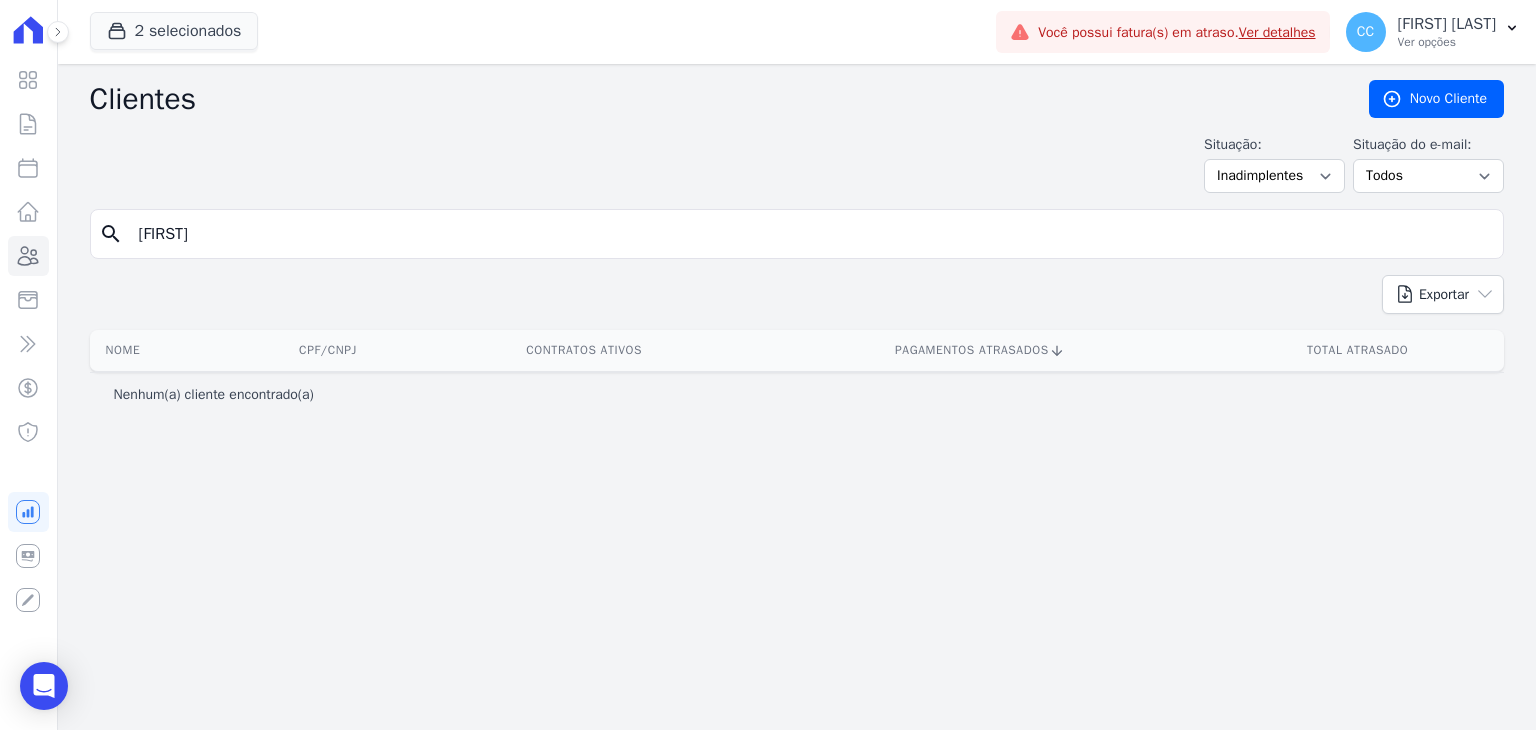 drag, startPoint x: 315, startPoint y: 233, endPoint x: 64, endPoint y: 217, distance: 251.50945 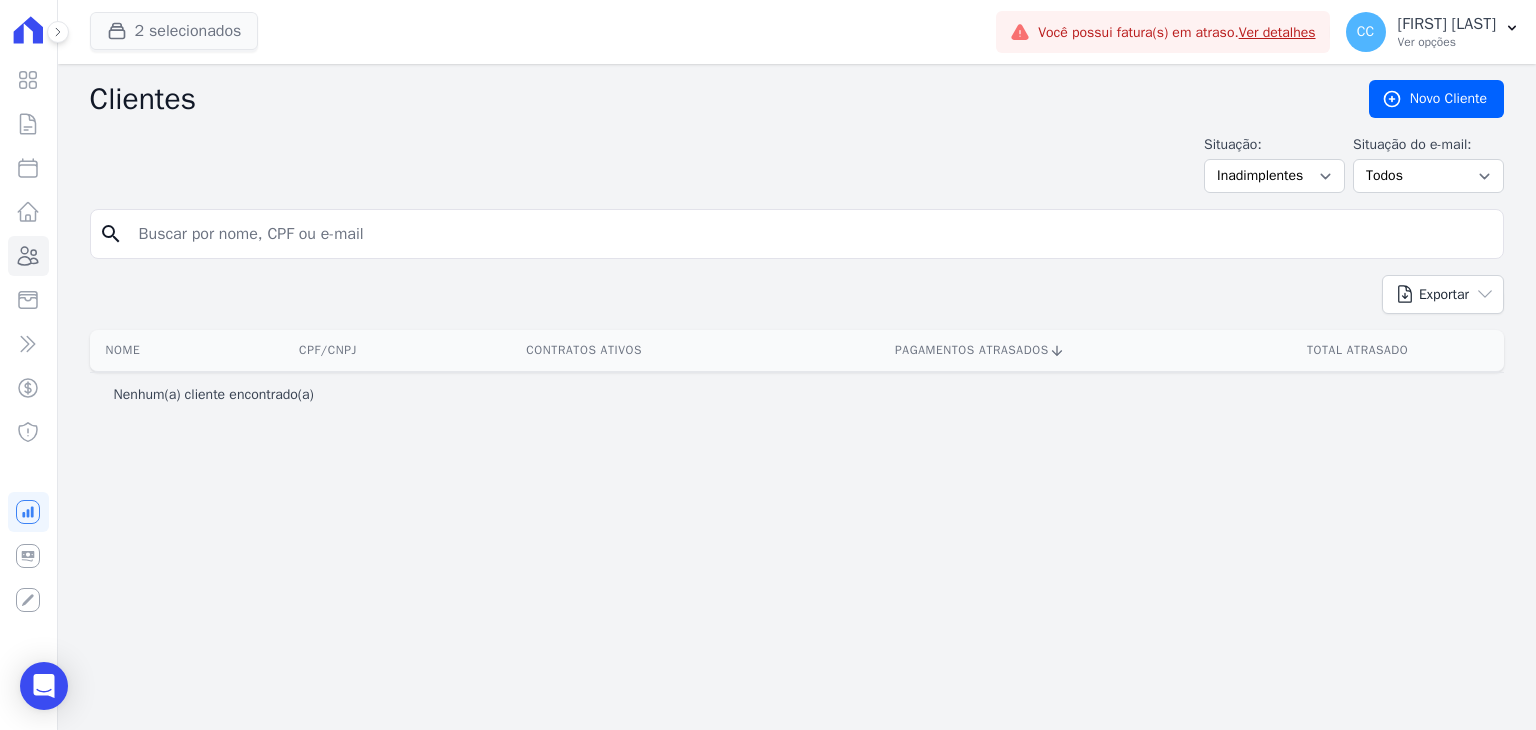type 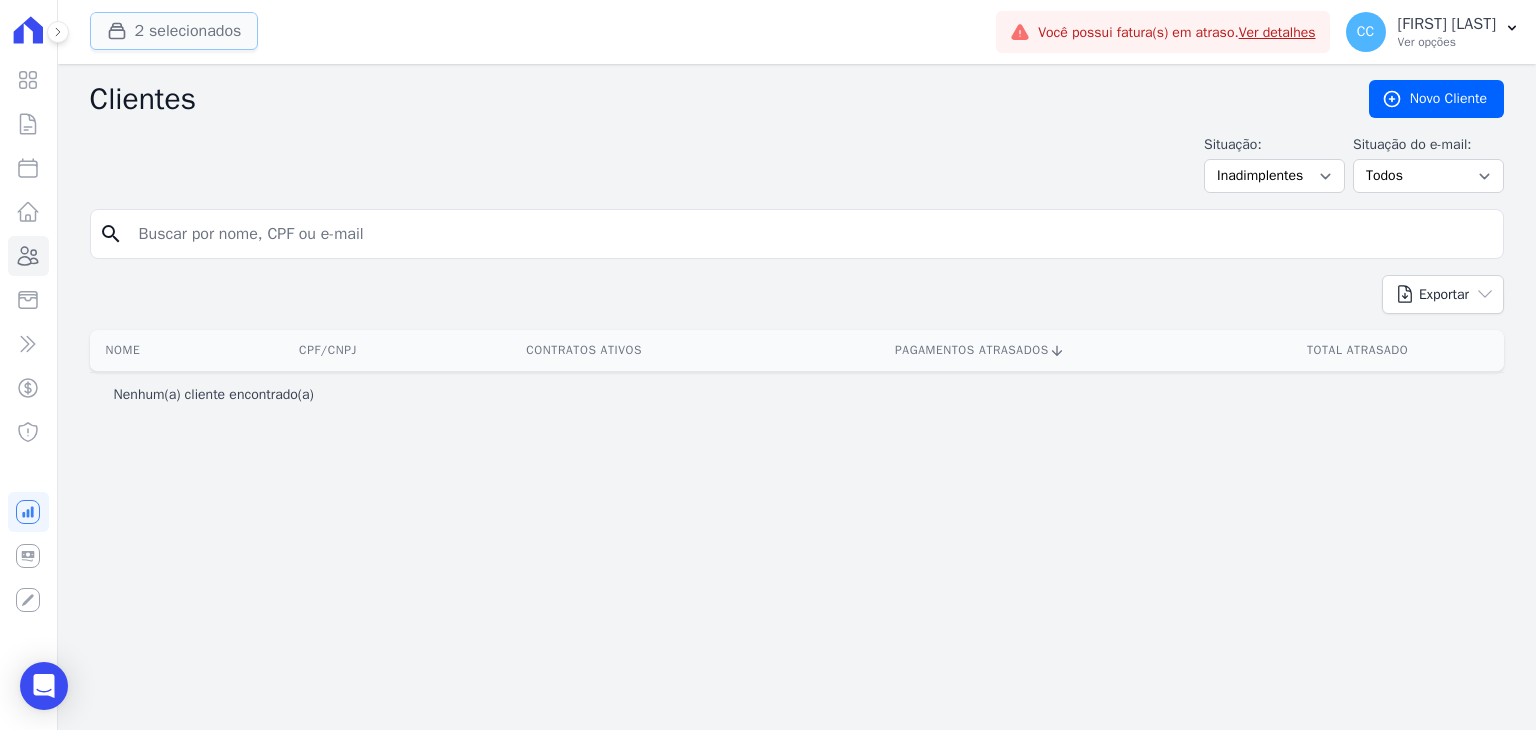 click 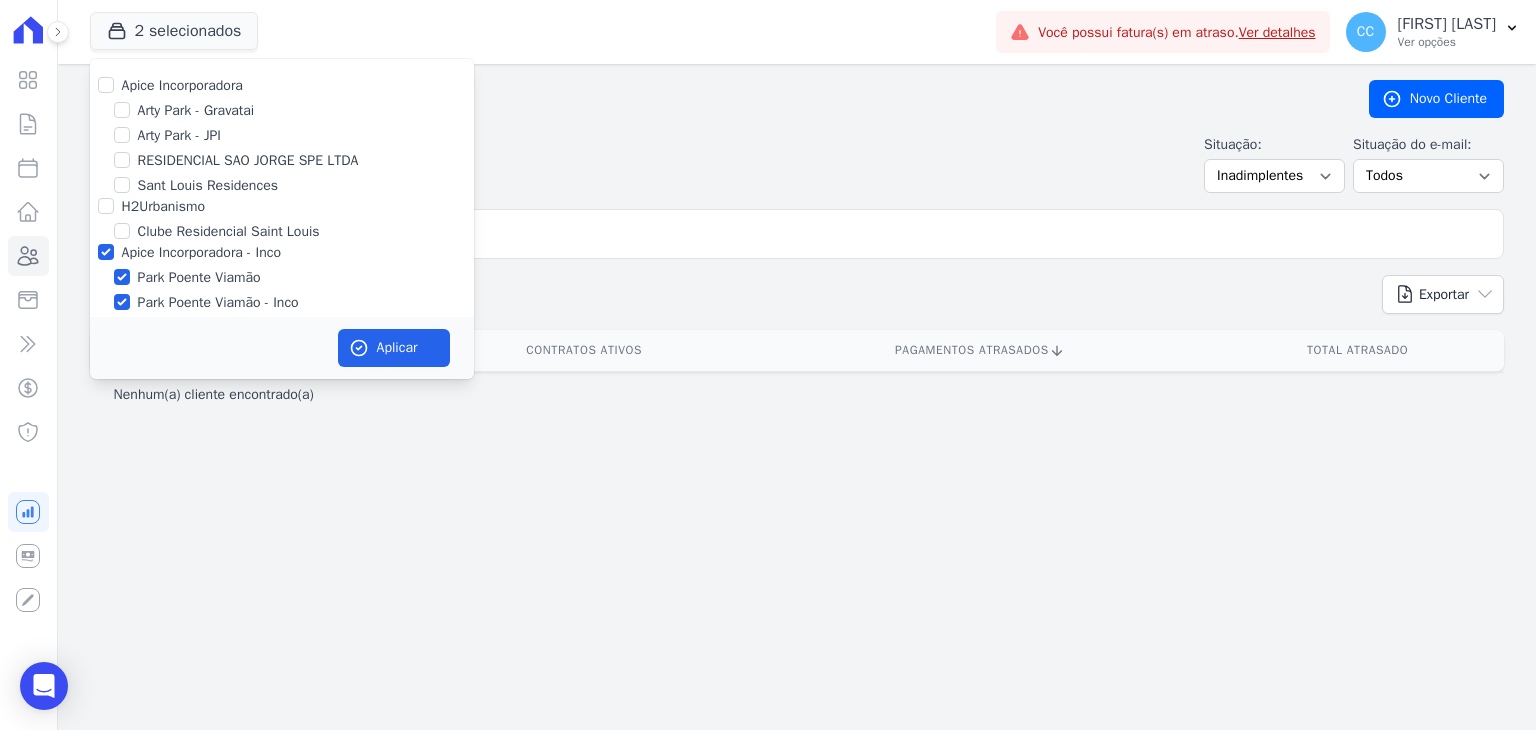 click on "Apice Incorporadora" at bounding box center [282, 85] 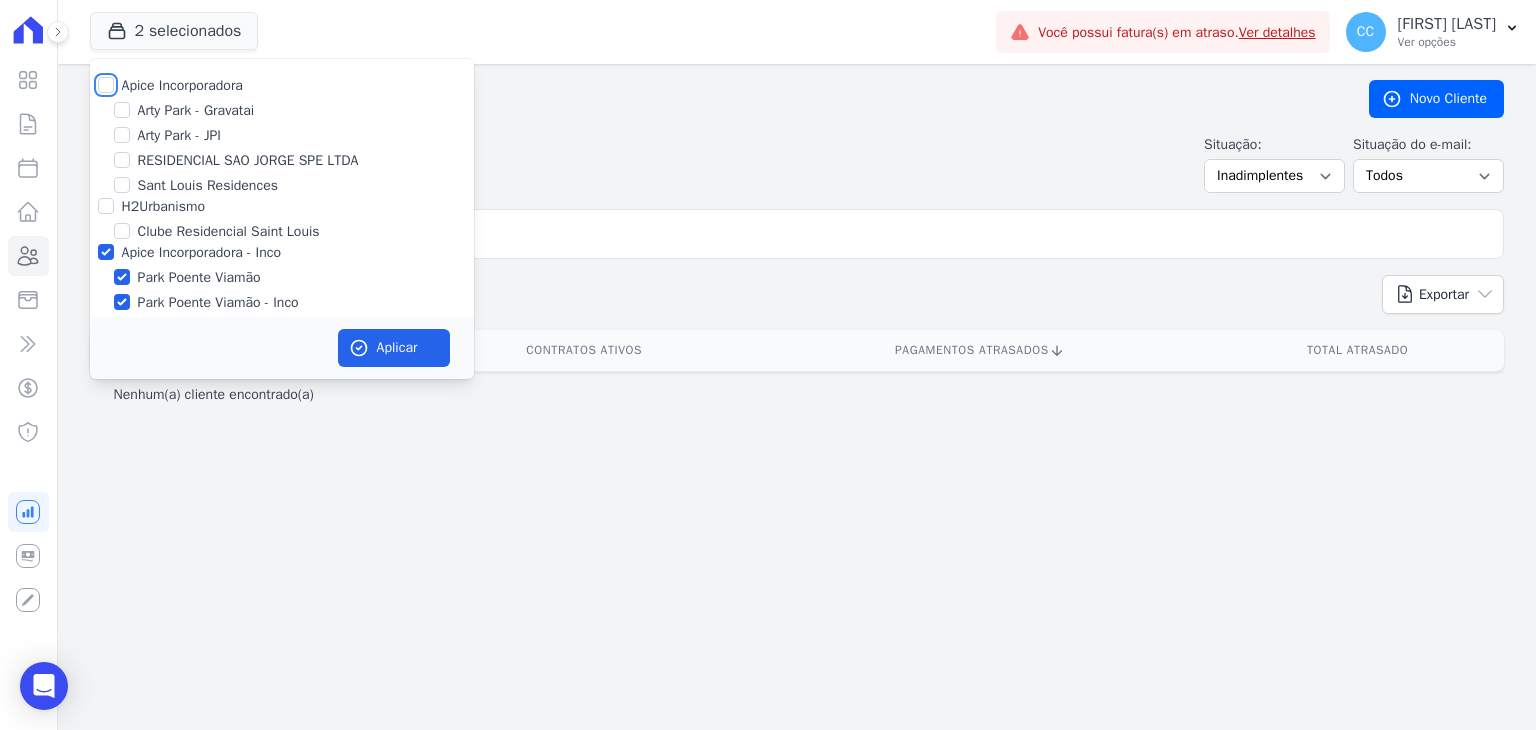 click on "Apice Incorporadora" at bounding box center (106, 85) 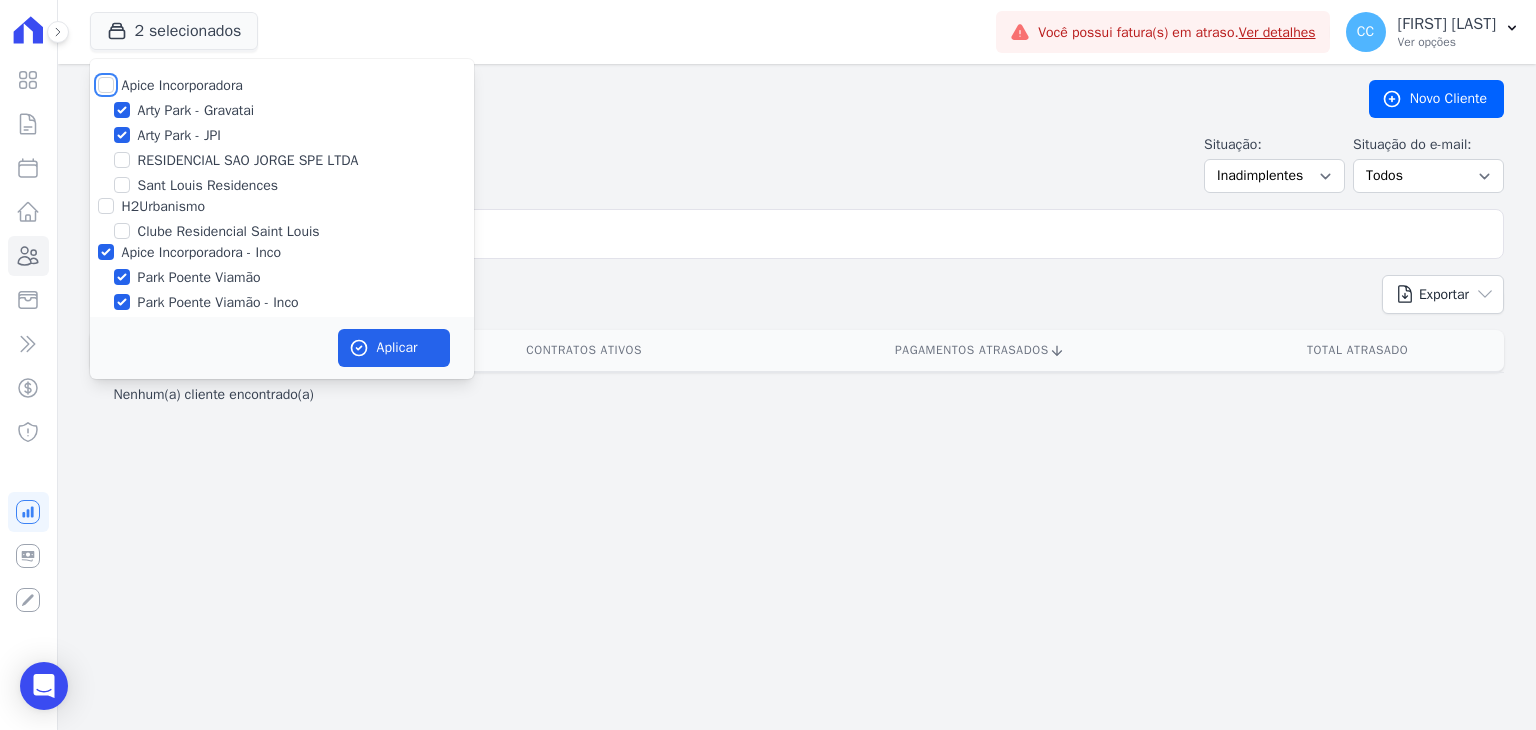checkbox on "true" 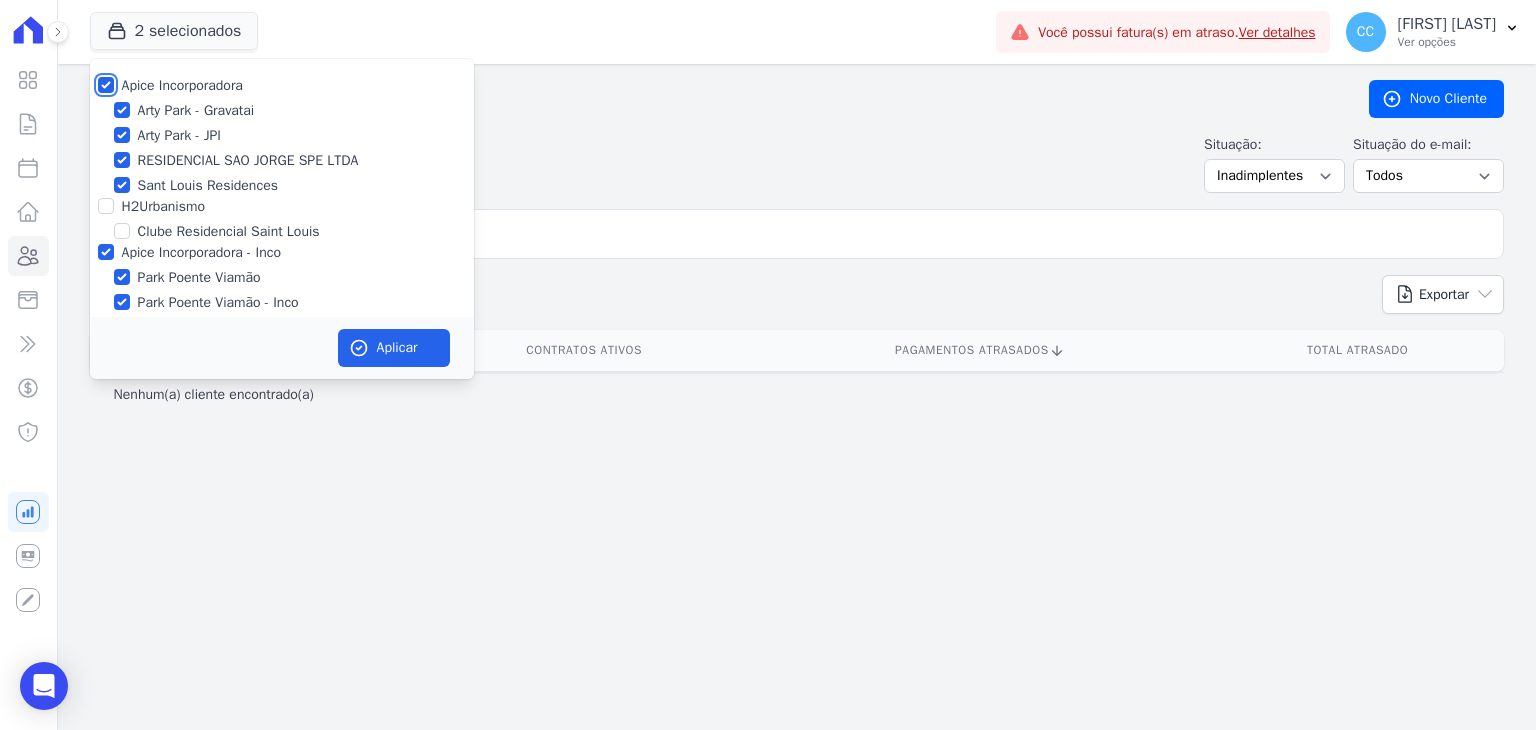 checkbox on "true" 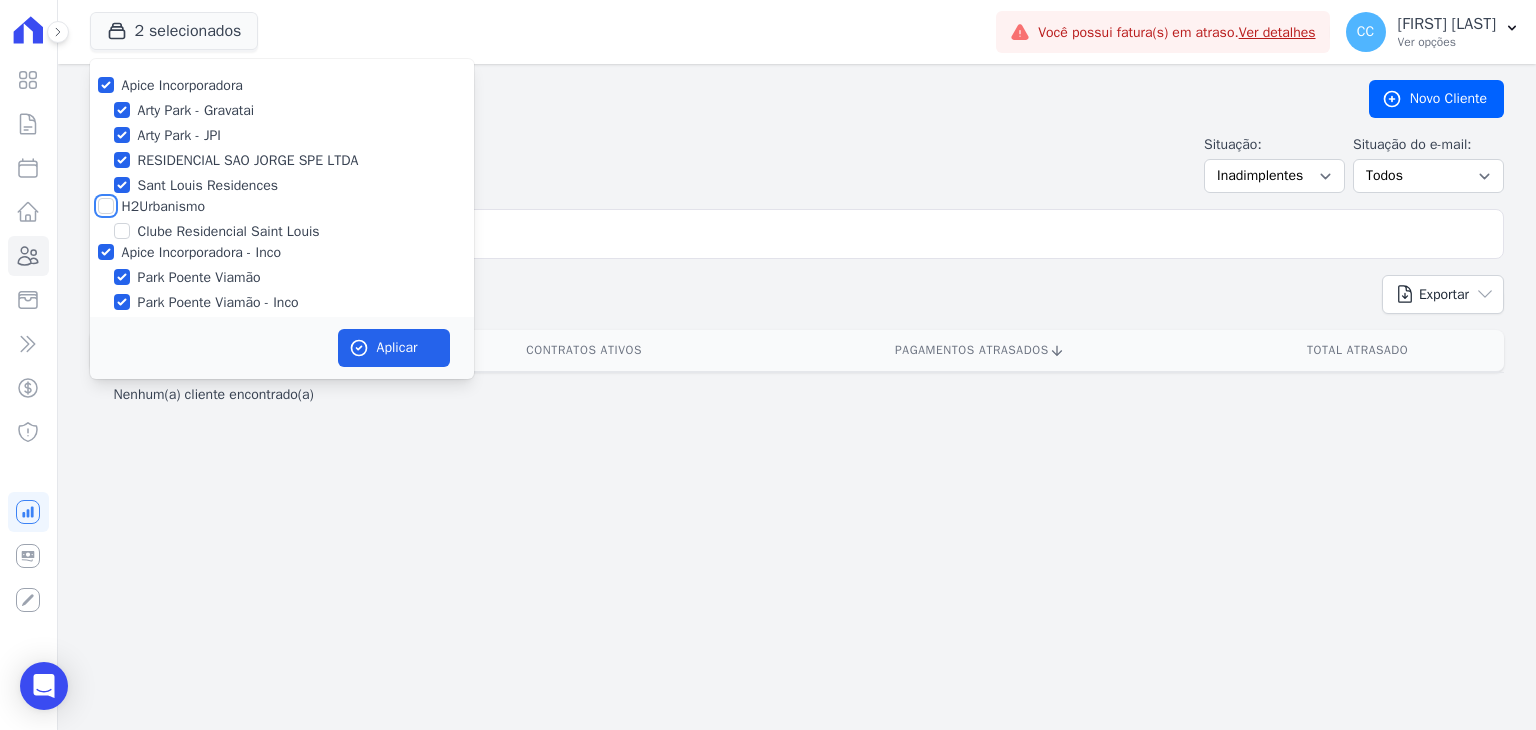 click on "H2Urbanismo" at bounding box center (106, 206) 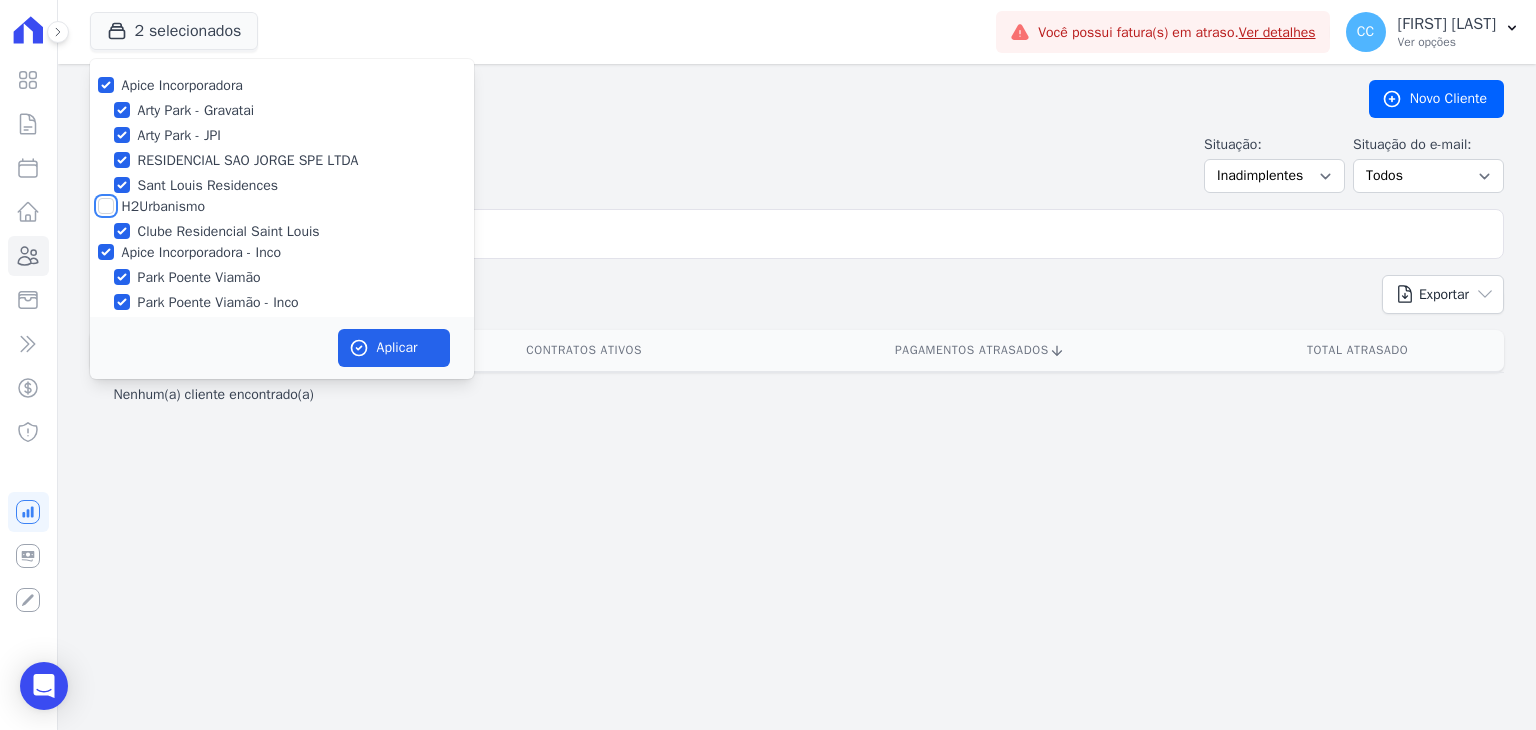 checkbox on "true" 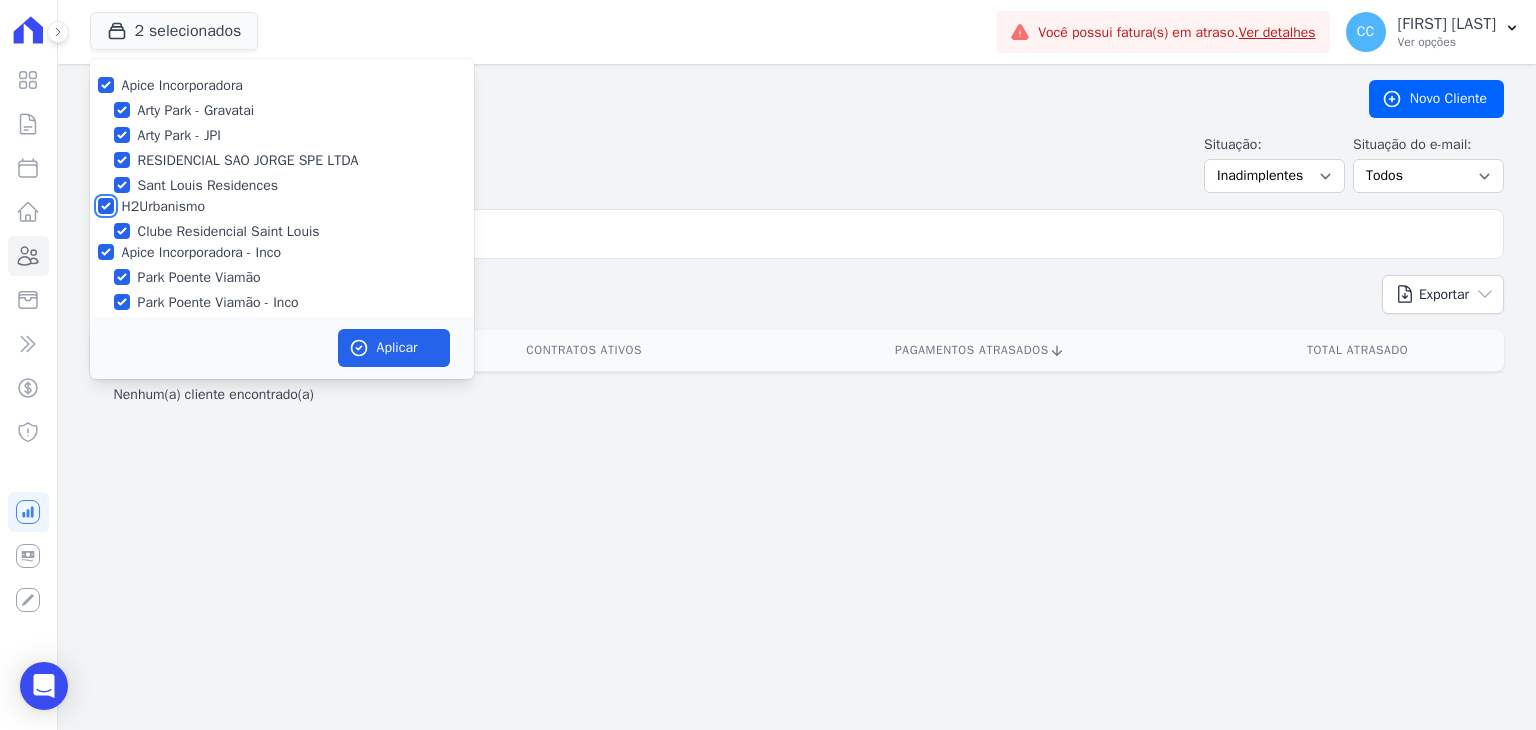 checkbox on "true" 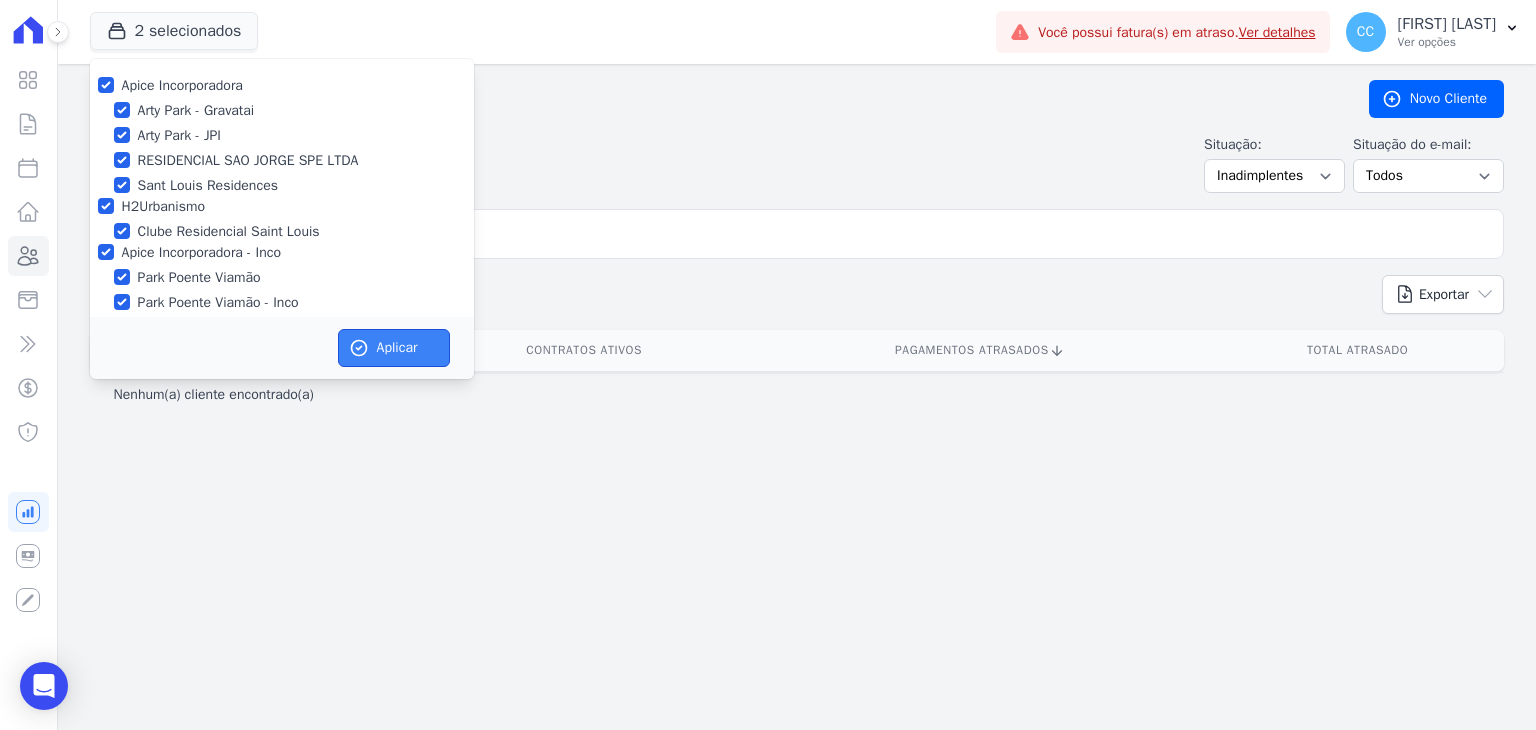 click 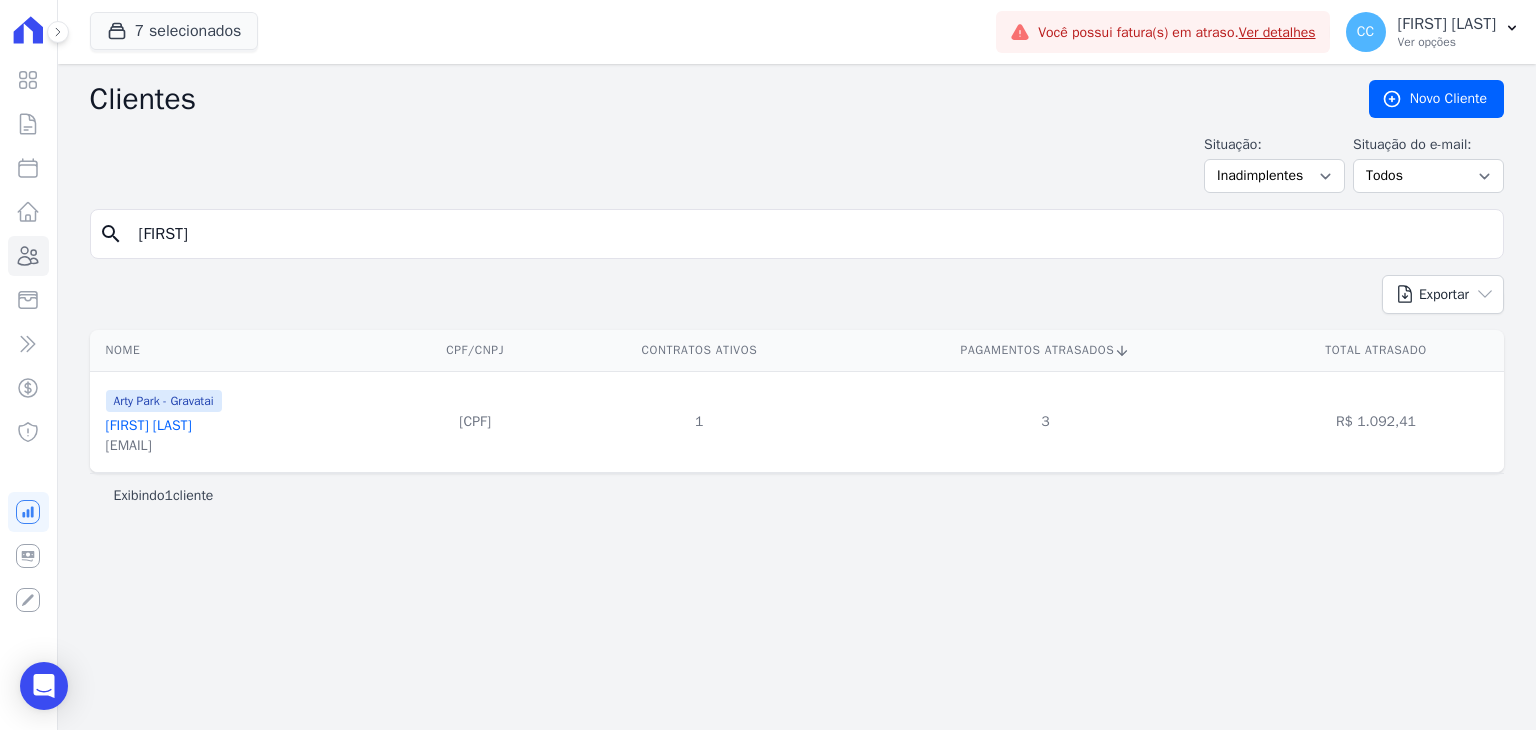 click on "Arty Park - Gravatai" at bounding box center (164, 401) 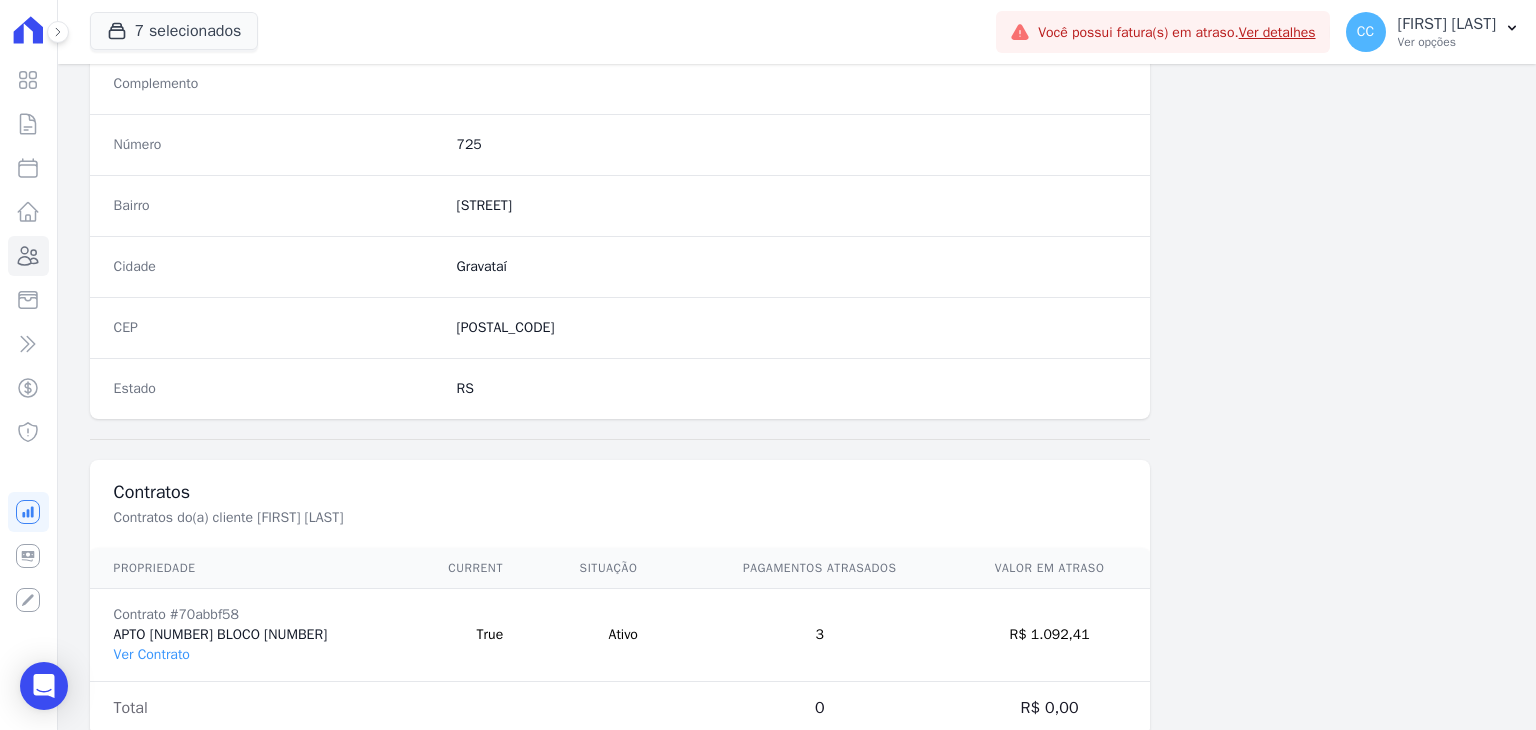 scroll, scrollTop: 1135, scrollLeft: 0, axis: vertical 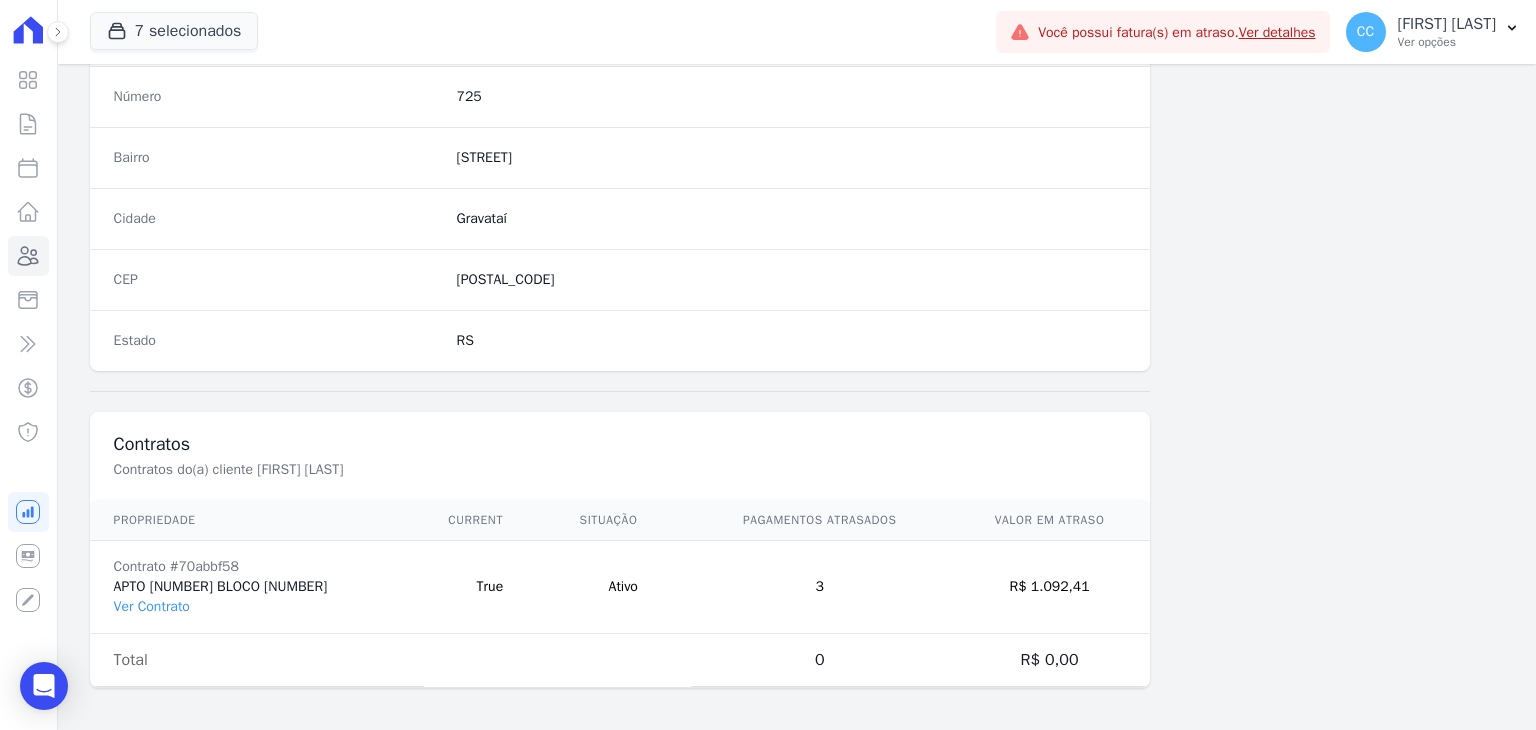 click on "Contrato #70abbf58
APTO [NUMBER] BLOCO [NUMBER]
Ver Contrato" at bounding box center (257, 587) 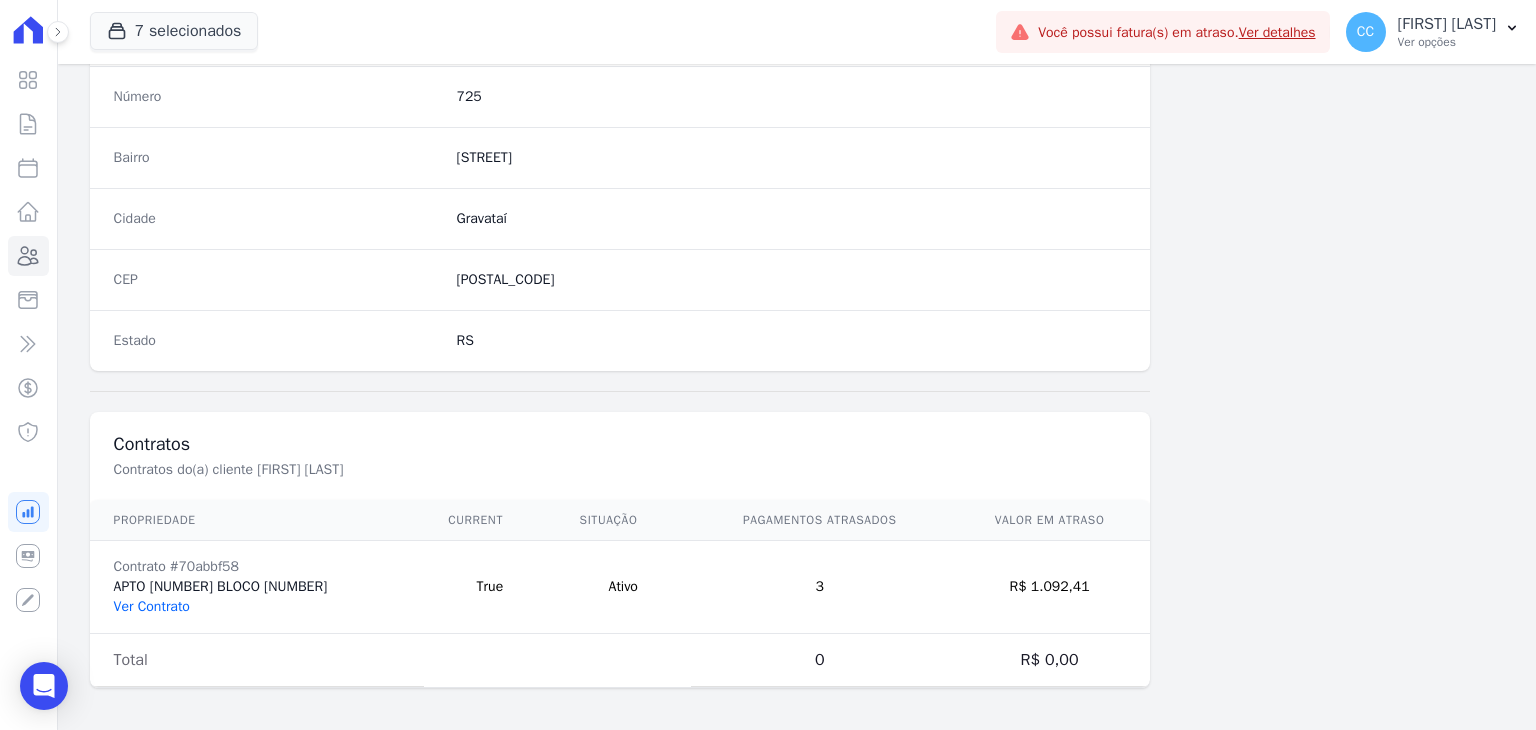 click on "Ver Contrato" at bounding box center [152, 606] 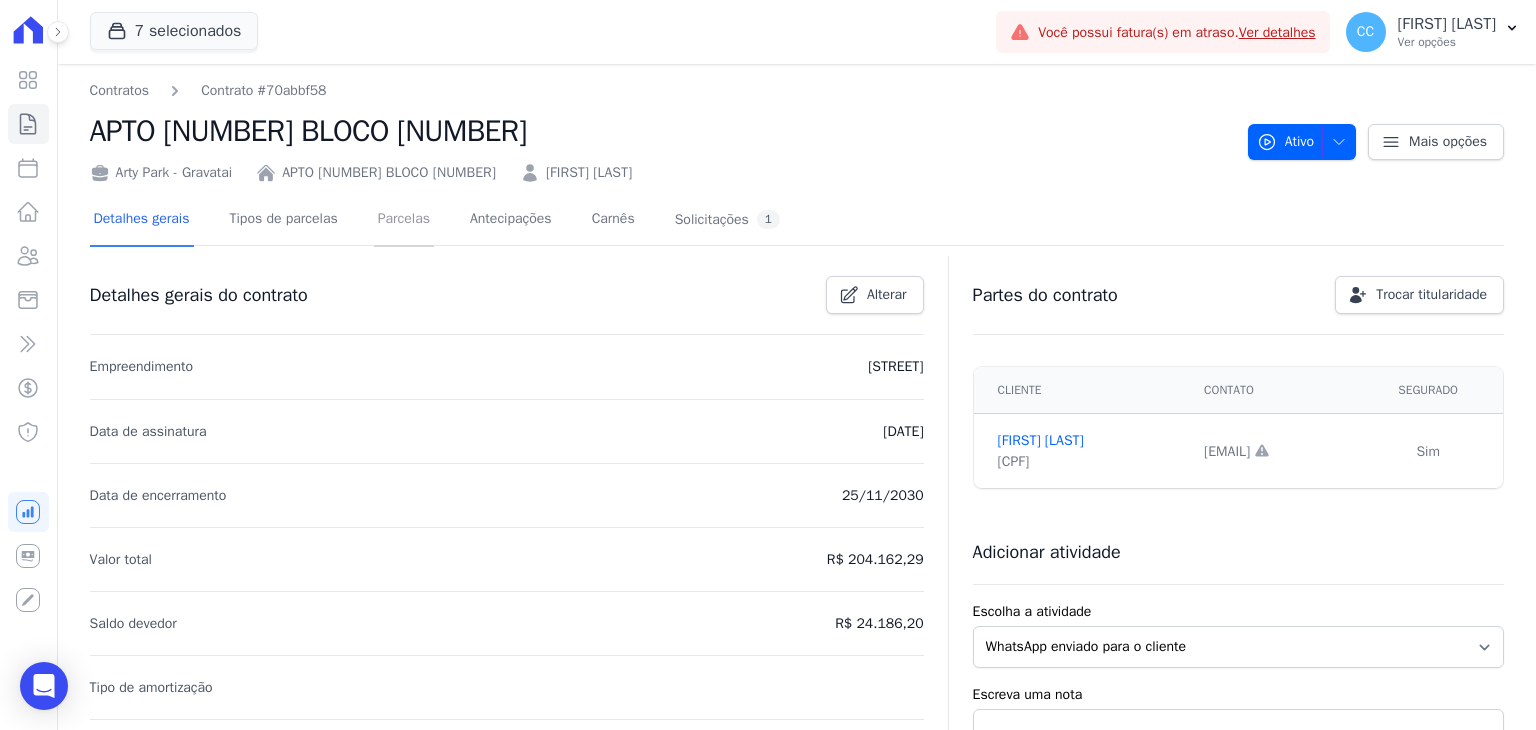 click on "Parcelas" at bounding box center (404, 220) 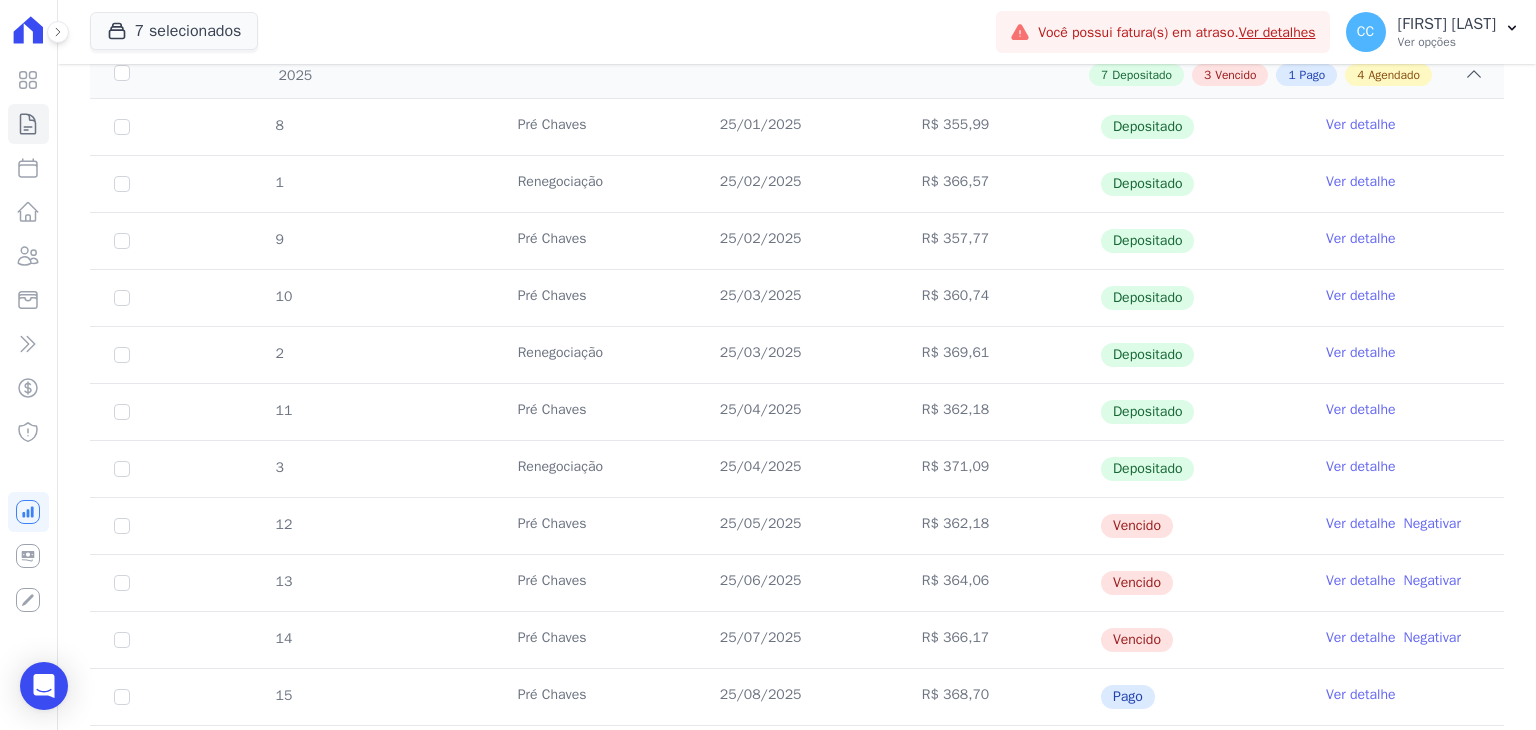 scroll, scrollTop: 500, scrollLeft: 0, axis: vertical 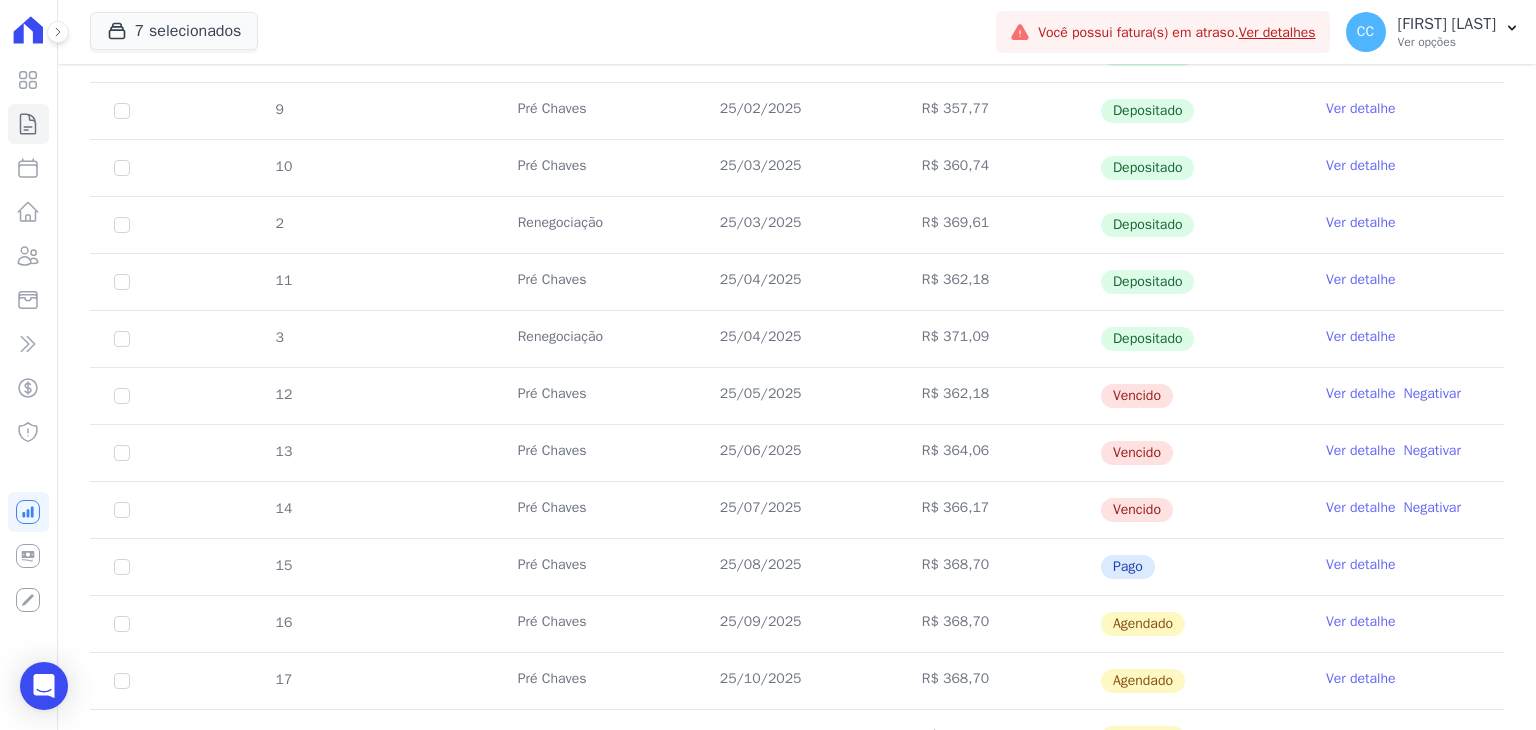 drag, startPoint x: 129, startPoint y: 393, endPoint x: 116, endPoint y: 402, distance: 15.811388 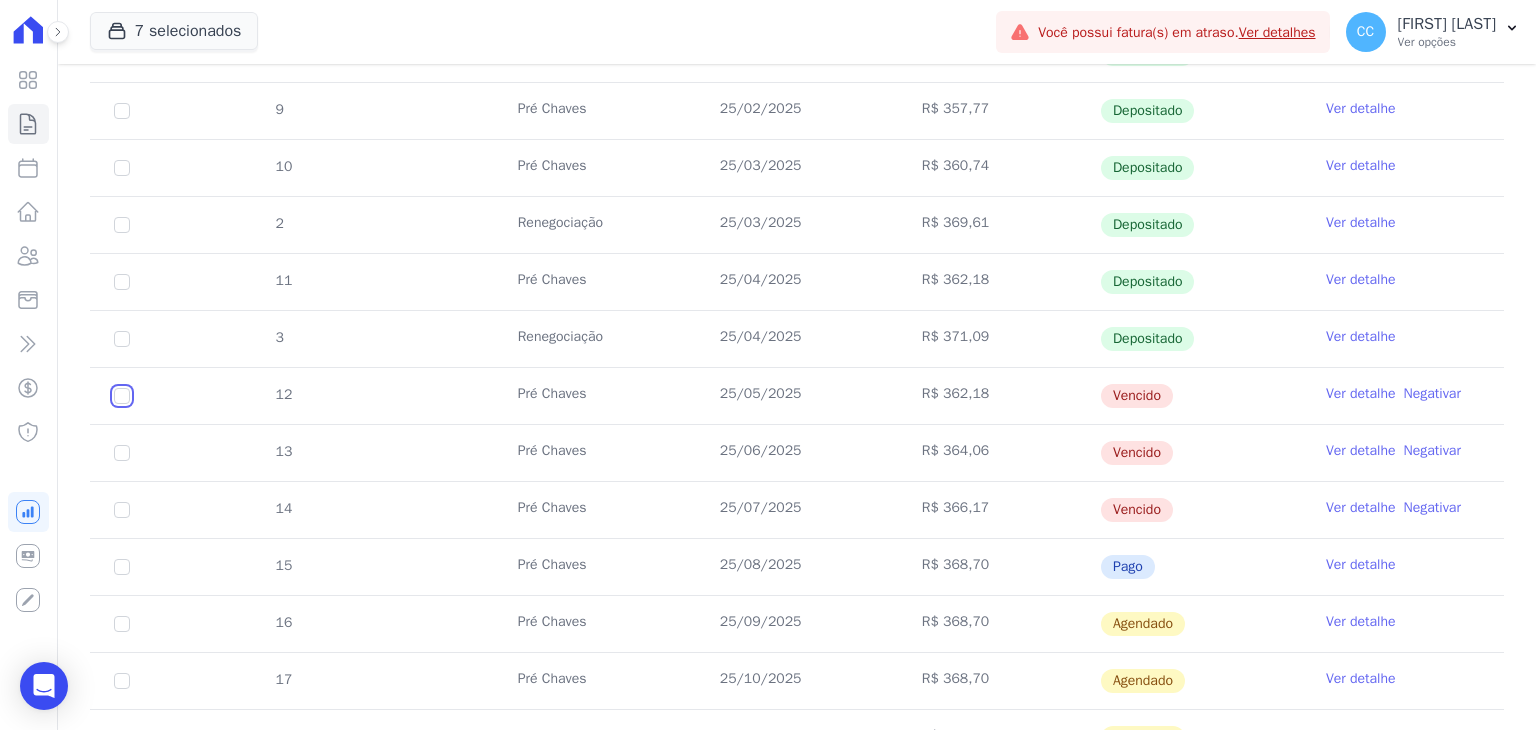 click at bounding box center (122, 396) 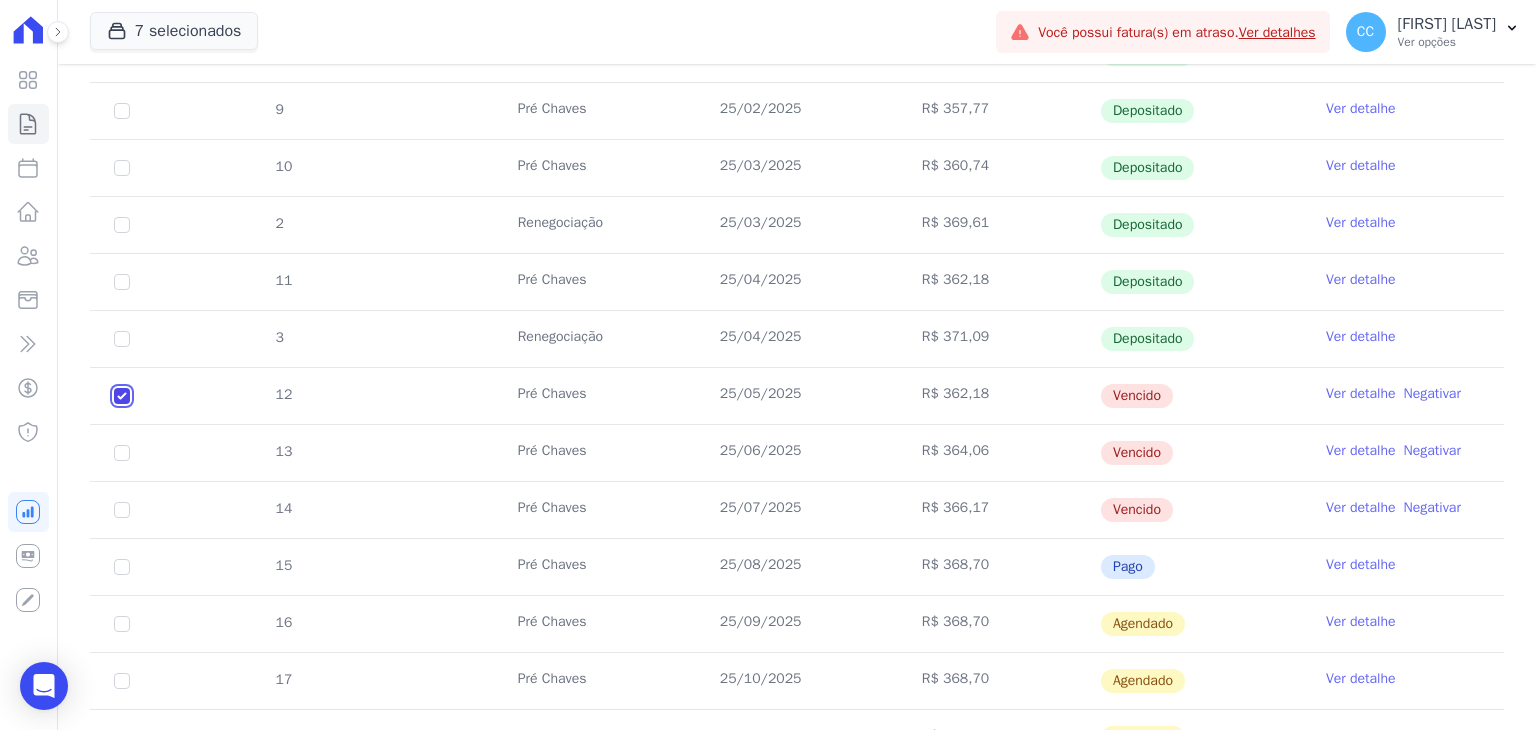 checkbox on "true" 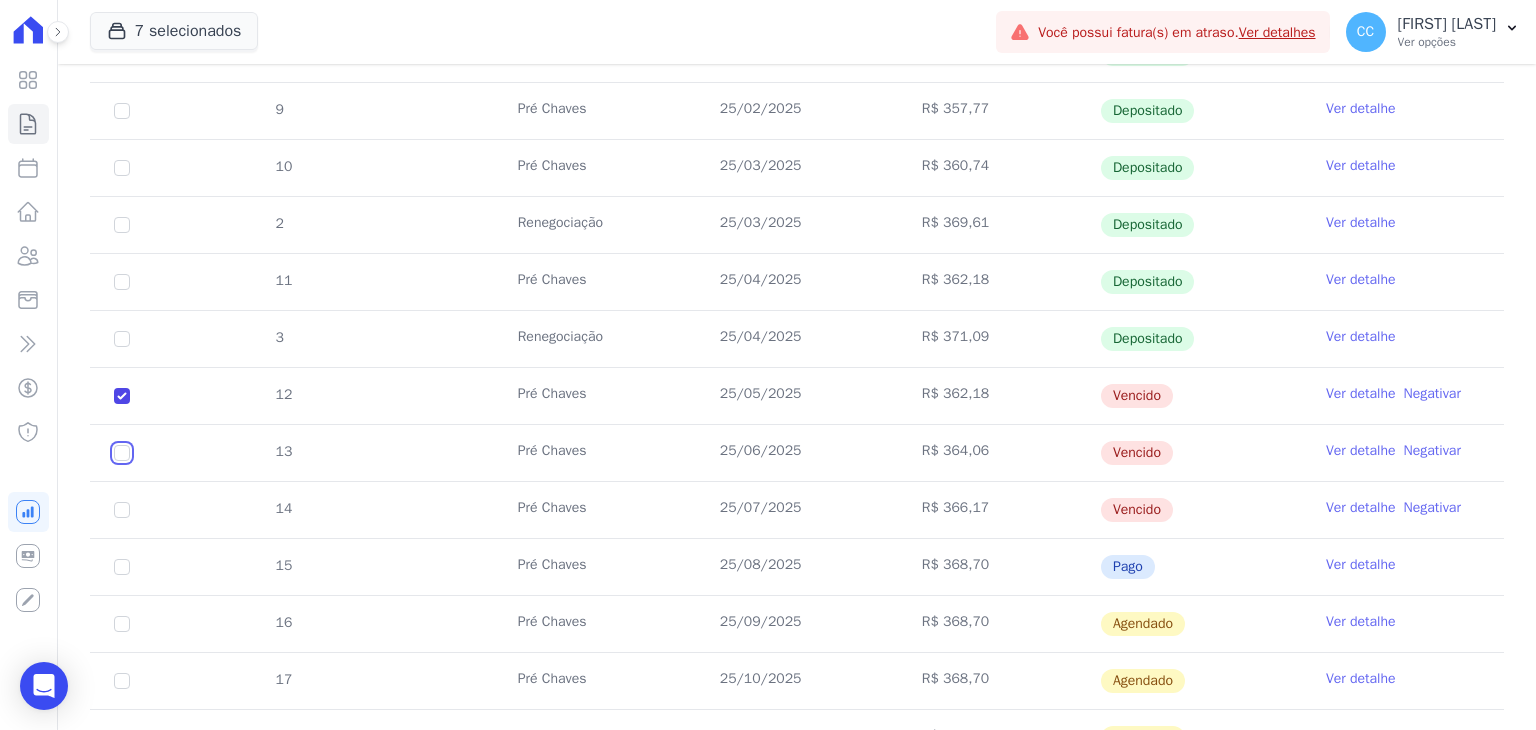 click at bounding box center (122, 396) 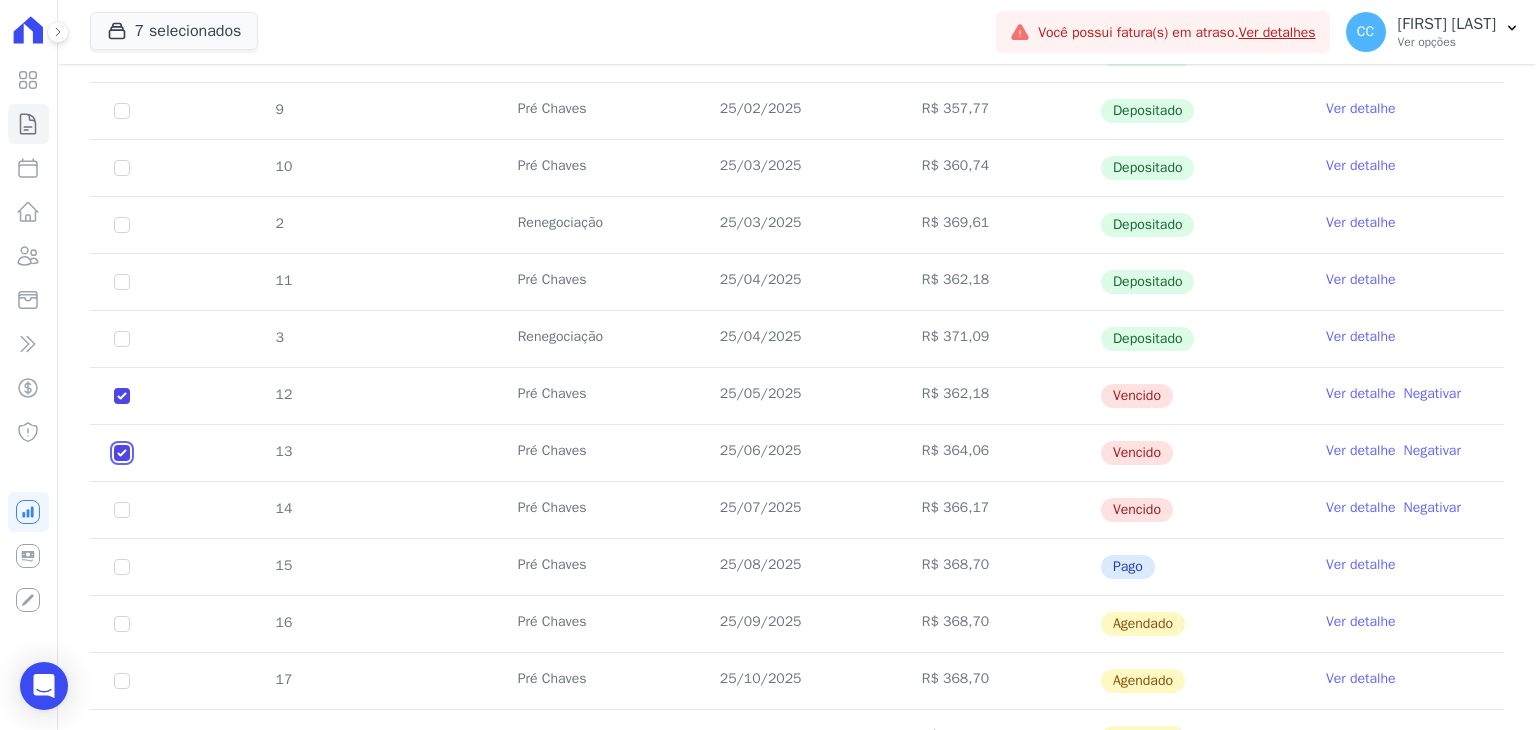 checkbox on "true" 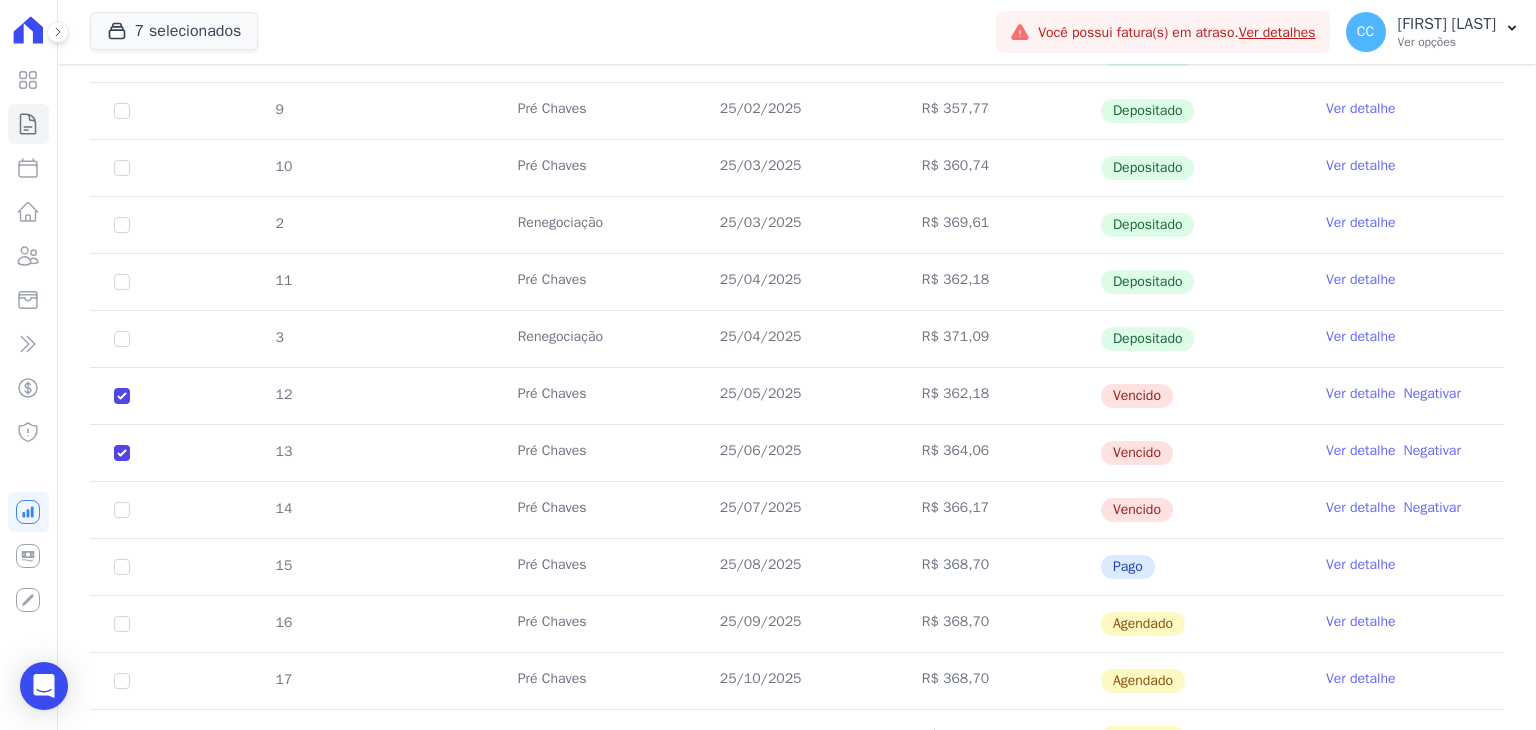 click on "14" at bounding box center (122, 510) 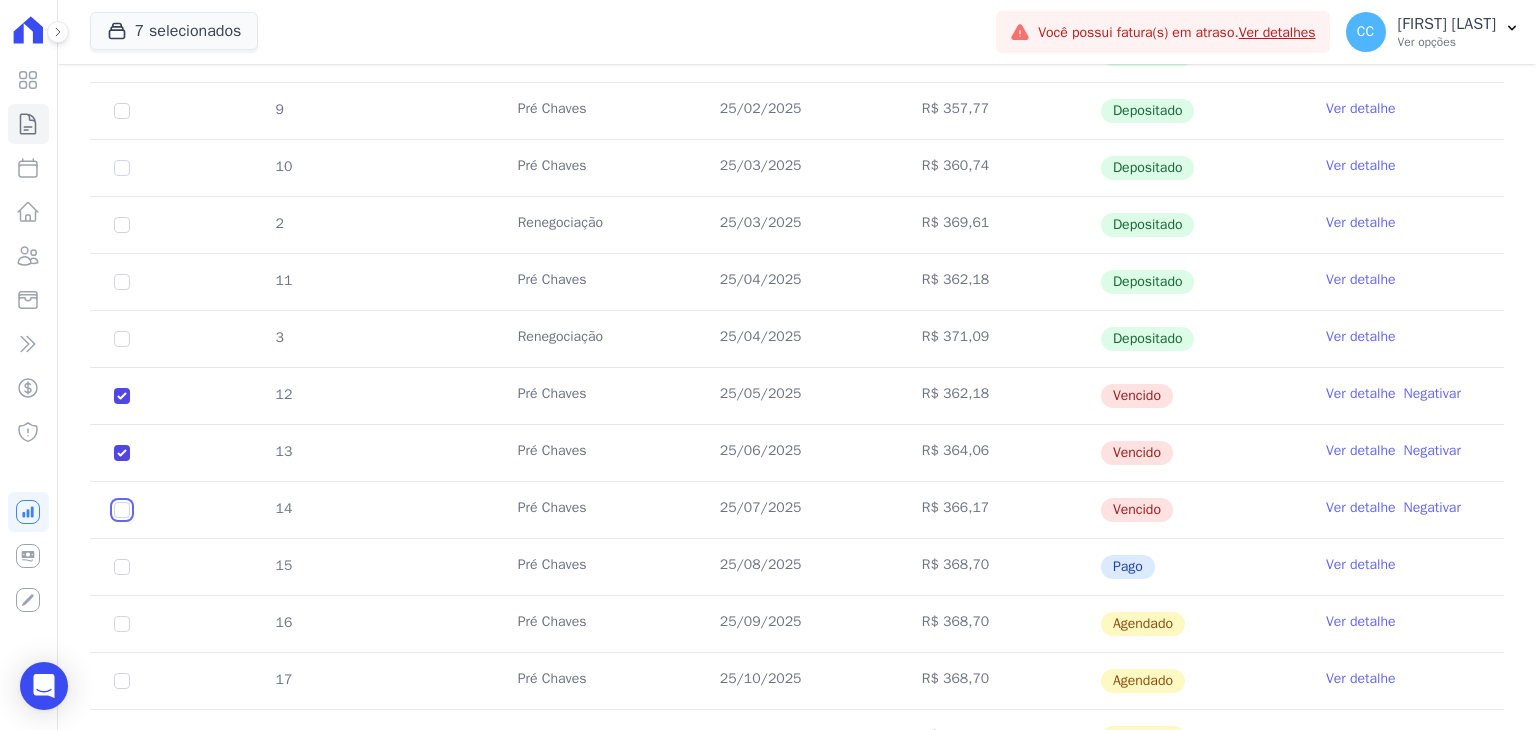 click at bounding box center (122, 396) 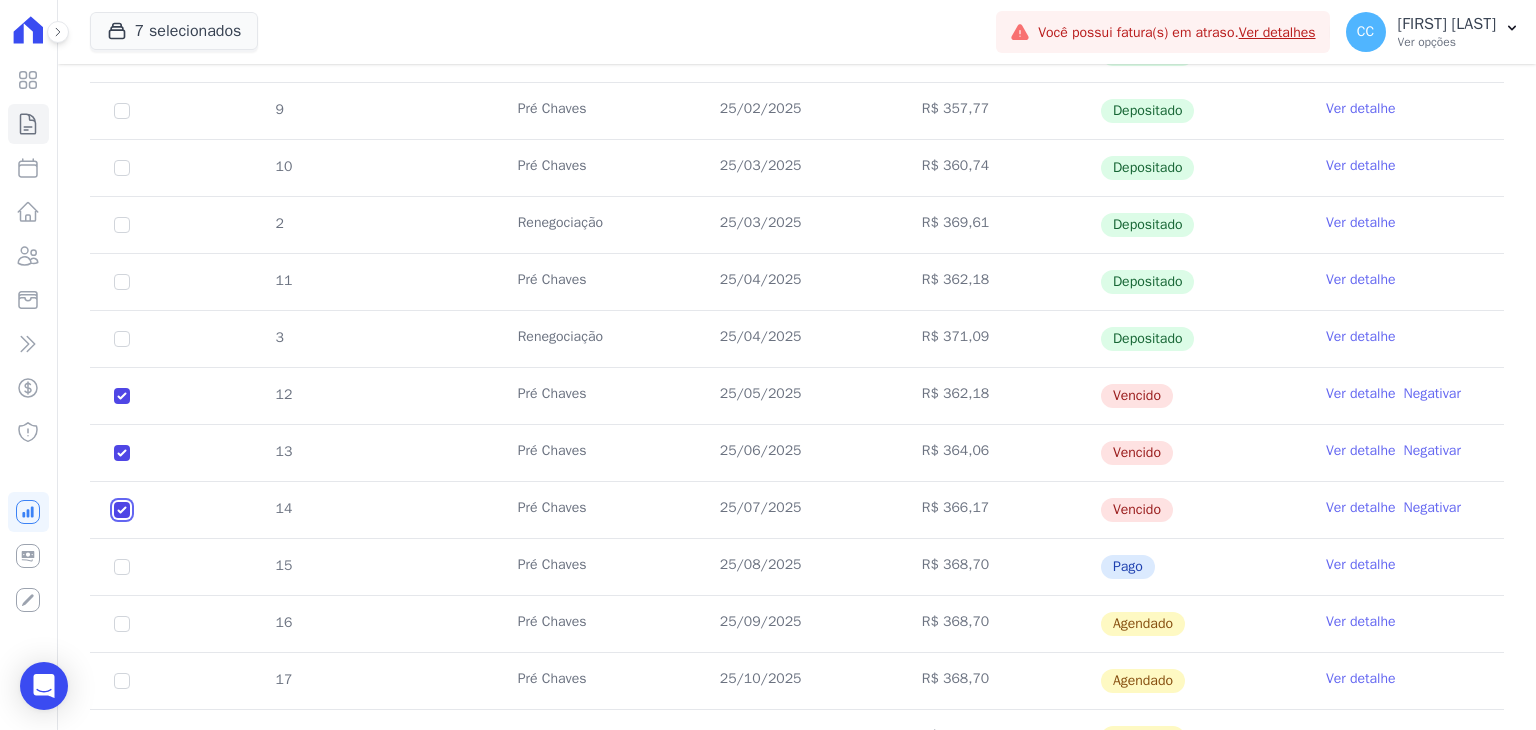 checkbox on "true" 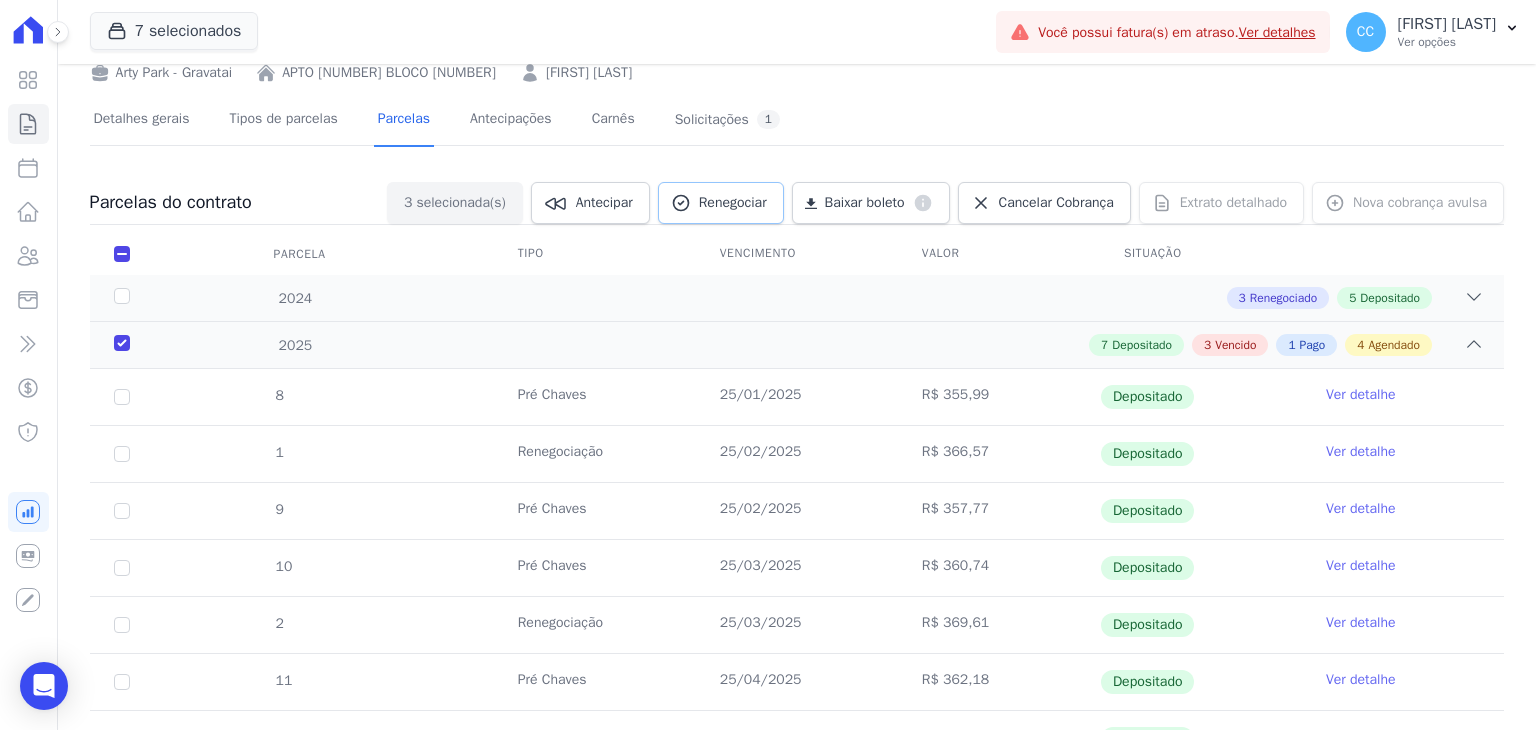 click on "Renegociar" at bounding box center (733, 203) 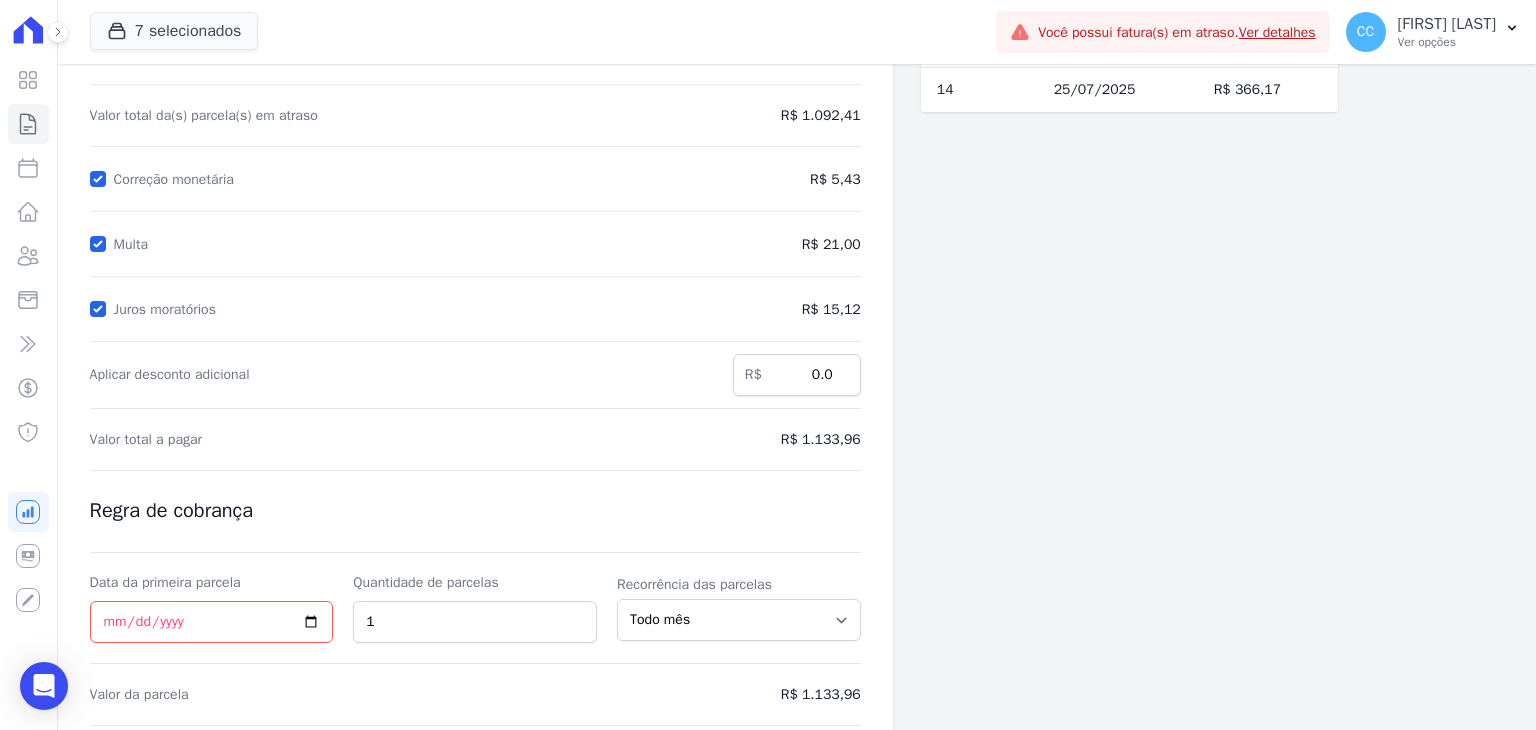 scroll, scrollTop: 268, scrollLeft: 0, axis: vertical 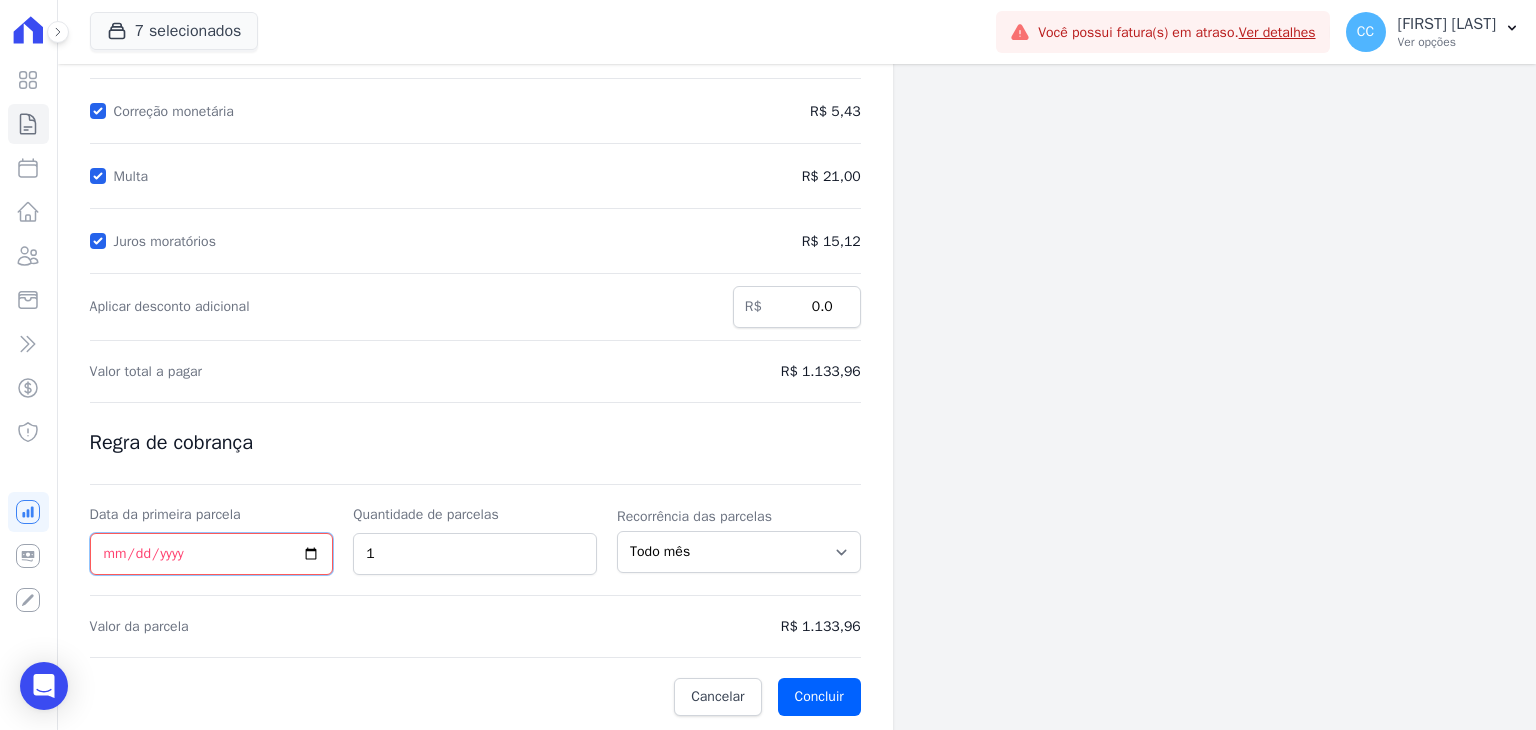click on "Data da primeira parcela" at bounding box center (212, 554) 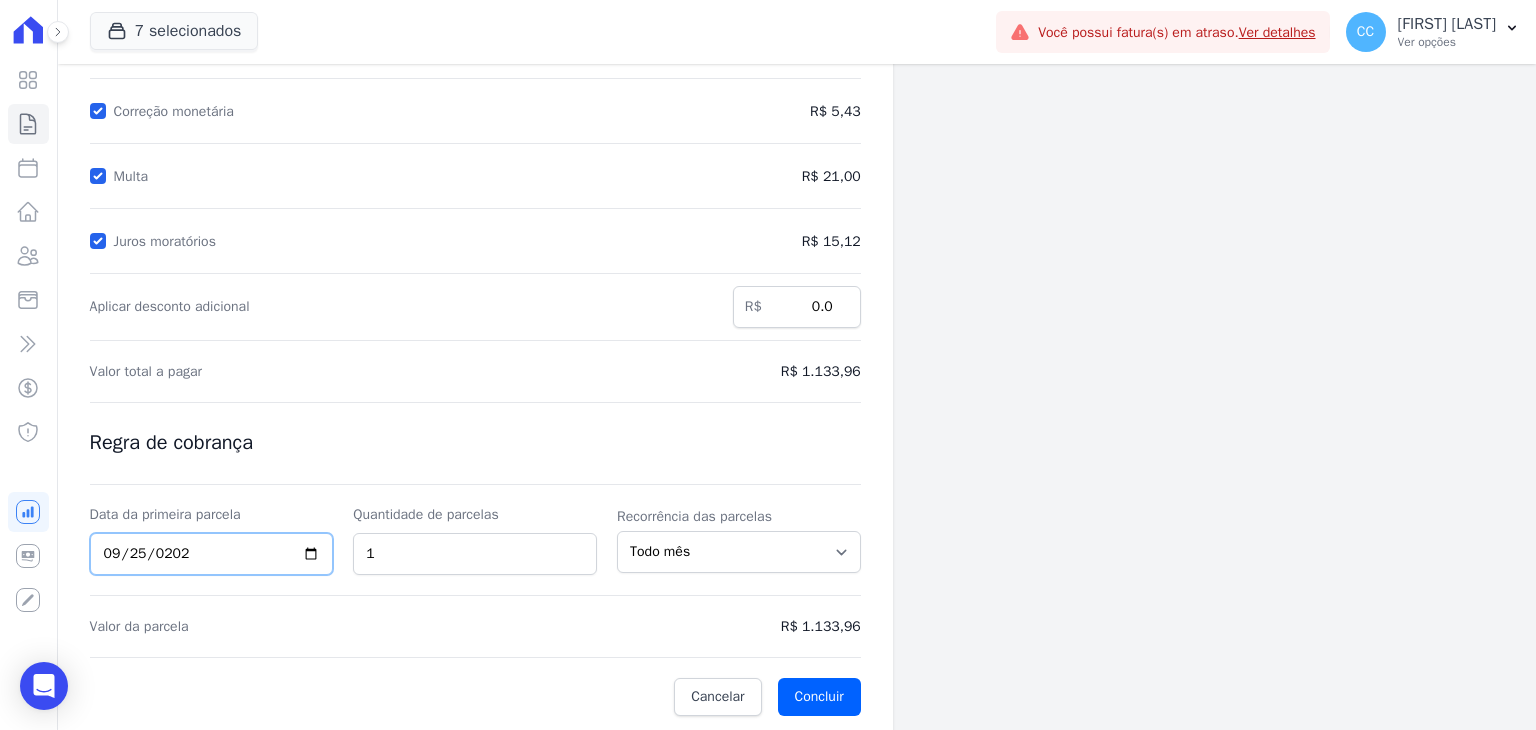 type on "2025-09-25" 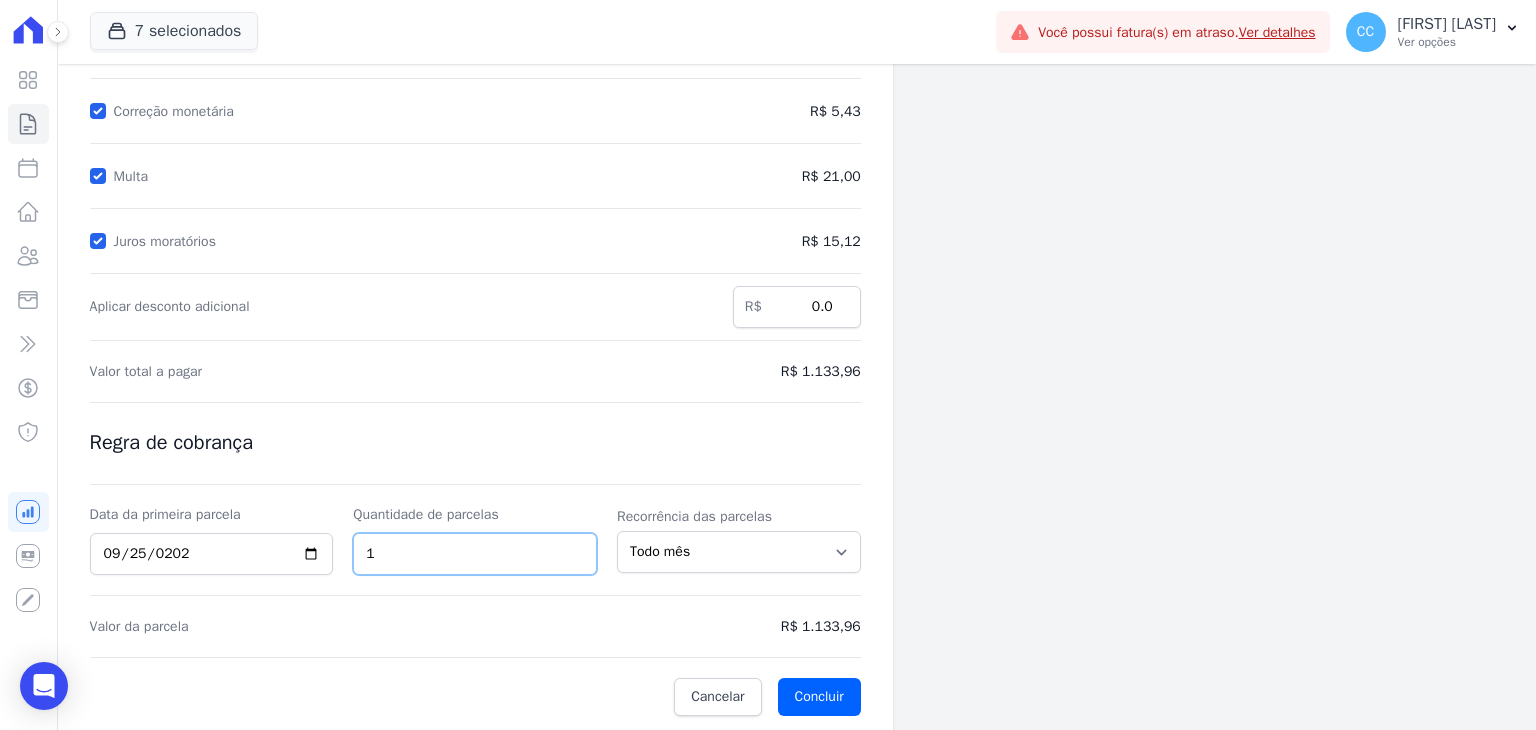 click on "1" at bounding box center (475, 554) 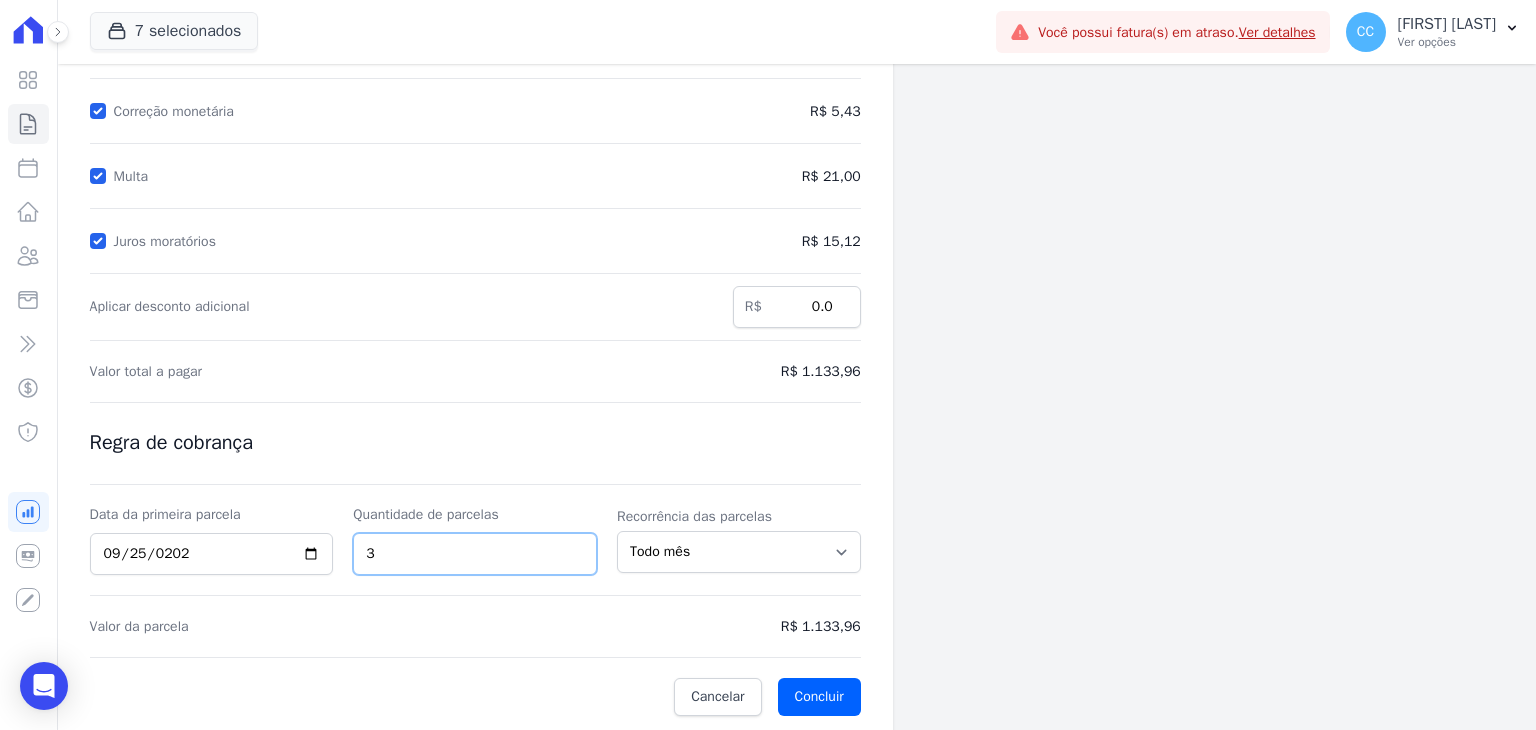 type on "3" 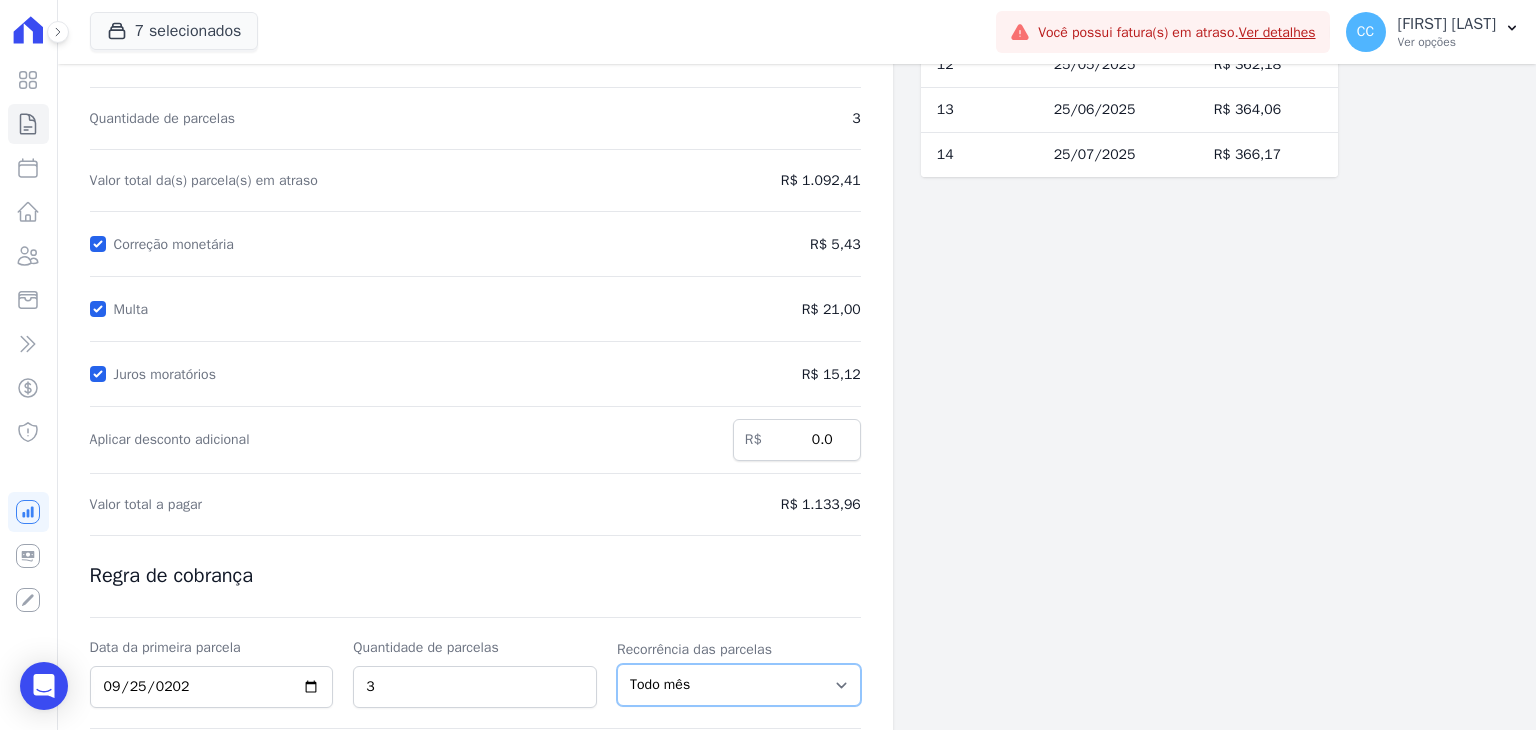 scroll, scrollTop: 268, scrollLeft: 0, axis: vertical 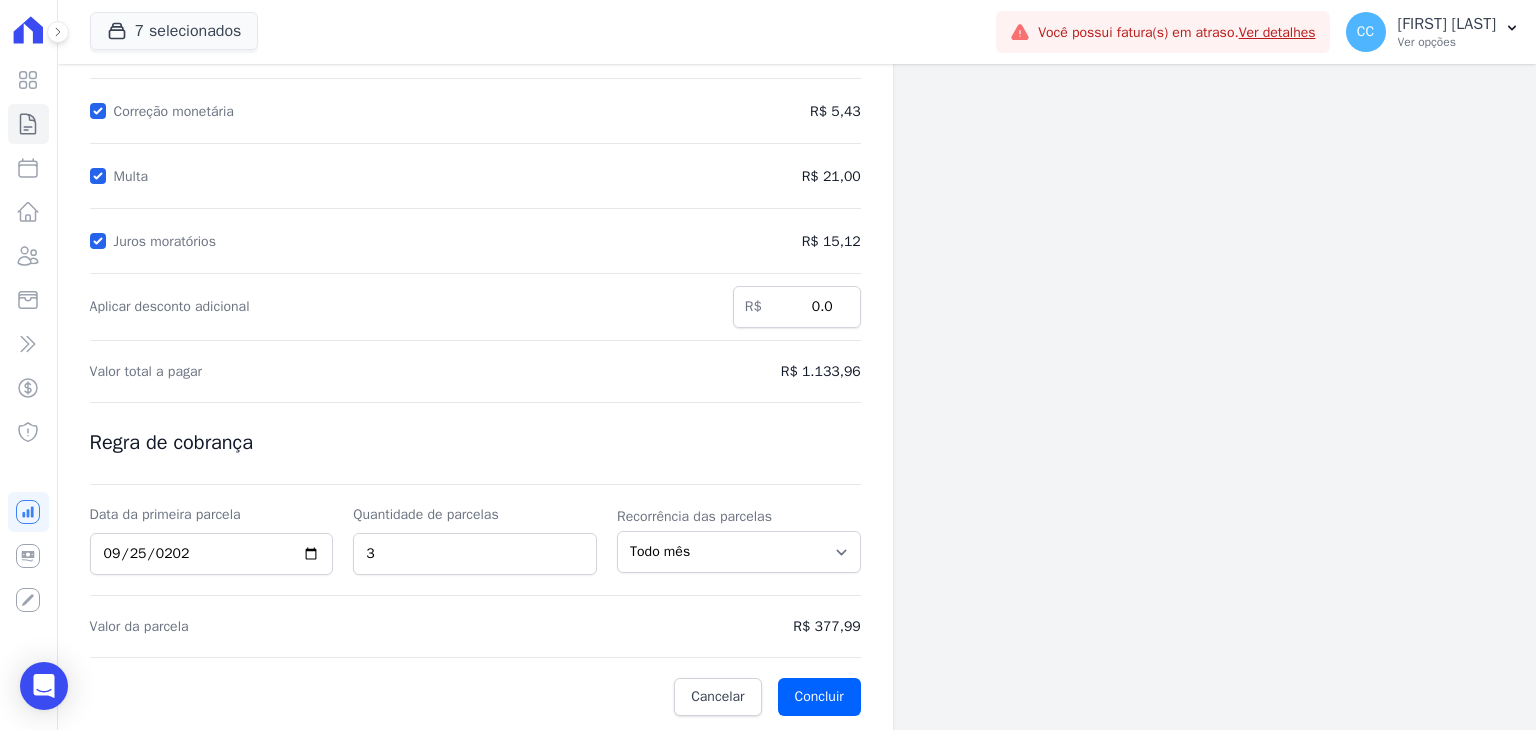 click on "Data da primeira parcela
2025-09-25
Quantidade de parcelas
3
Recorrência das parcelas
Todo mês
A cada 2 meses
A cada 3 meses
A cada 6 meses
A cada 10 meses
A cada 12 meses" at bounding box center (475, 540) 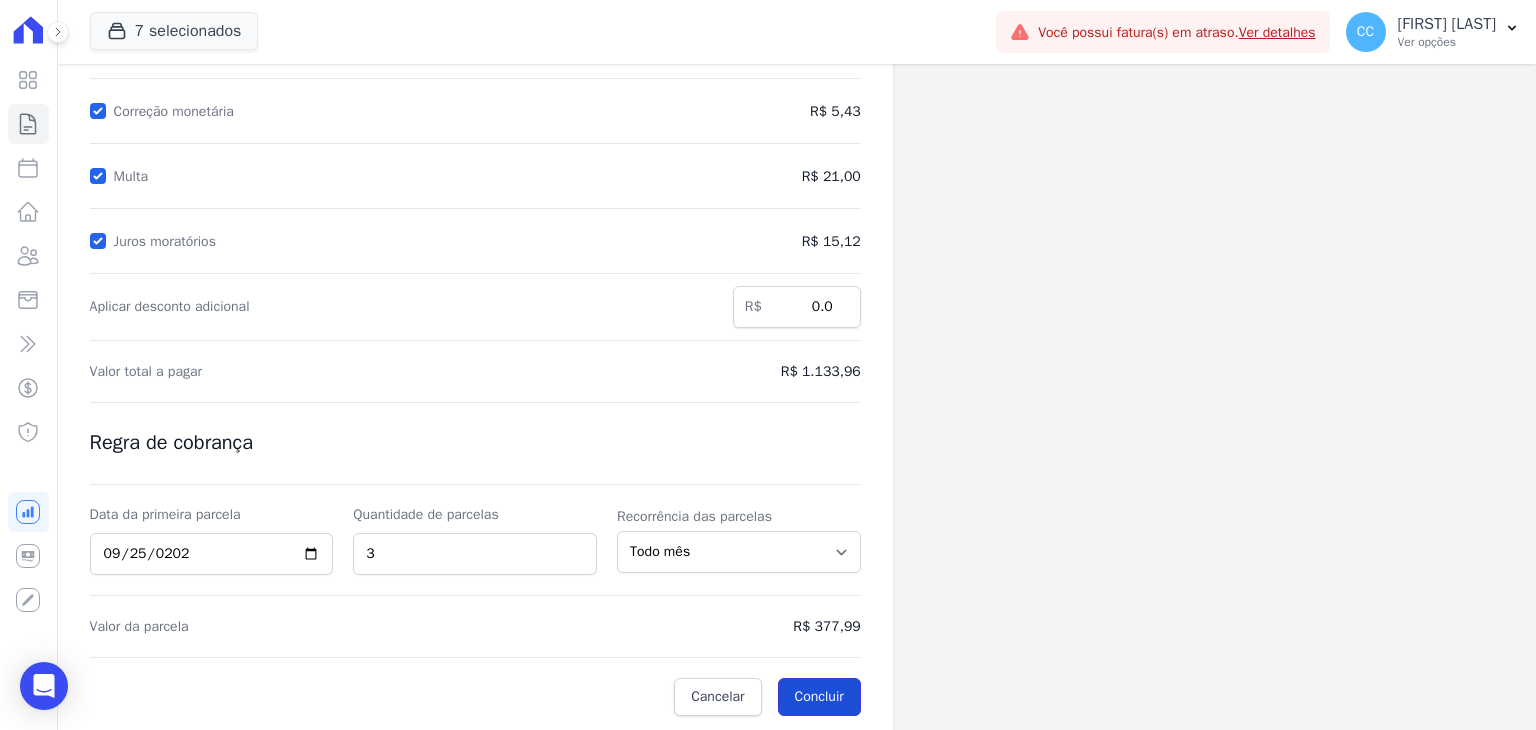 click on "Concluir" at bounding box center [819, 697] 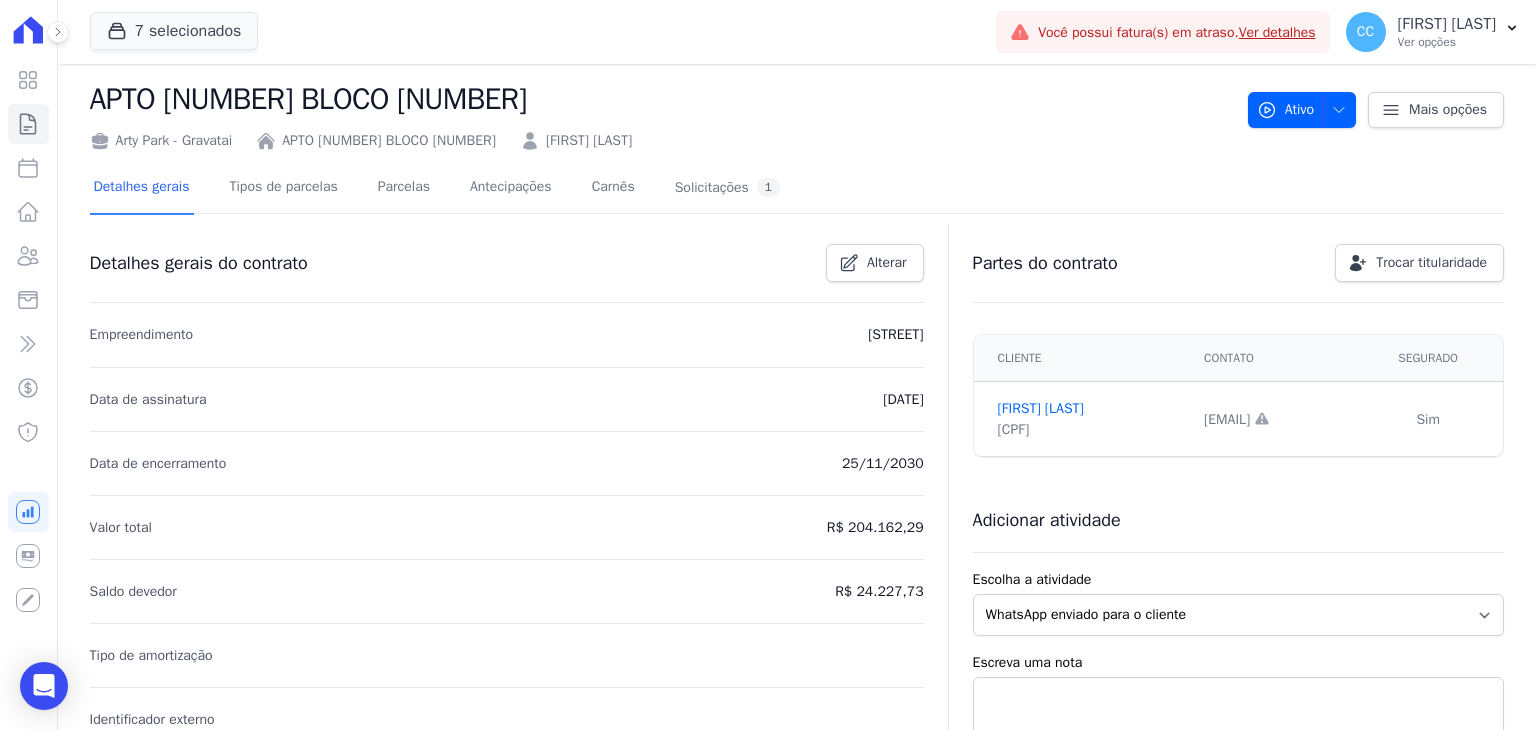 scroll, scrollTop: 0, scrollLeft: 0, axis: both 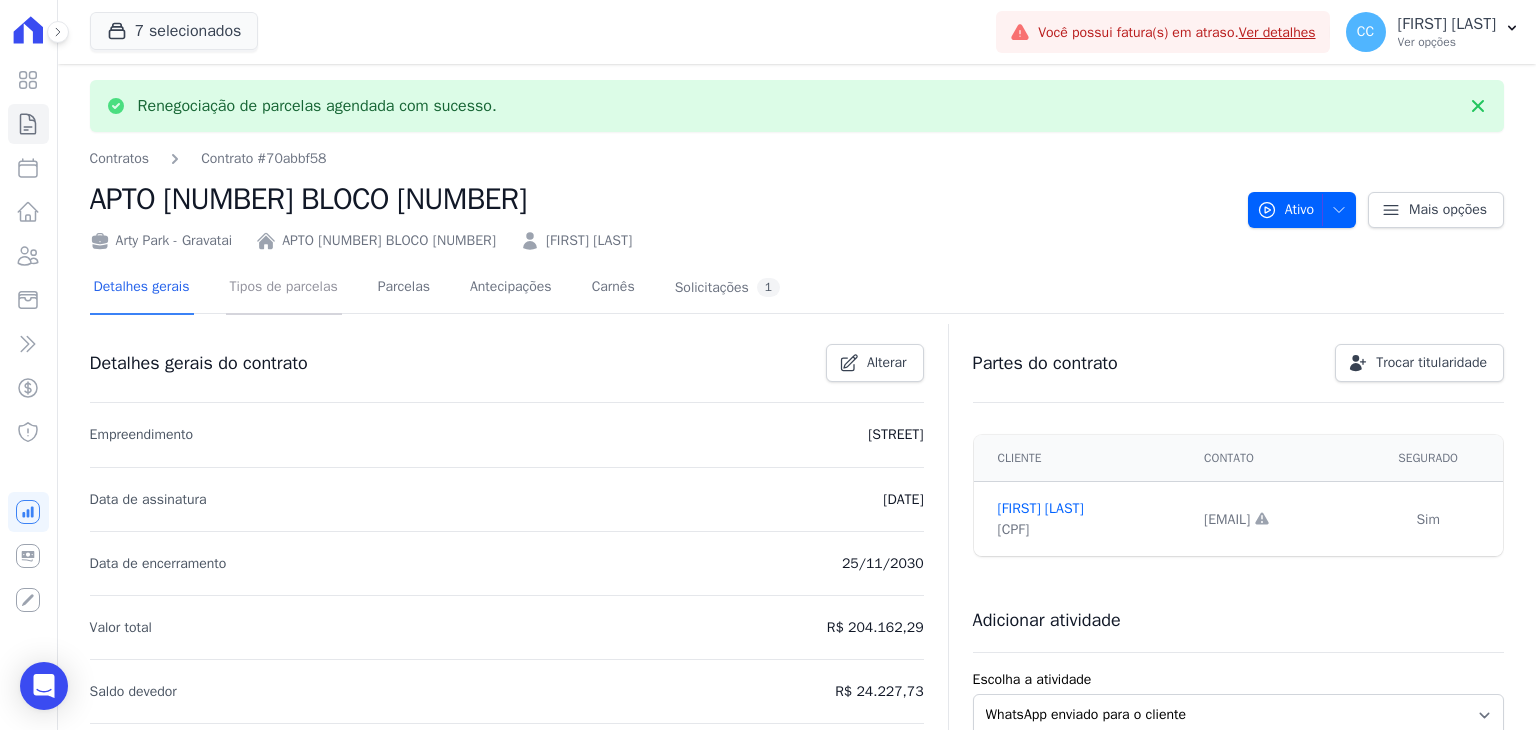 click on "Tipos de parcelas" at bounding box center (284, 288) 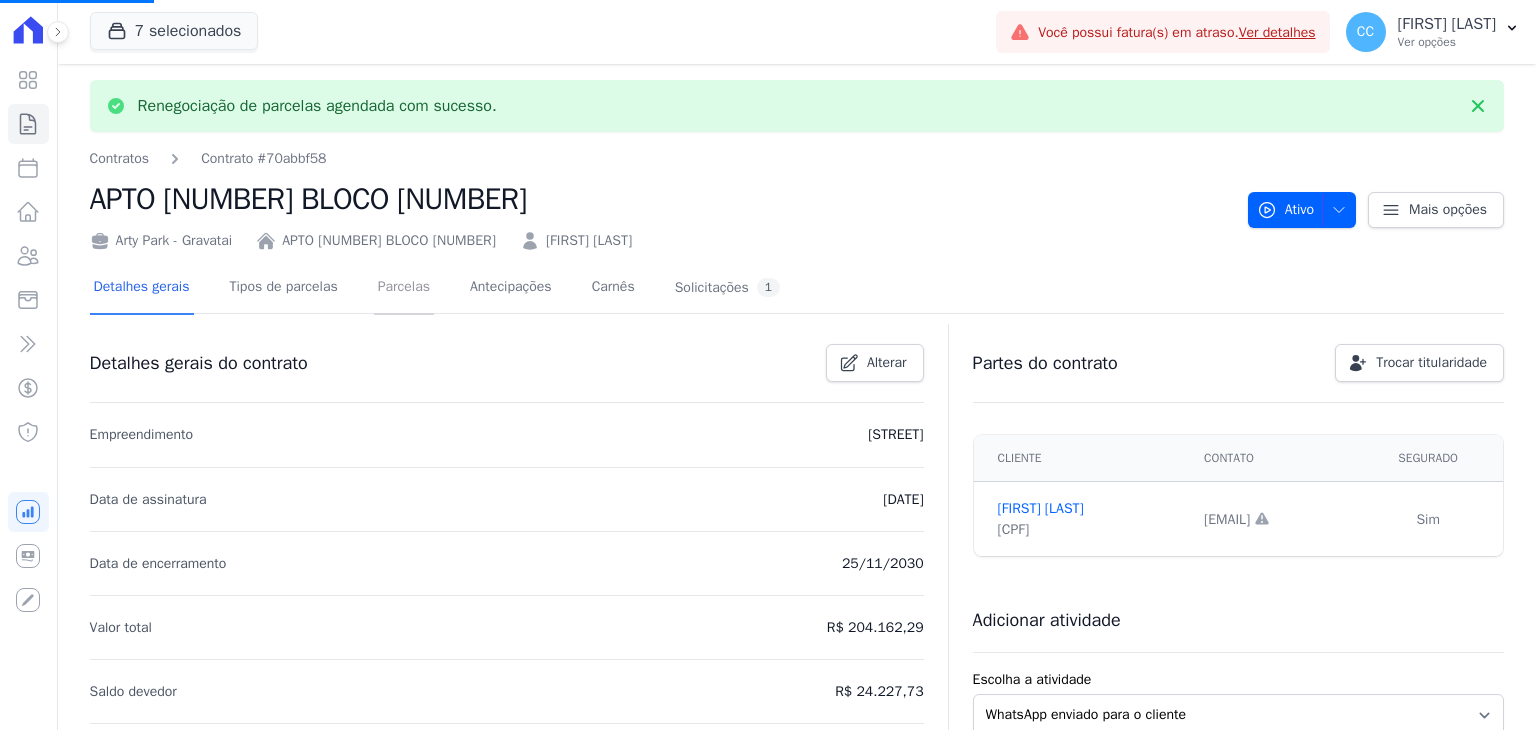 click on "Parcelas" at bounding box center (404, 288) 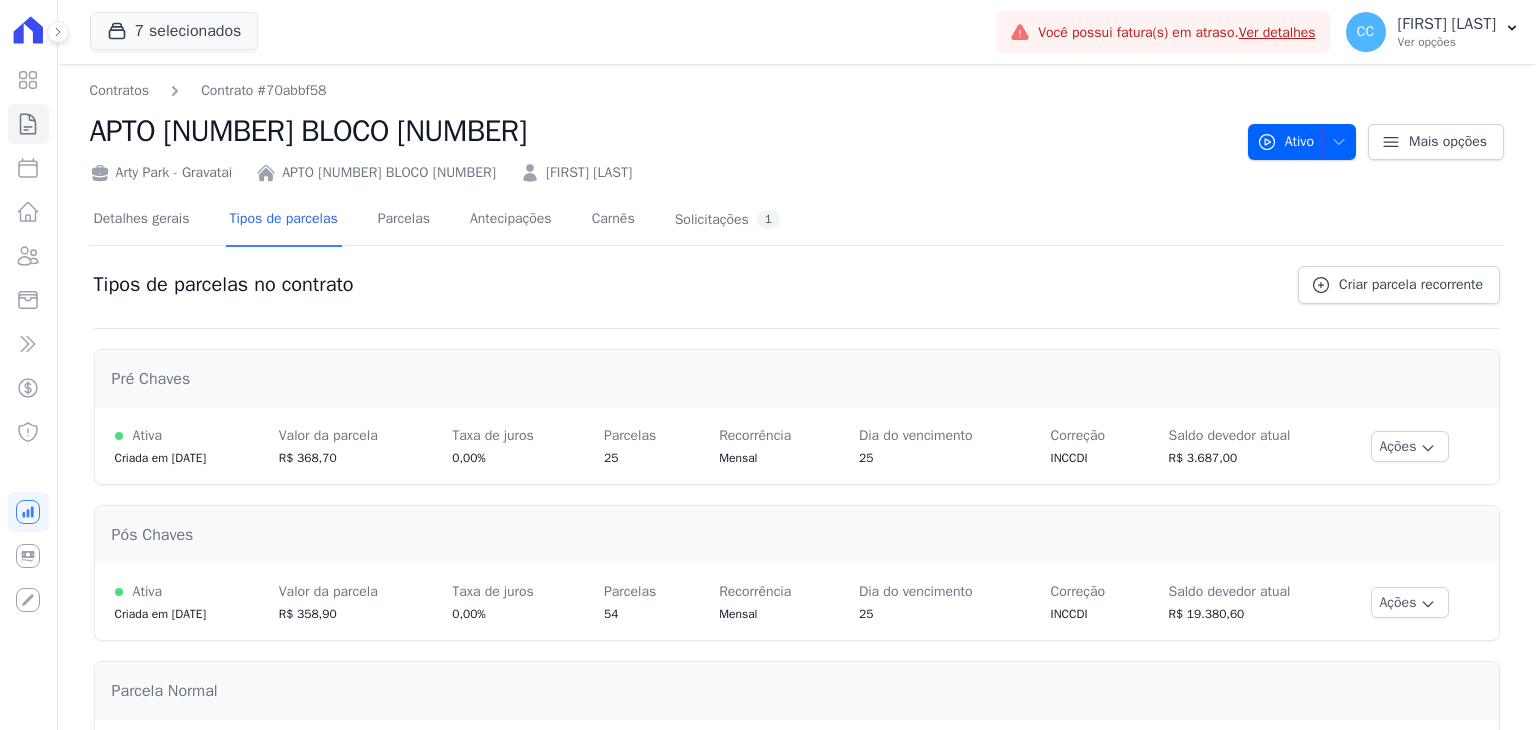 scroll, scrollTop: 0, scrollLeft: 0, axis: both 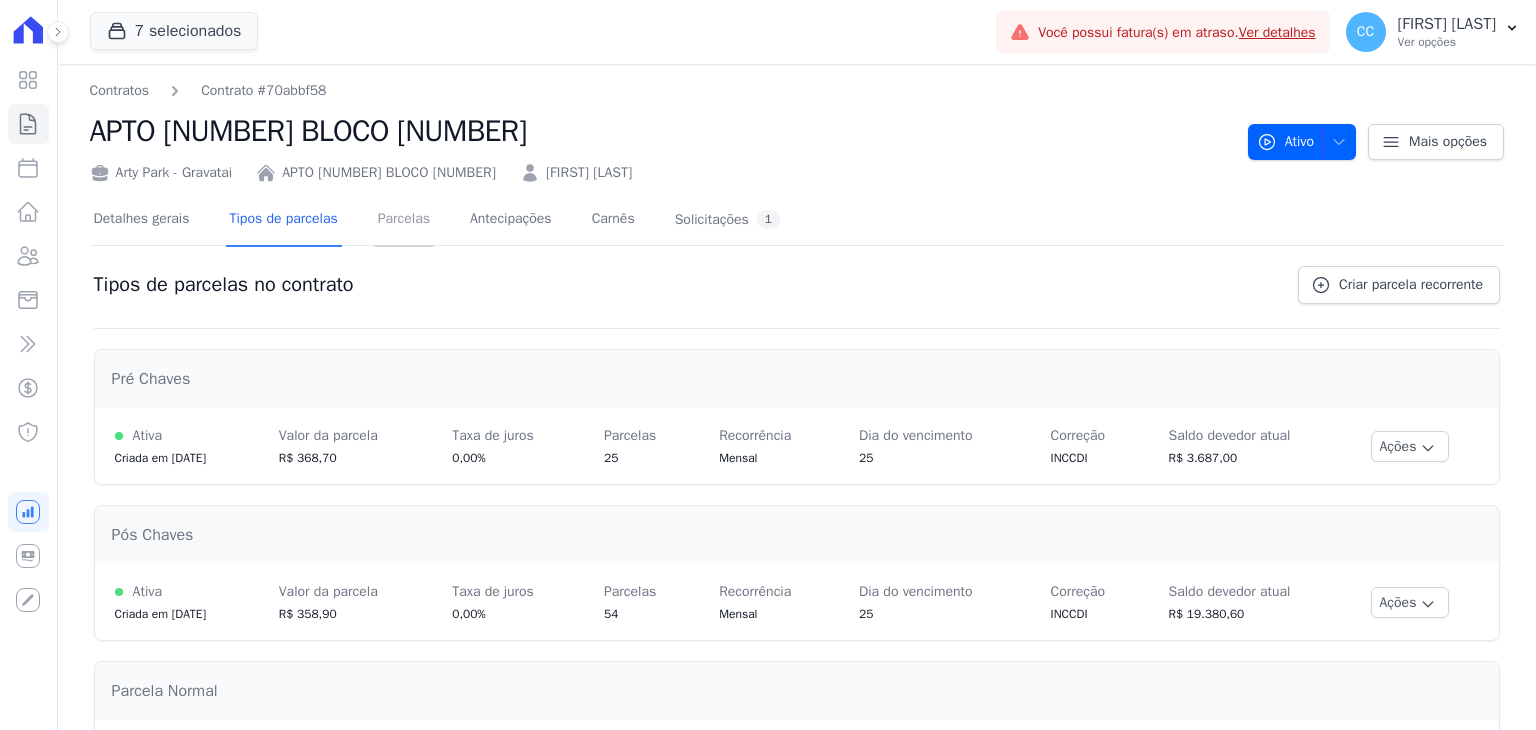 click on "Parcelas" at bounding box center (404, 220) 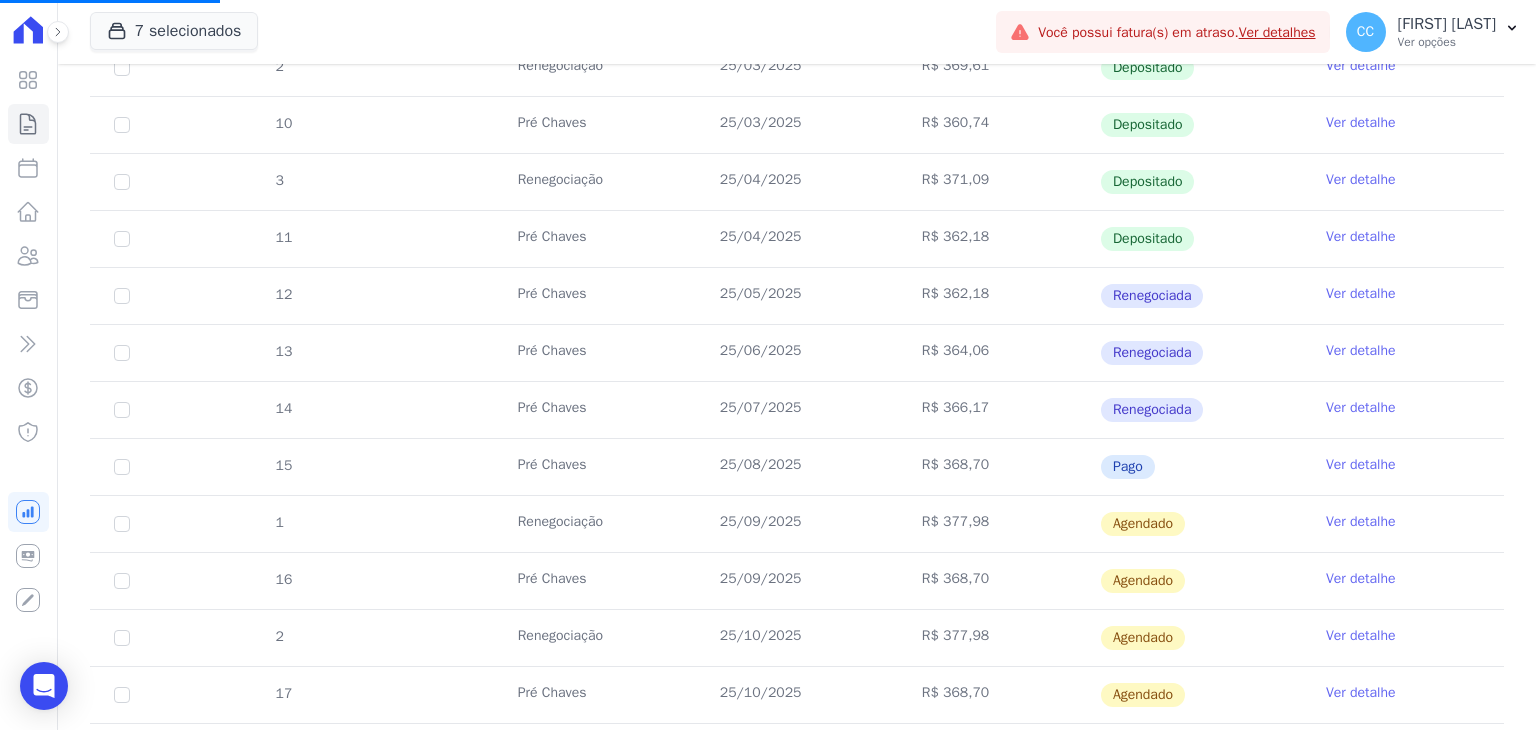 scroll, scrollTop: 665, scrollLeft: 0, axis: vertical 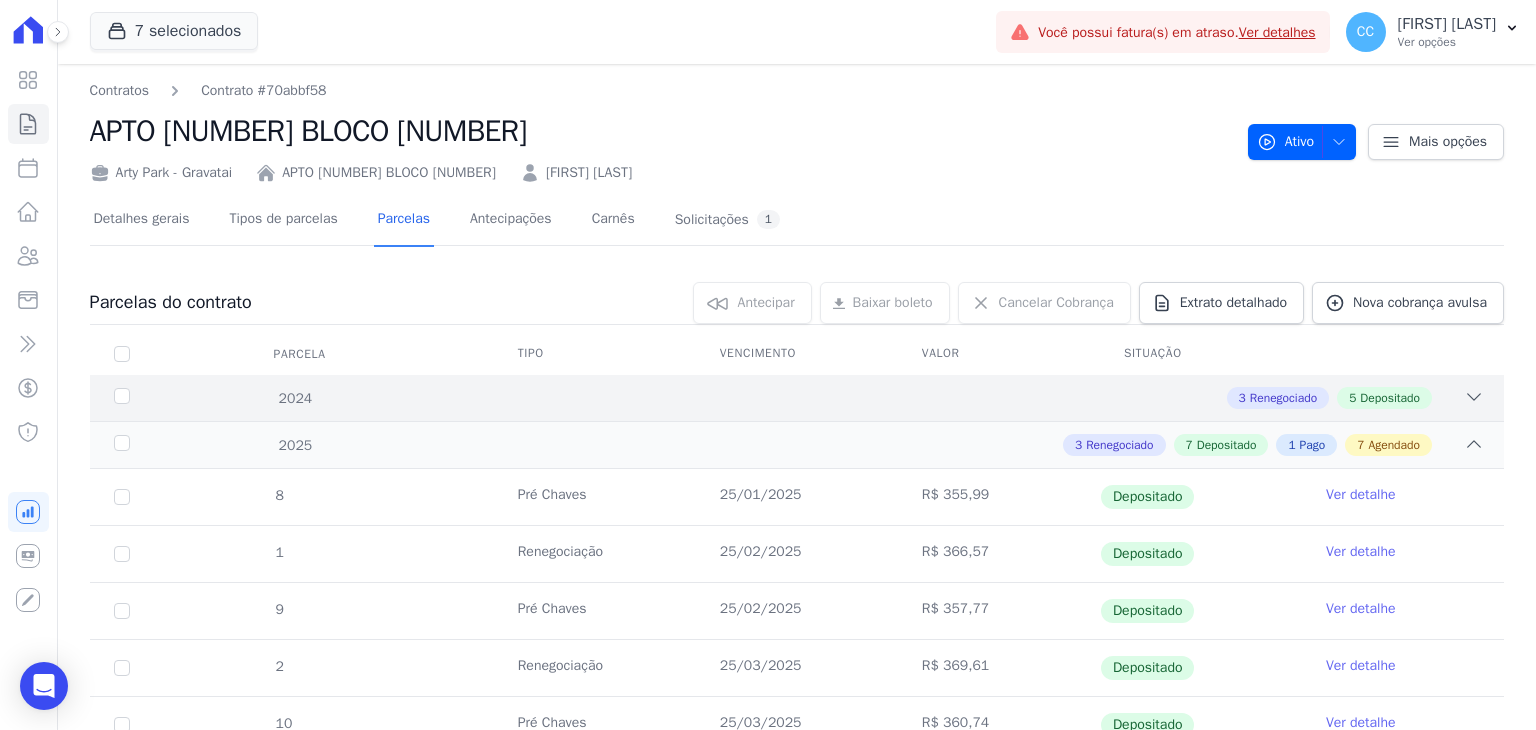 click on "3
Renegociado
5
Depositado" at bounding box center [866, 398] 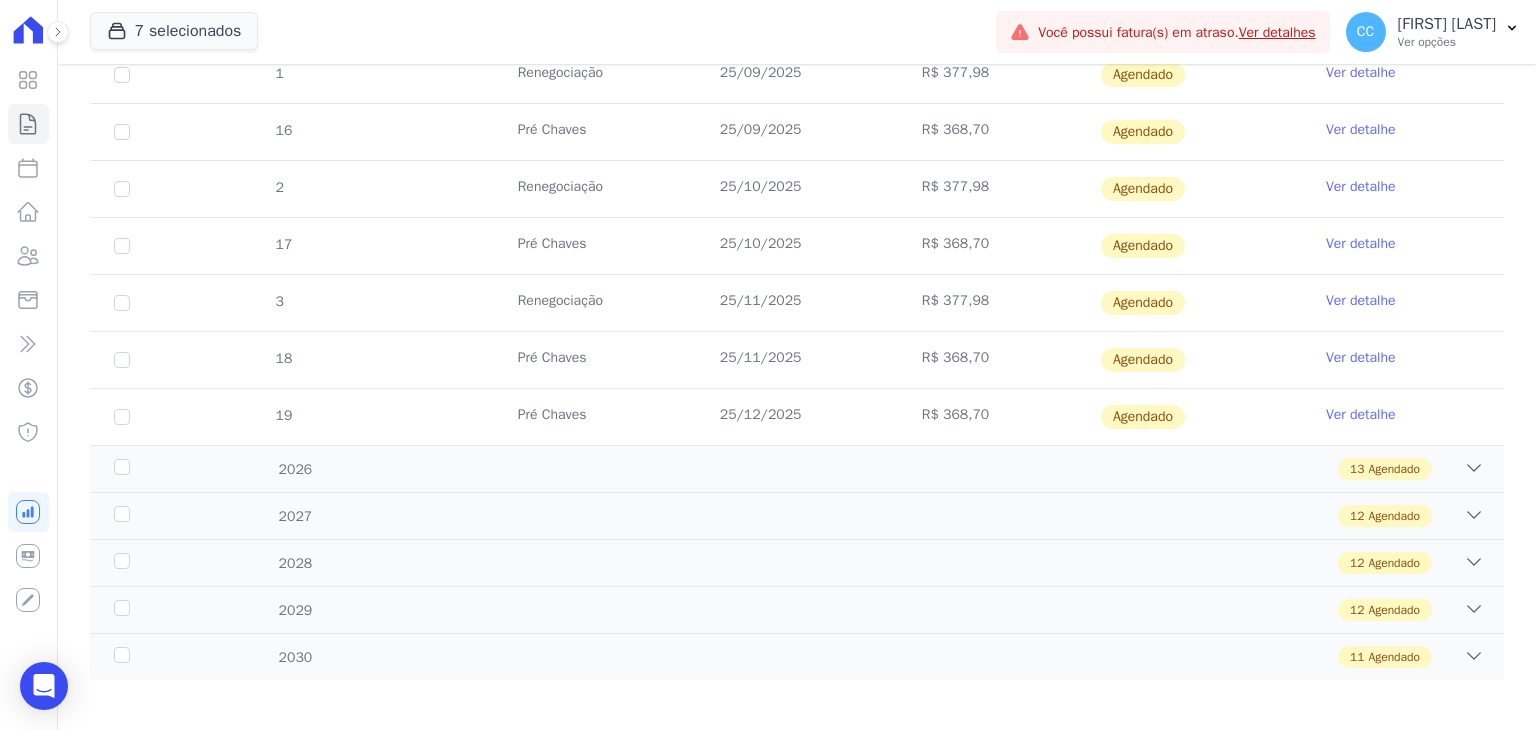 scroll, scrollTop: 1508, scrollLeft: 0, axis: vertical 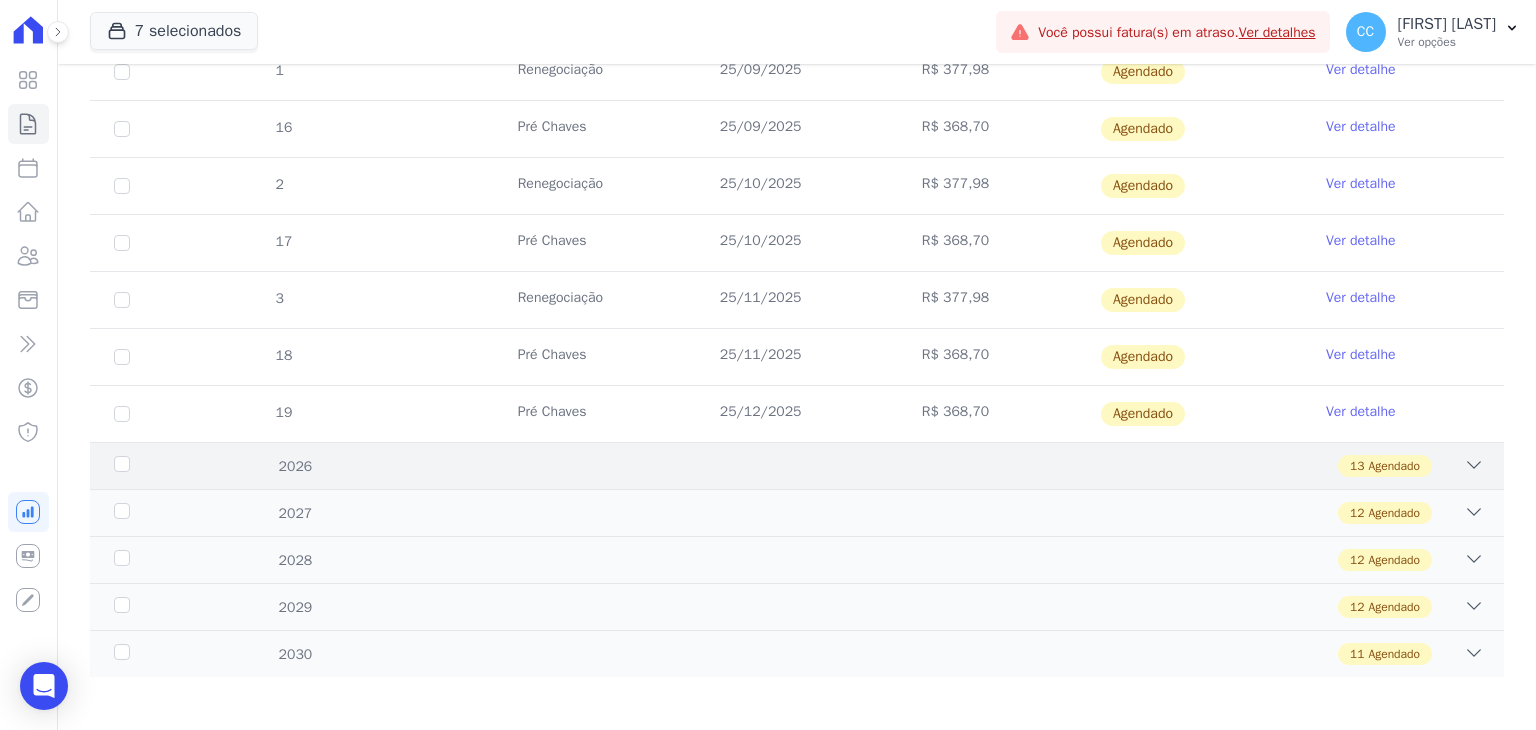 click on "2026
13
Agendado" at bounding box center [797, 465] 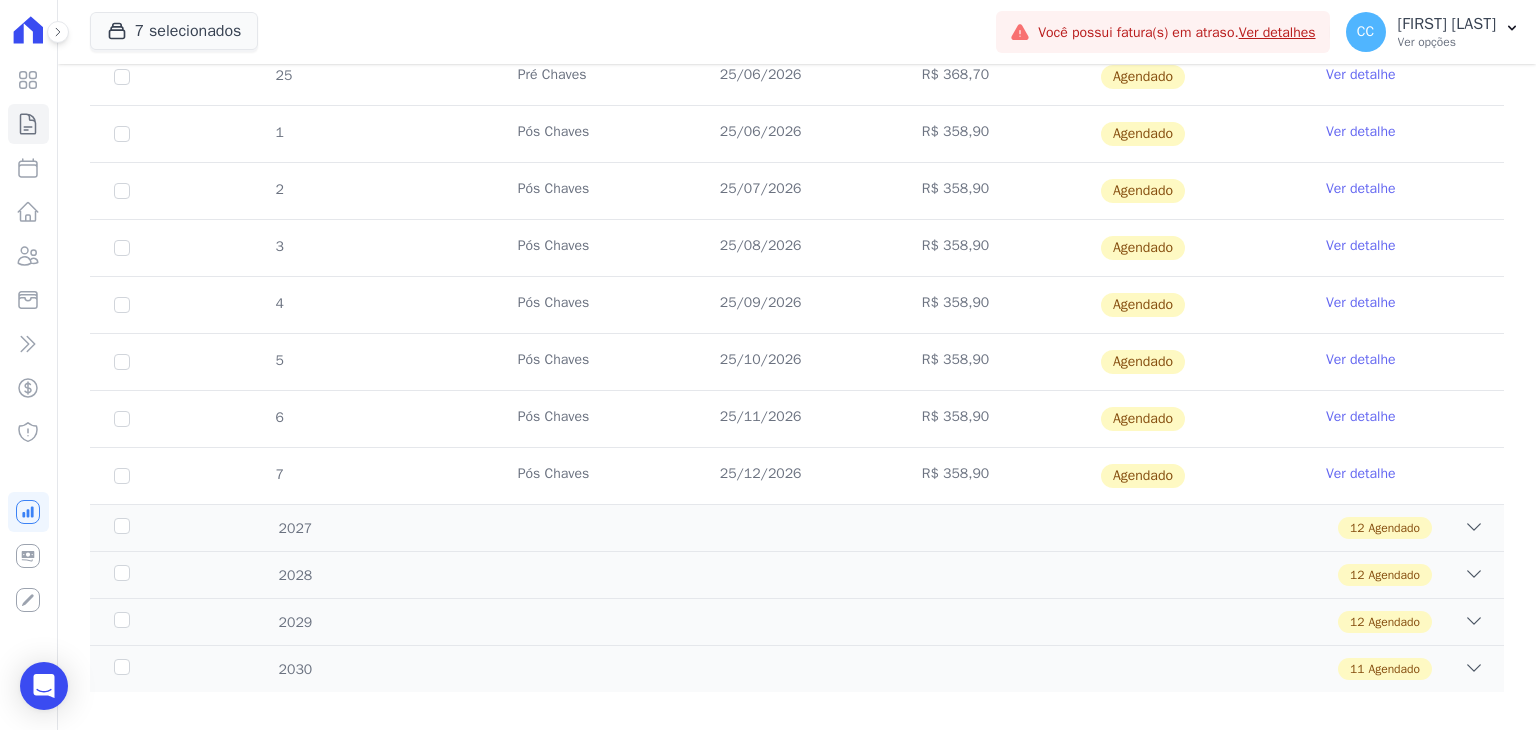 scroll, scrollTop: 2246, scrollLeft: 0, axis: vertical 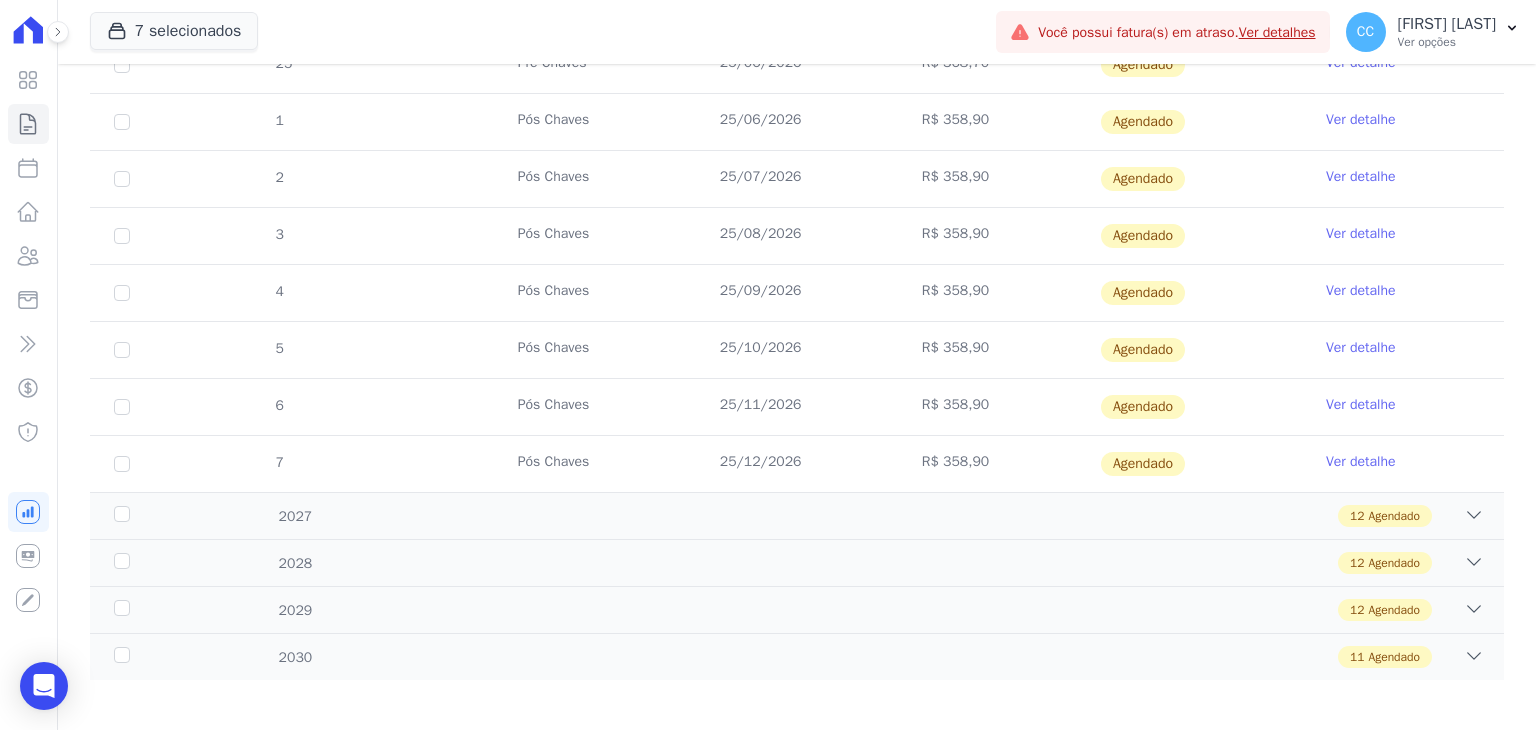 click on "25/12/2026" at bounding box center [797, 464] 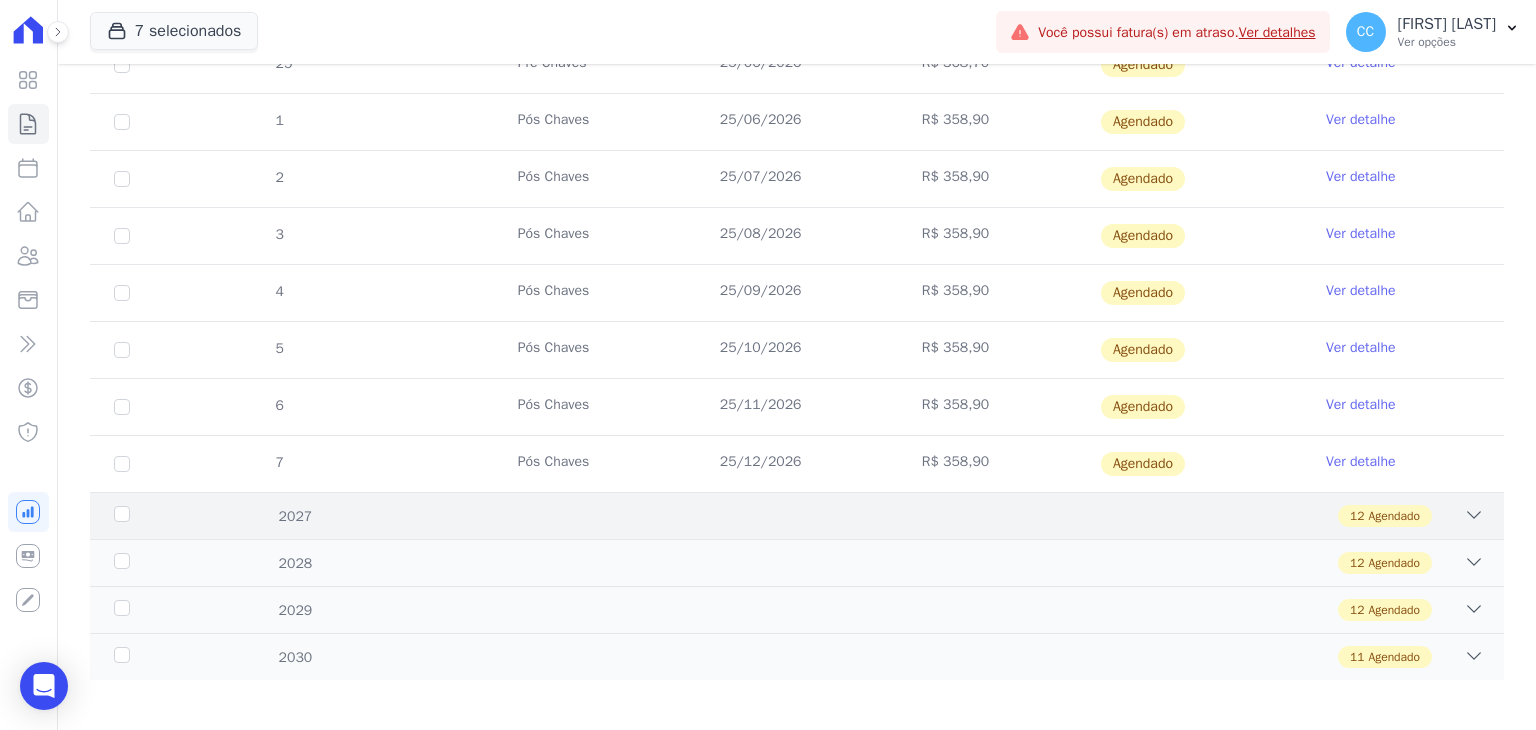 click on "2027
12
Agendado" at bounding box center [797, 515] 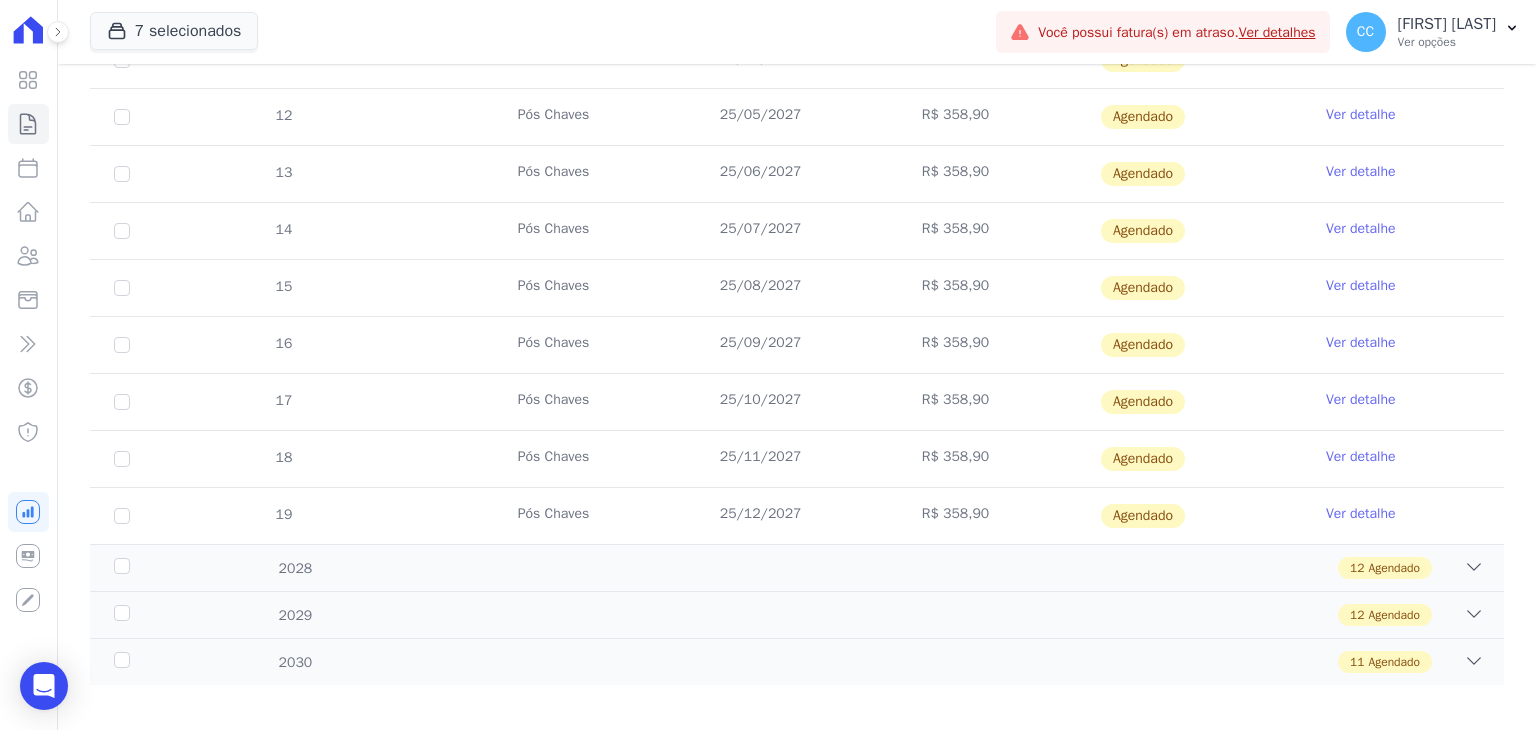 scroll, scrollTop: 2928, scrollLeft: 0, axis: vertical 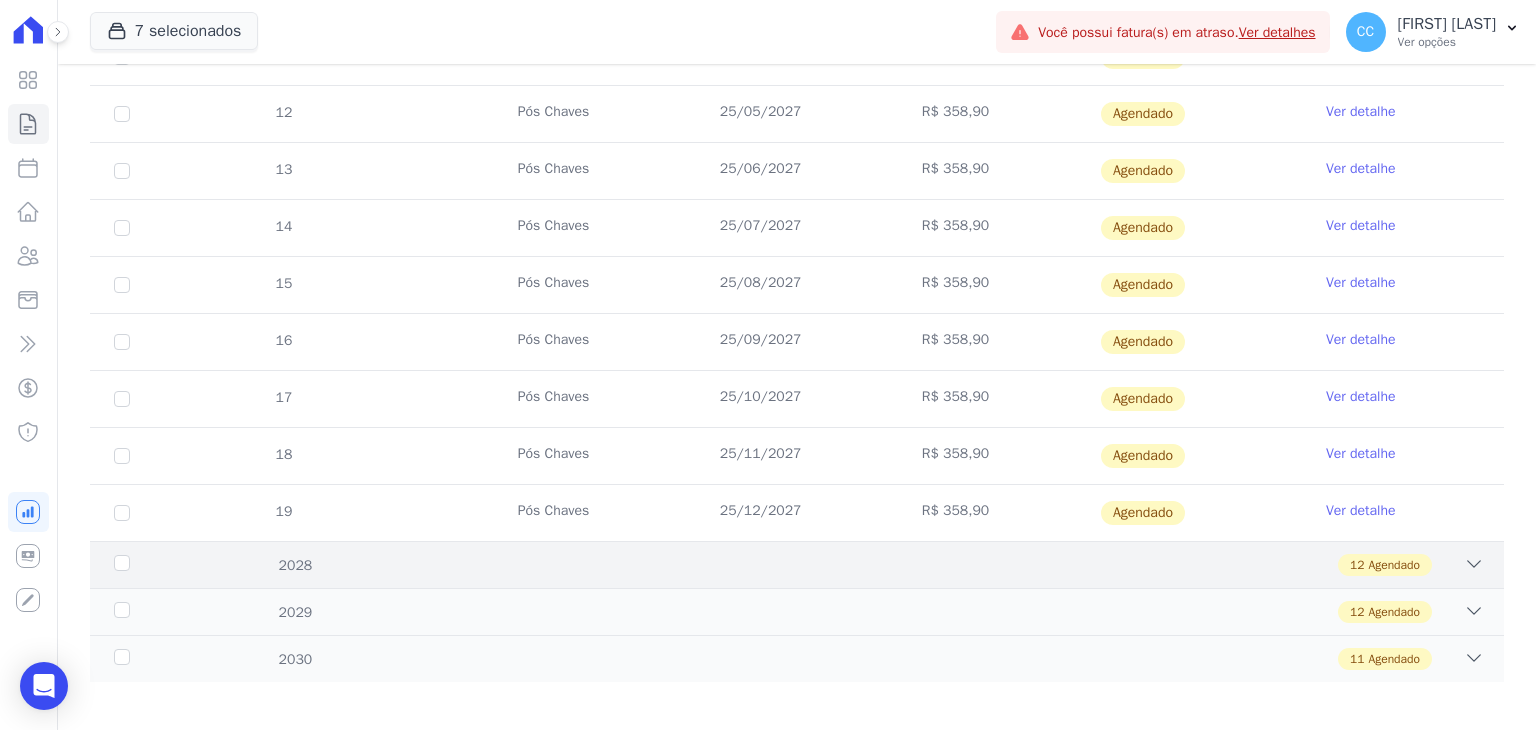 click on "12
Agendado" at bounding box center [866, 565] 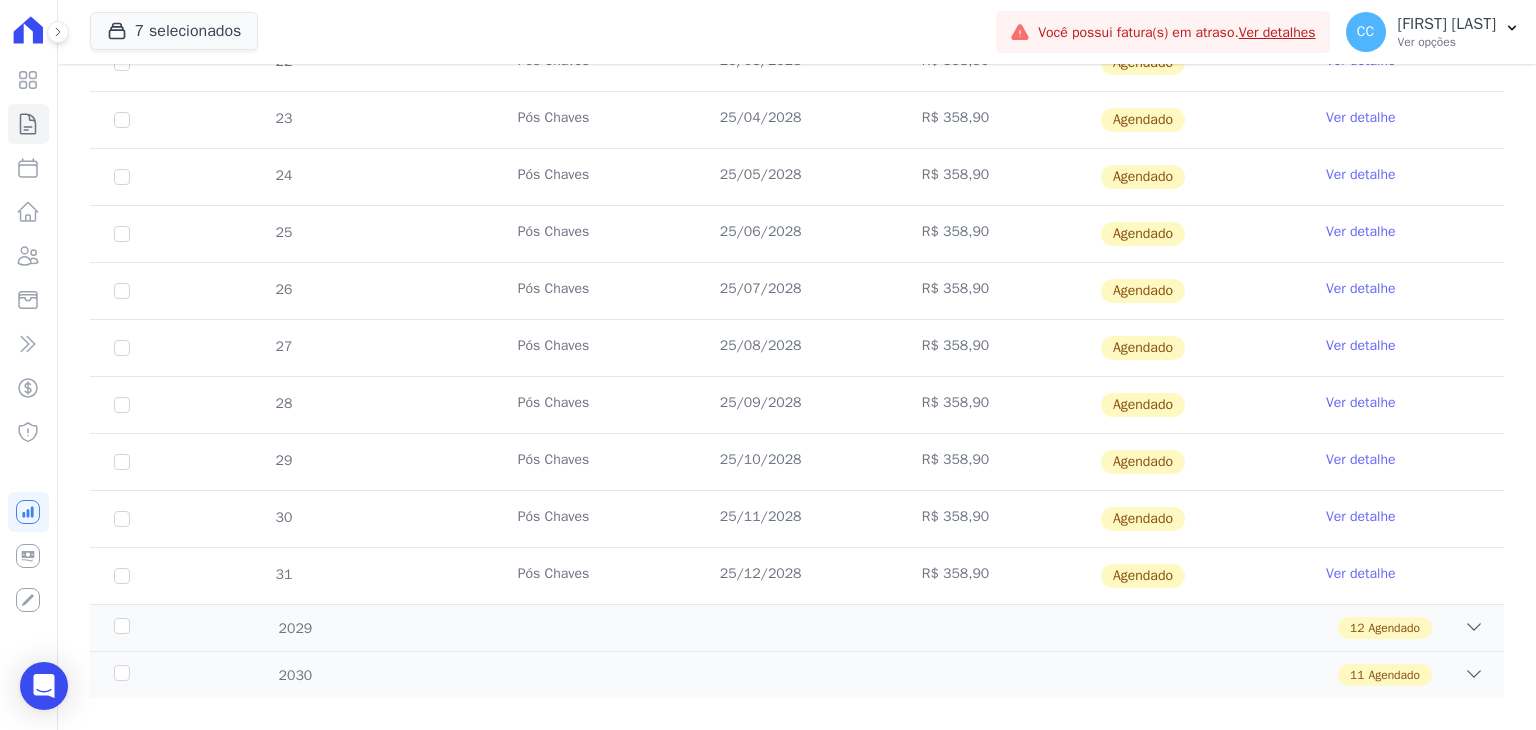 scroll, scrollTop: 3609, scrollLeft: 0, axis: vertical 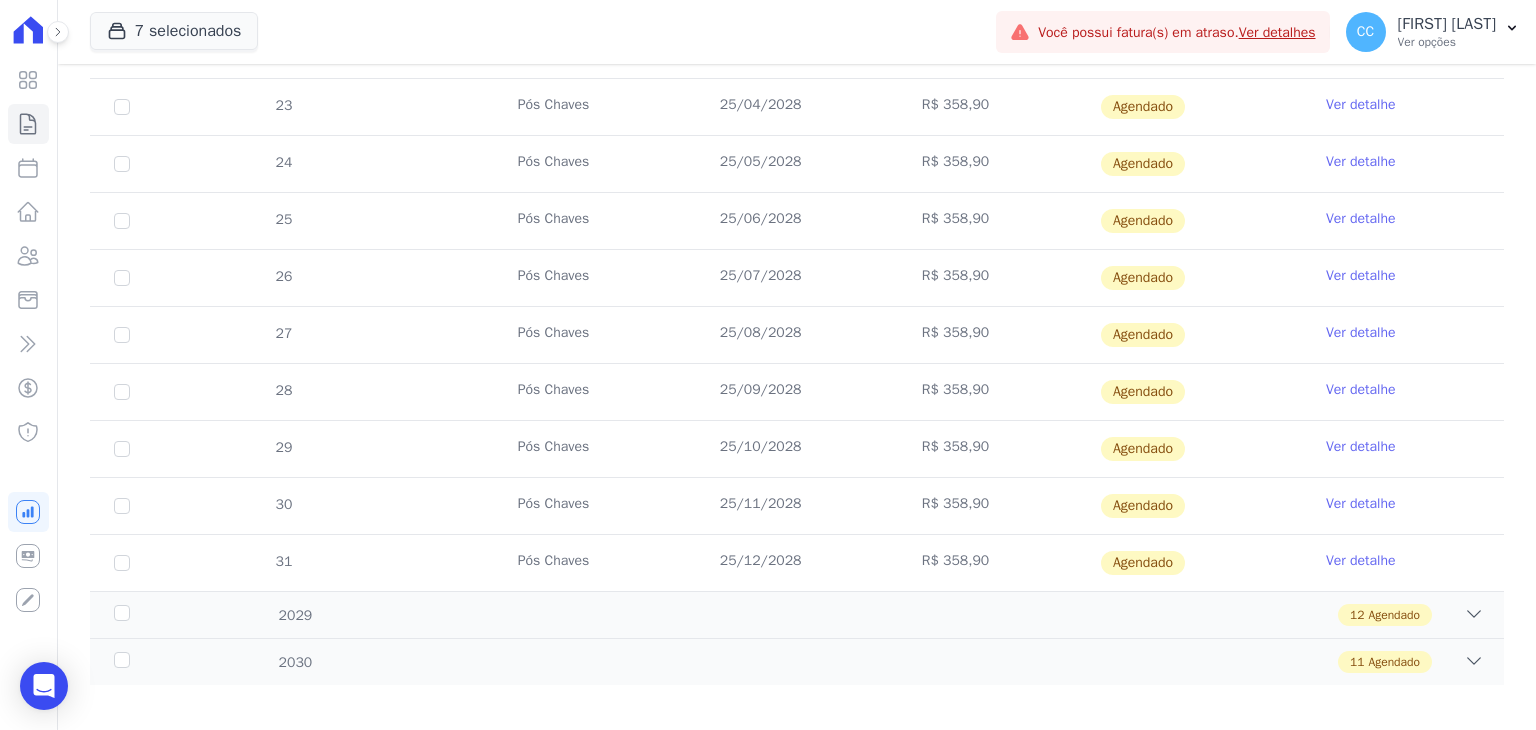 click on "20
Pós Chaves
25/01/2028
R$ 358,90
Agendado
Ver detalhe
21
Pós Chaves
25/02/2028
R$ 358,90
22 23" at bounding box center (797, 249) 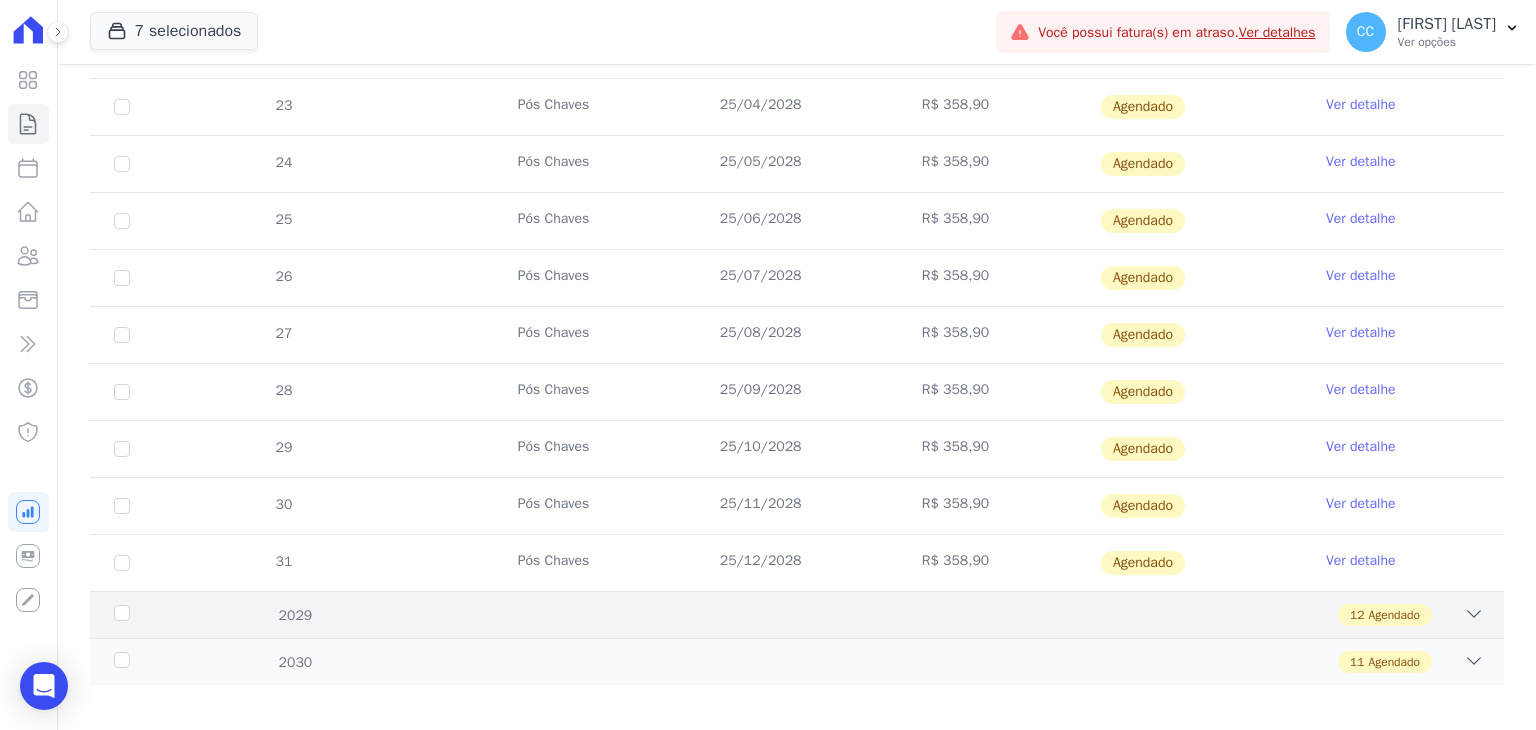 click on "12
Agendado" at bounding box center [866, 615] 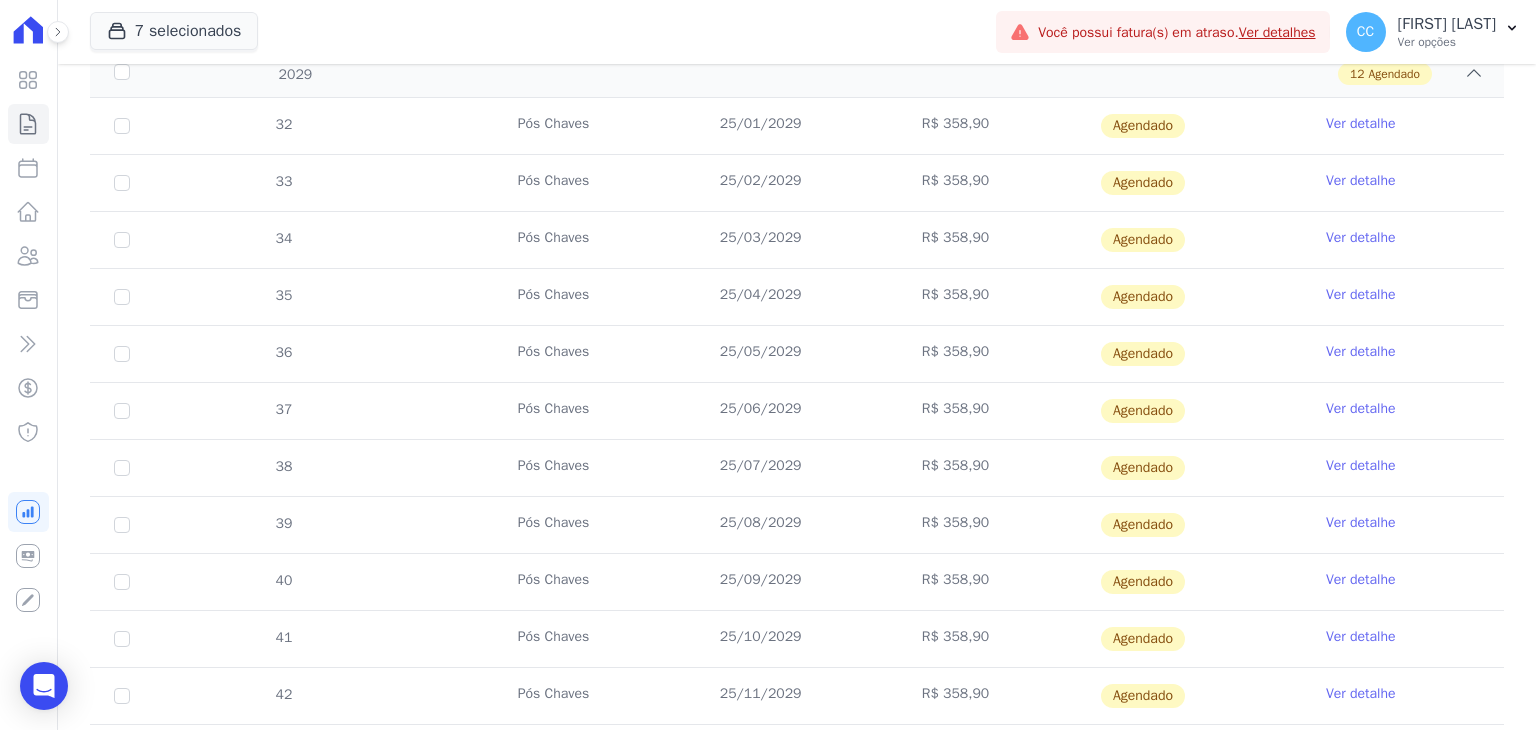 scroll, scrollTop: 4291, scrollLeft: 0, axis: vertical 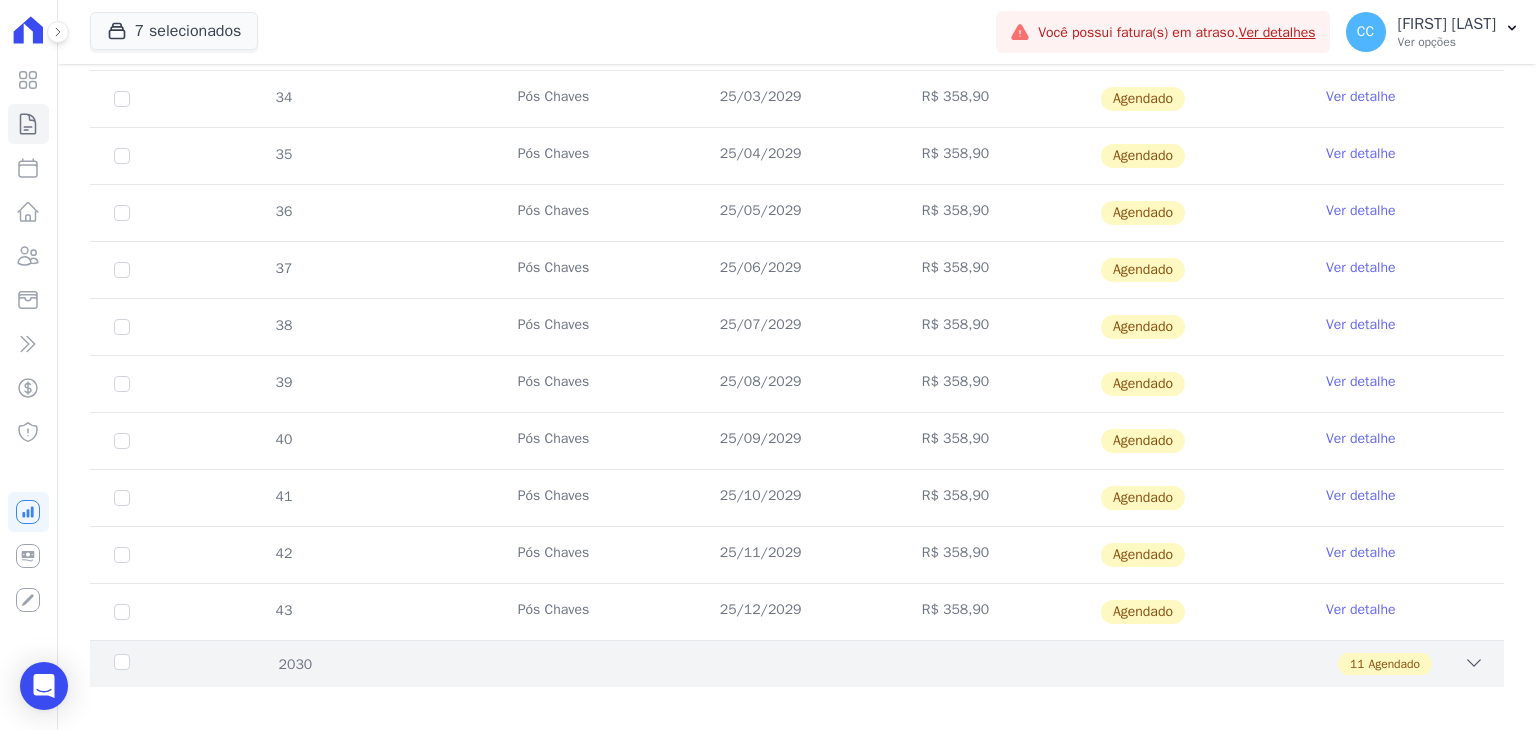 click on "11
Agendado" at bounding box center (866, 664) 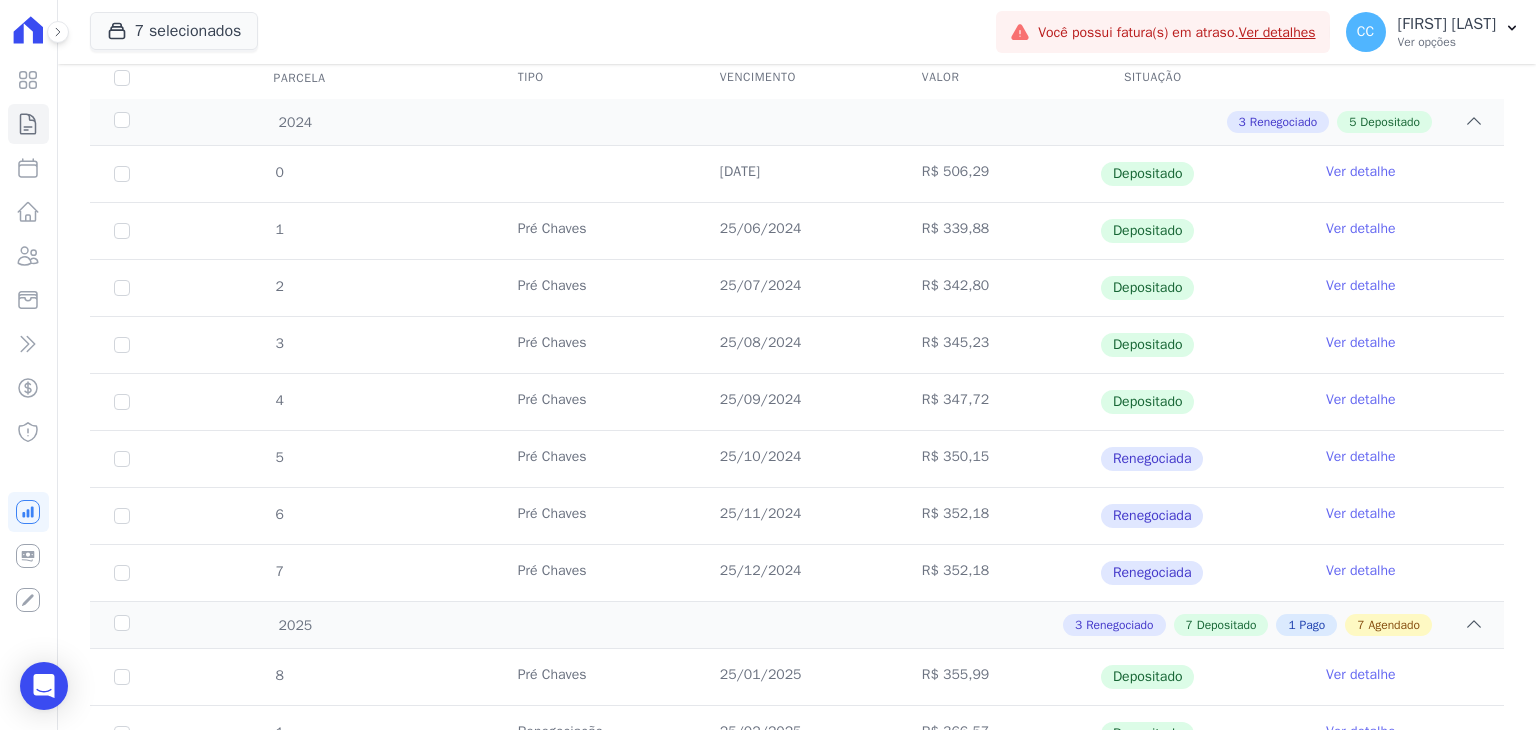 scroll, scrollTop: 0, scrollLeft: 0, axis: both 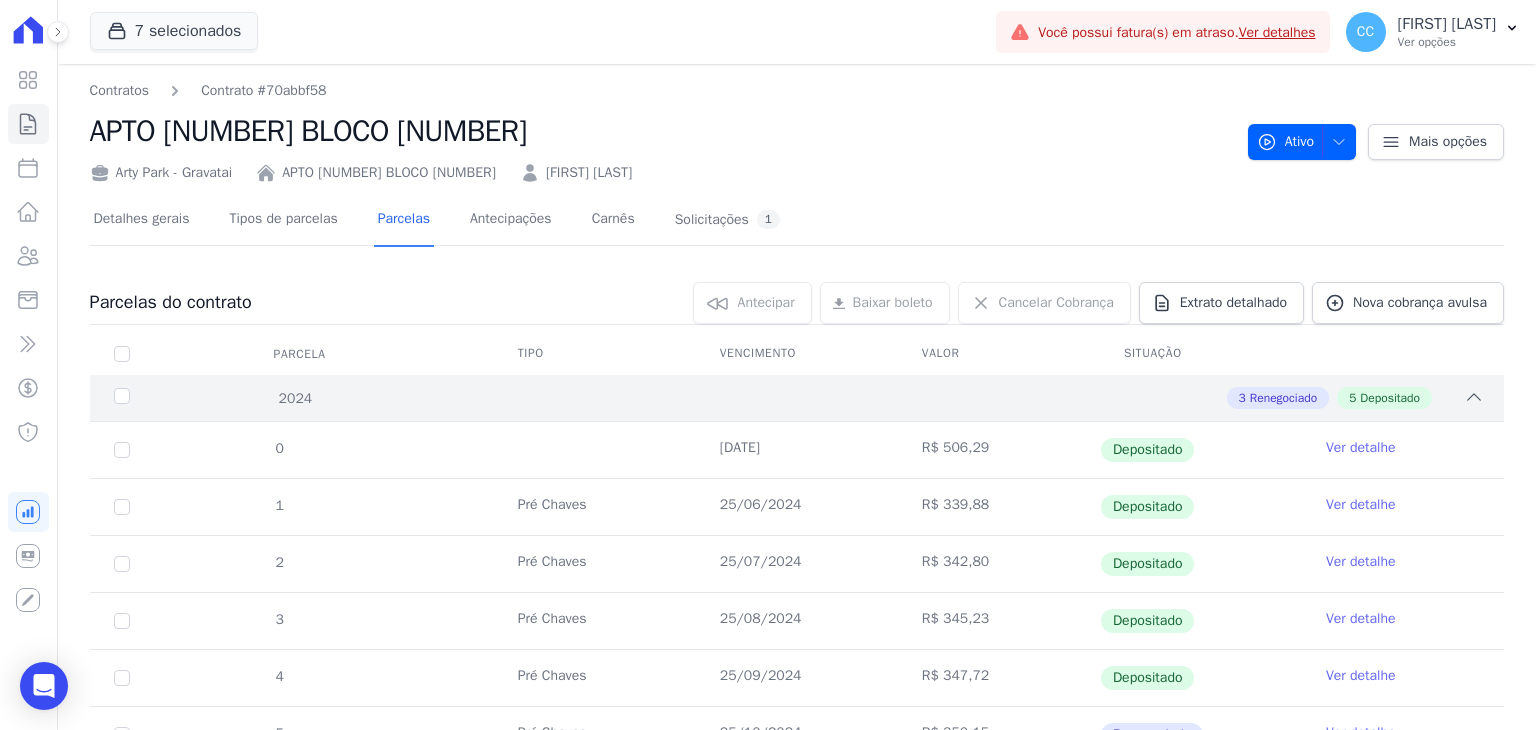 click on "3
Renegociado
5
Depositado" at bounding box center (866, 398) 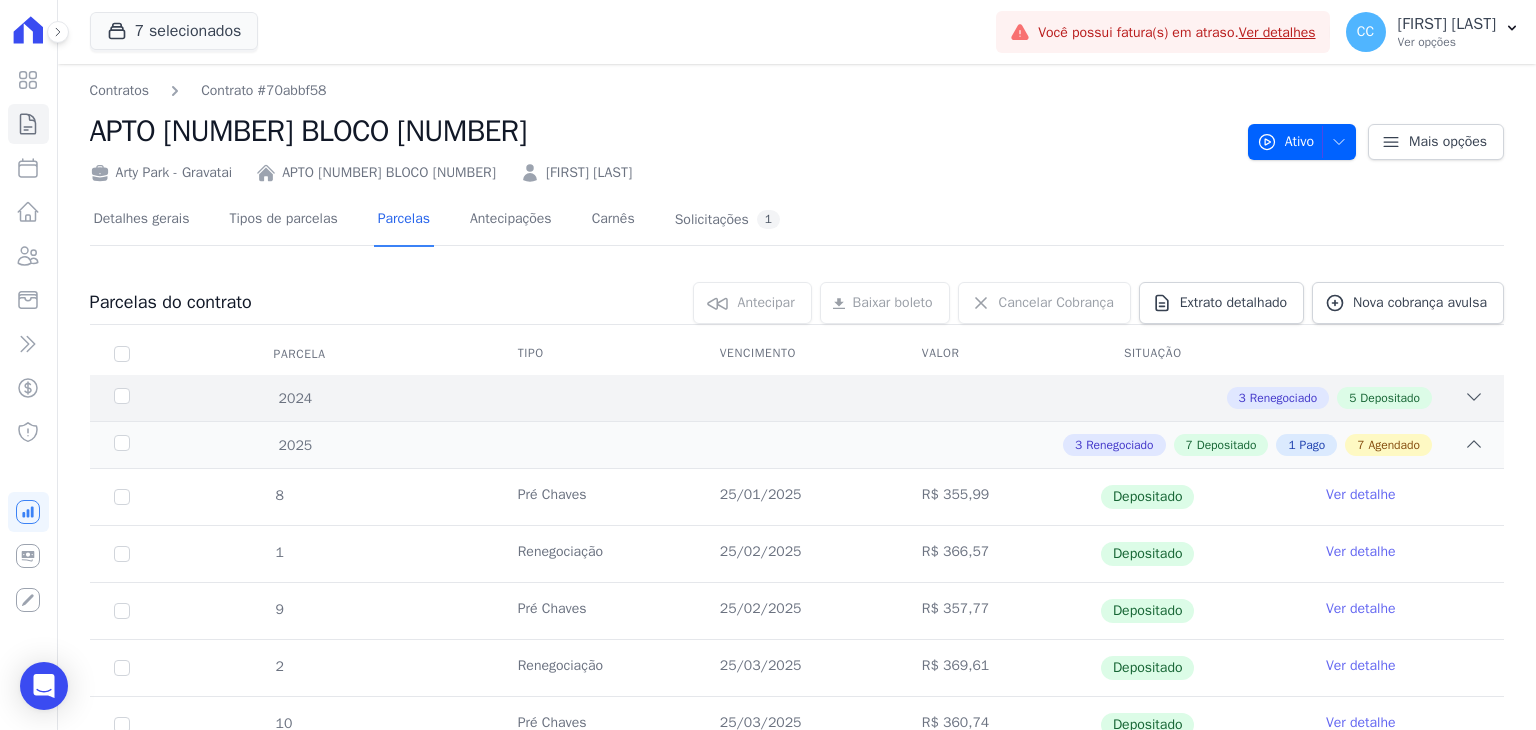 click on "3
Renegociado
5
Depositado" at bounding box center (866, 398) 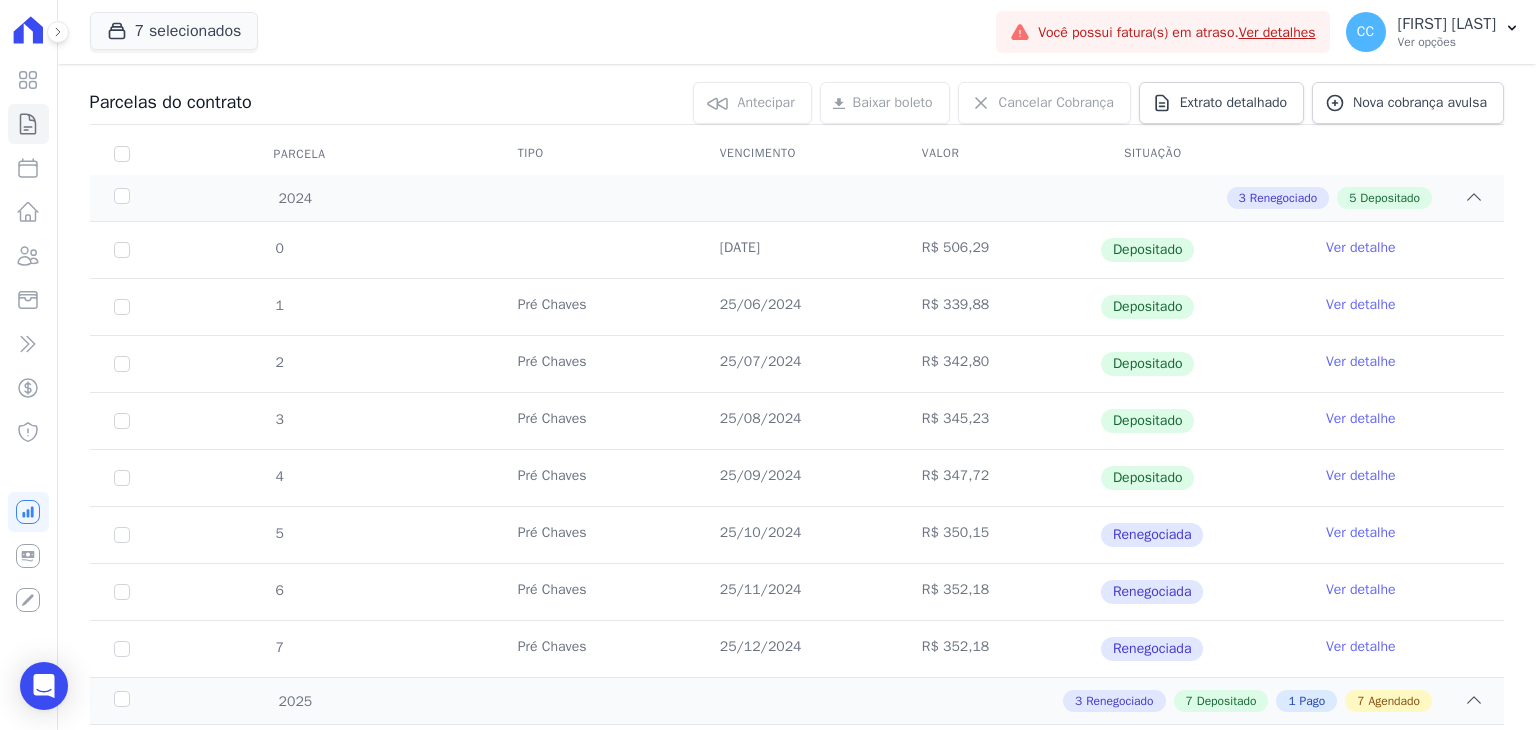 scroll, scrollTop: 0, scrollLeft: 0, axis: both 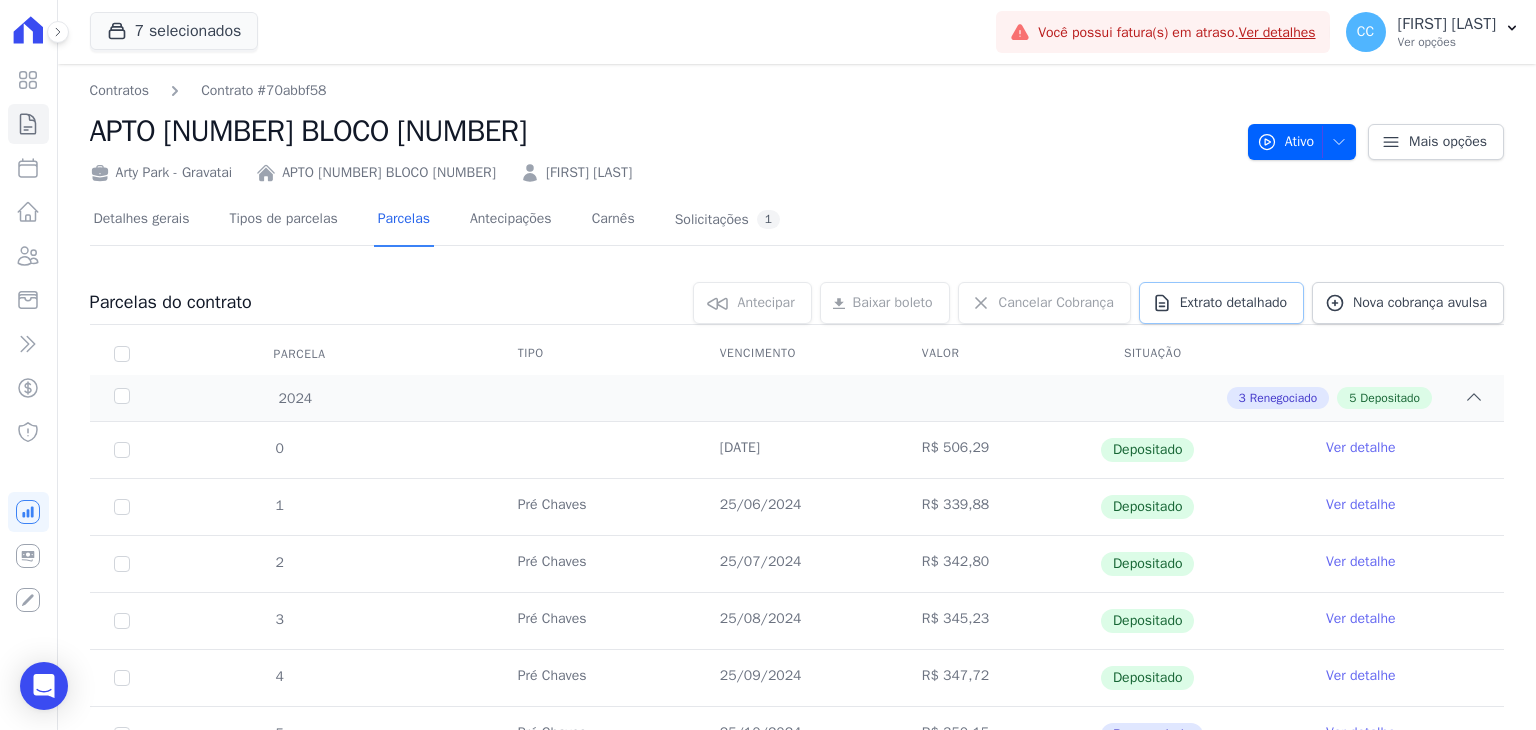 click on "Extrato detalhado" at bounding box center (1233, 303) 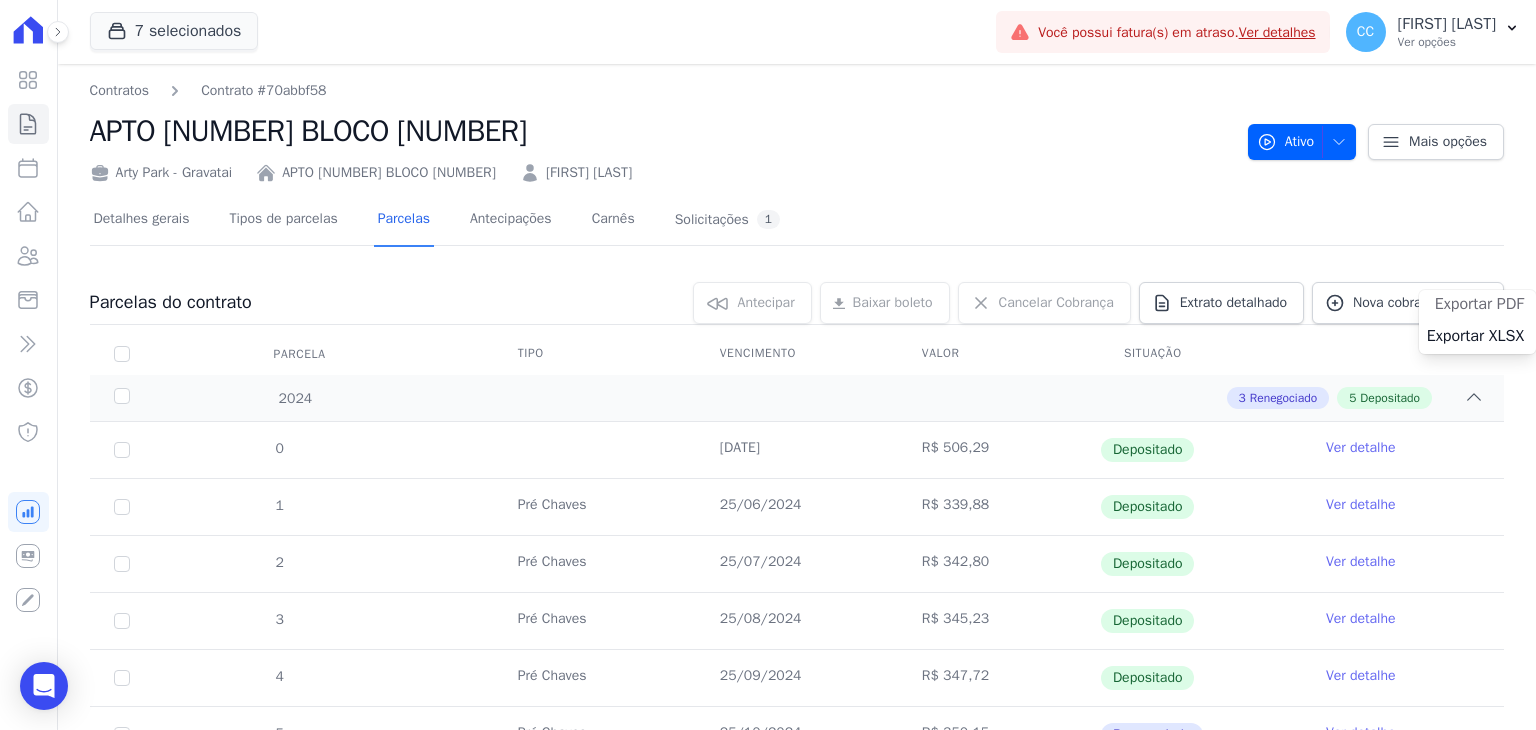 click on "Exportar PDF" at bounding box center [1479, 304] 